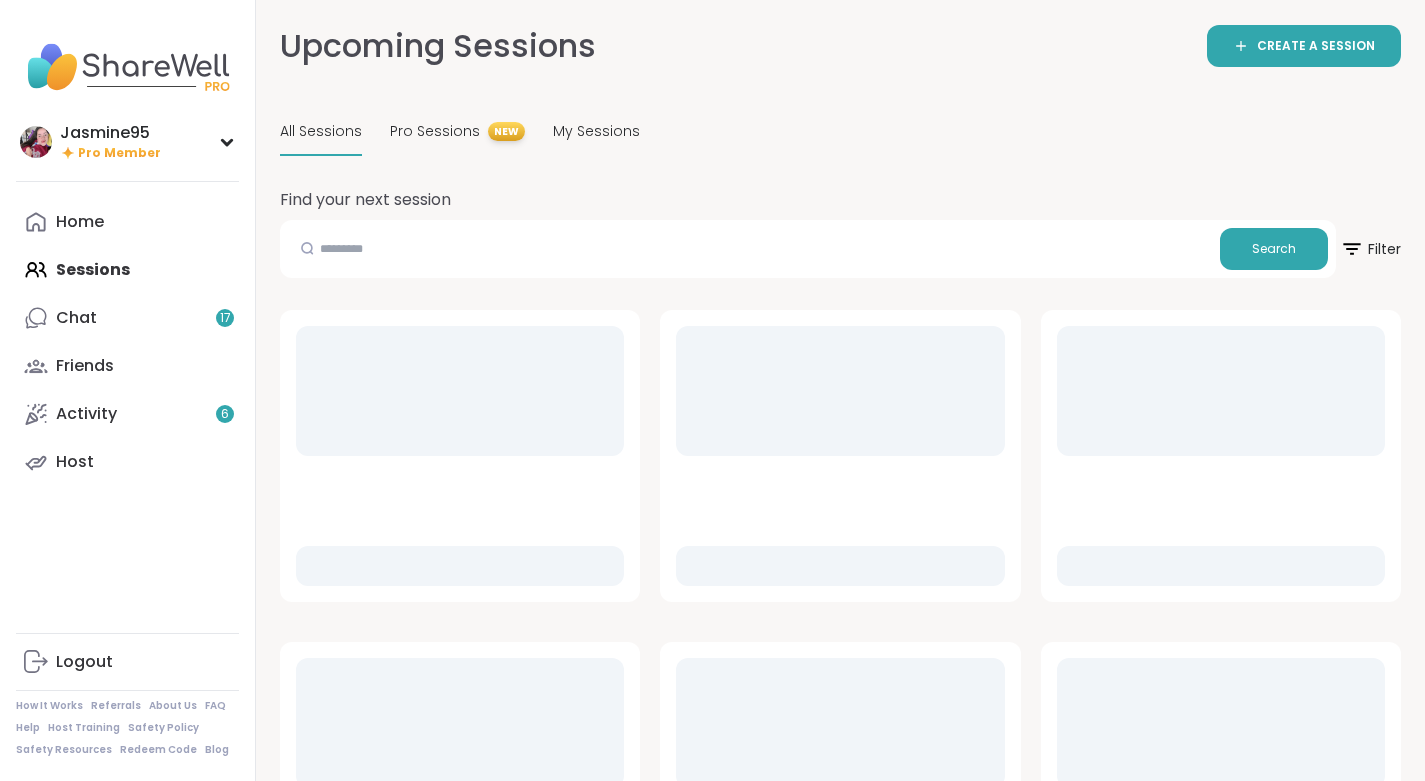 scroll, scrollTop: 0, scrollLeft: 0, axis: both 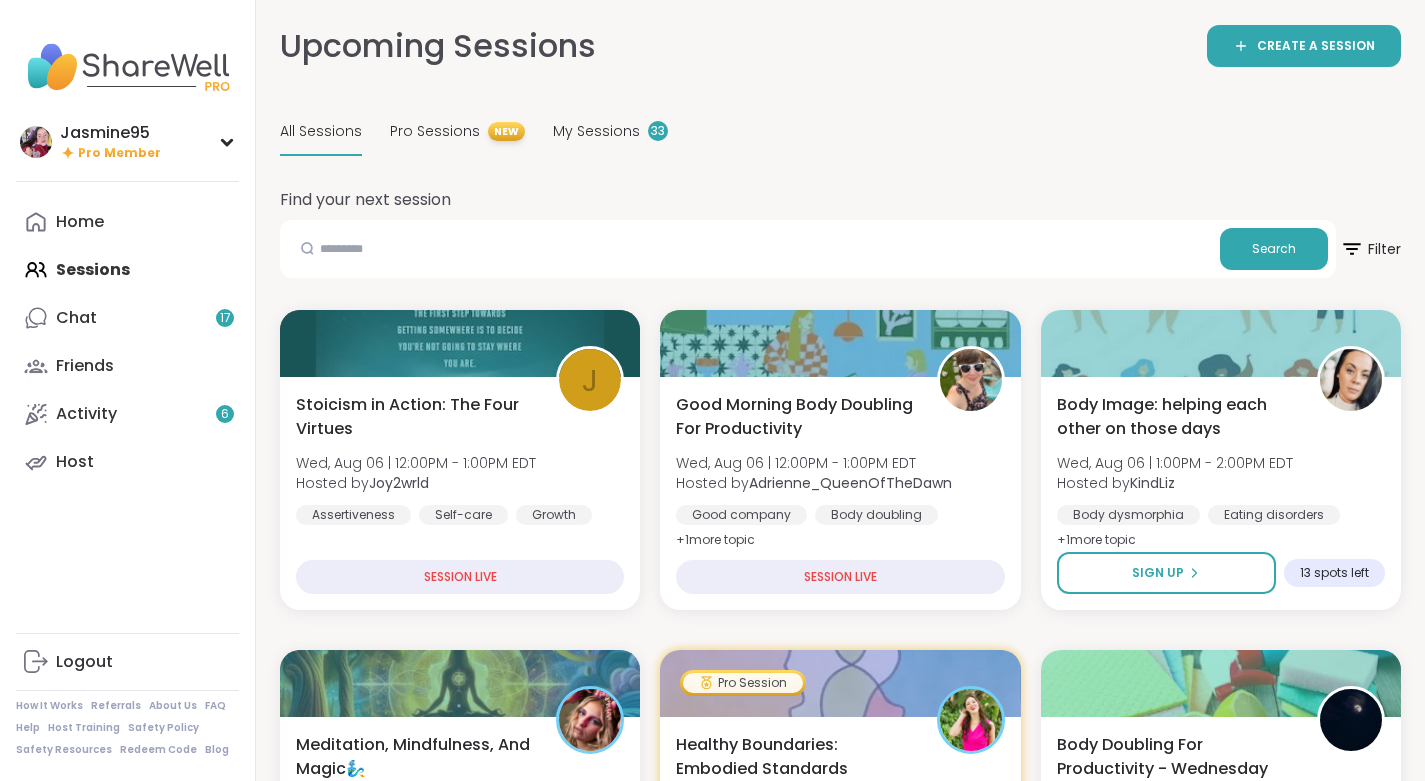click on "Chat 17" at bounding box center [127, 318] 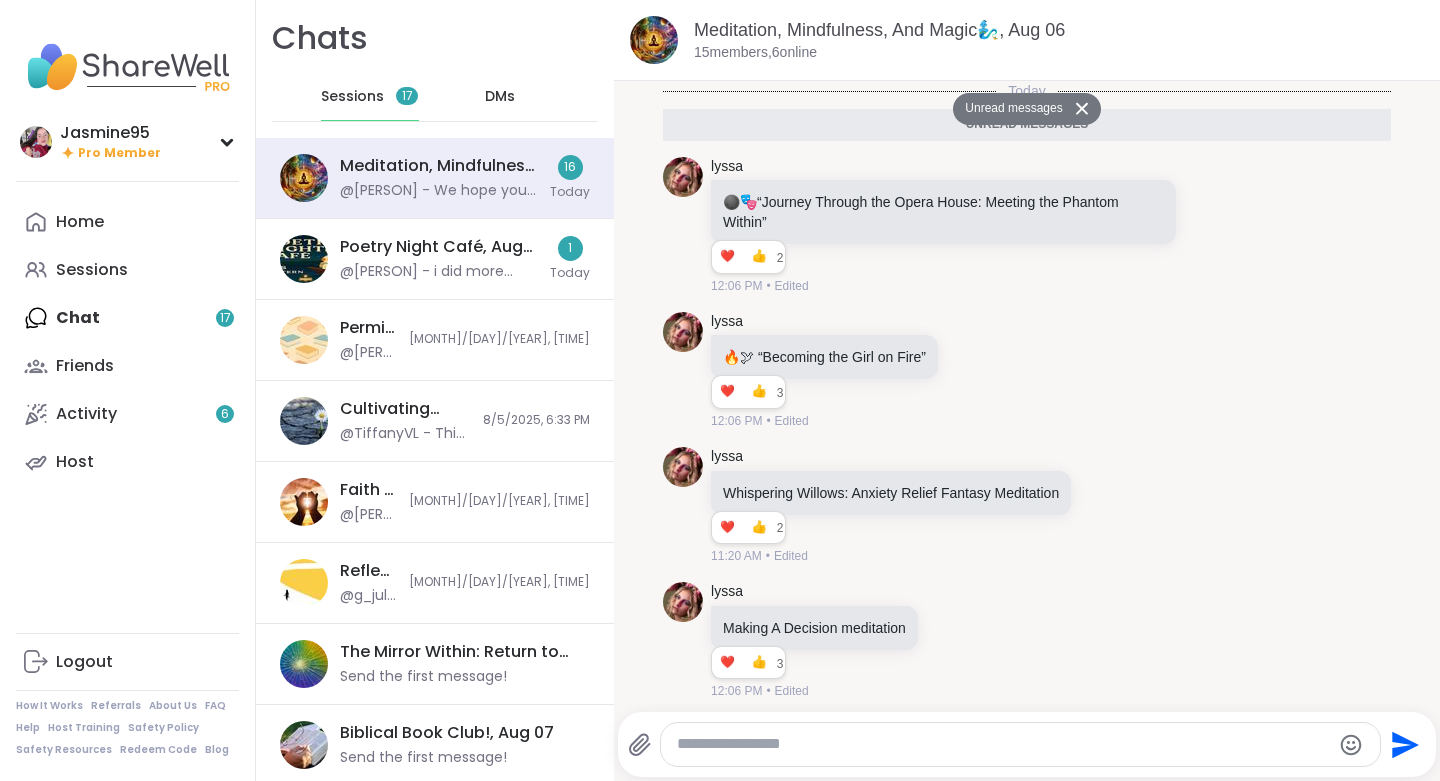 scroll, scrollTop: 1849, scrollLeft: 0, axis: vertical 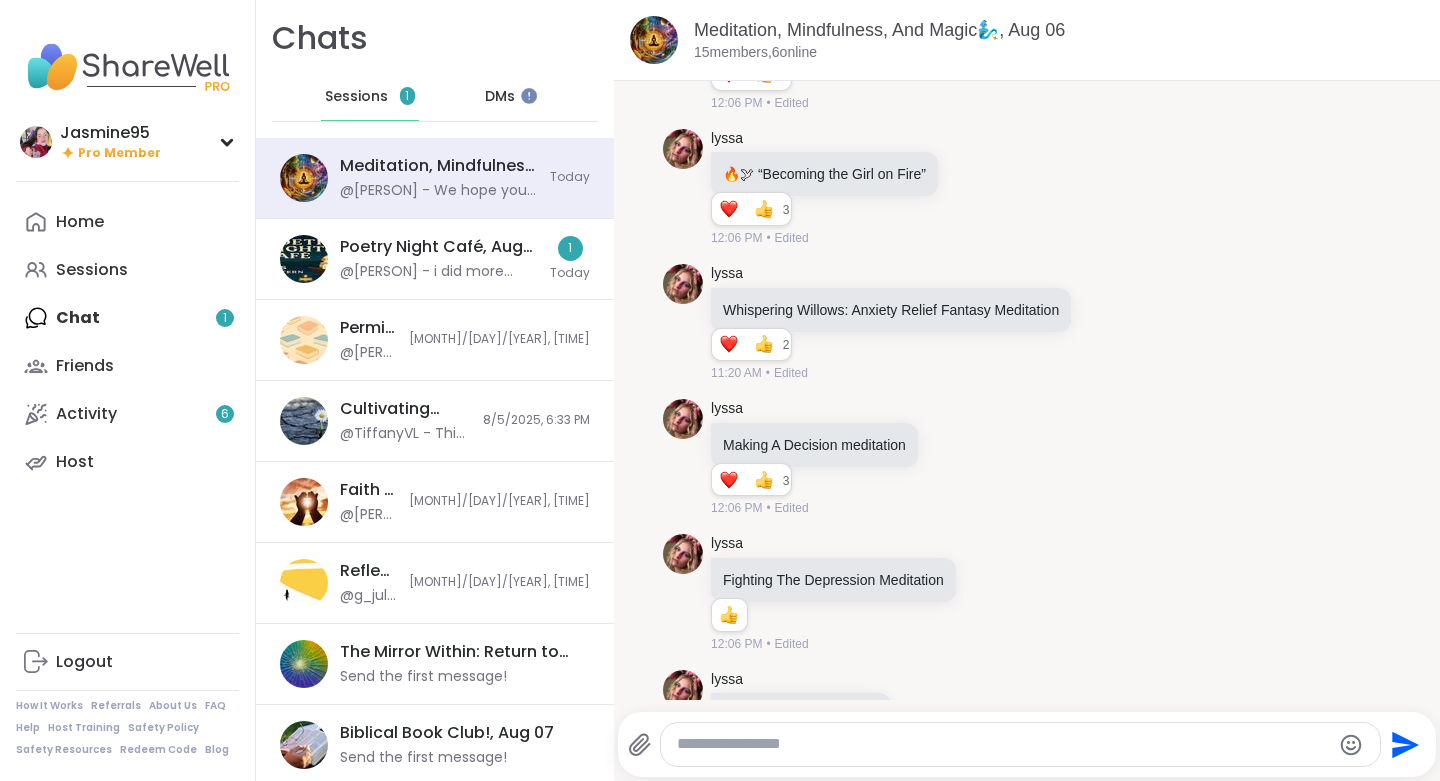 click 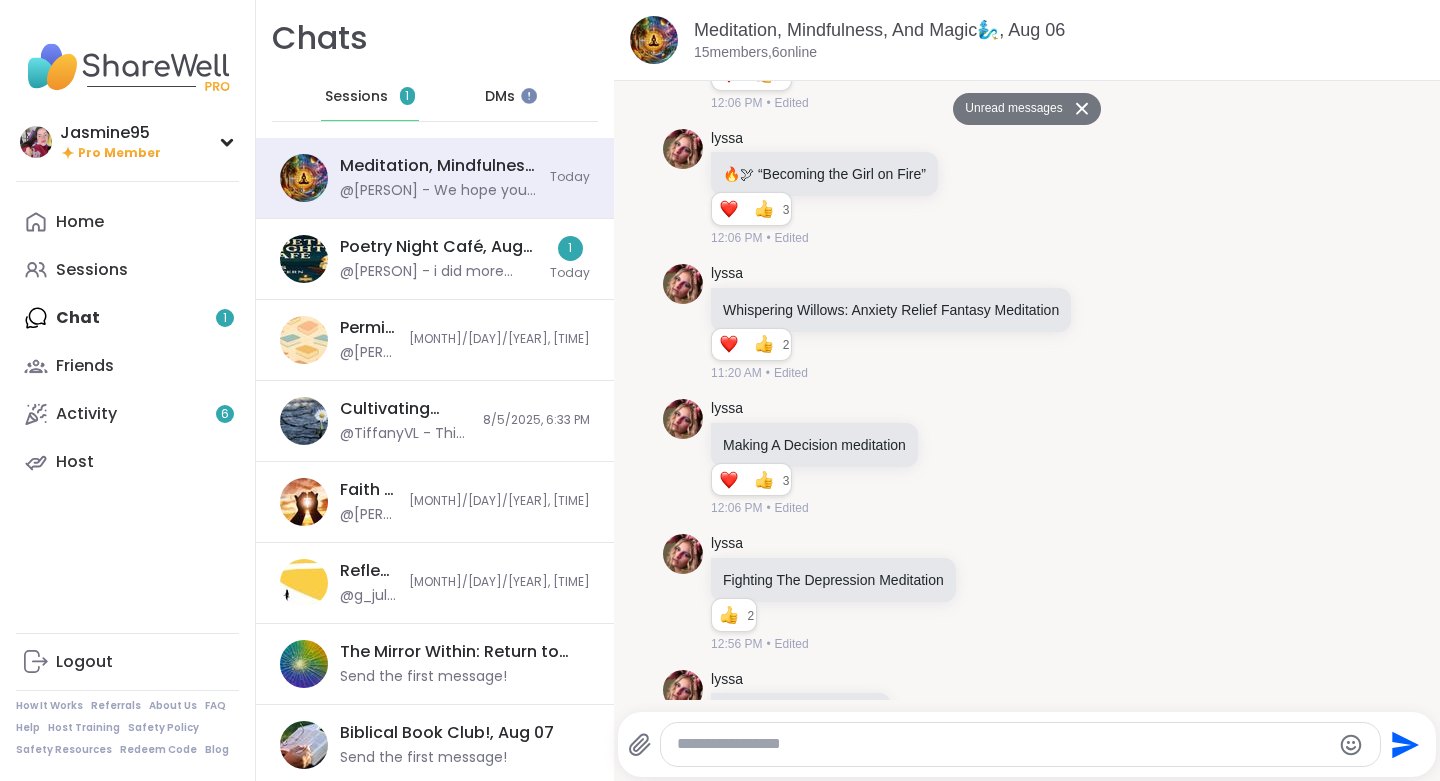 click on "[PERSON] Whispering Willows: Anxiety Relief Fantasy Meditation   1   1 2 2 [TIME] • Edited" at bounding box center (924, 323) 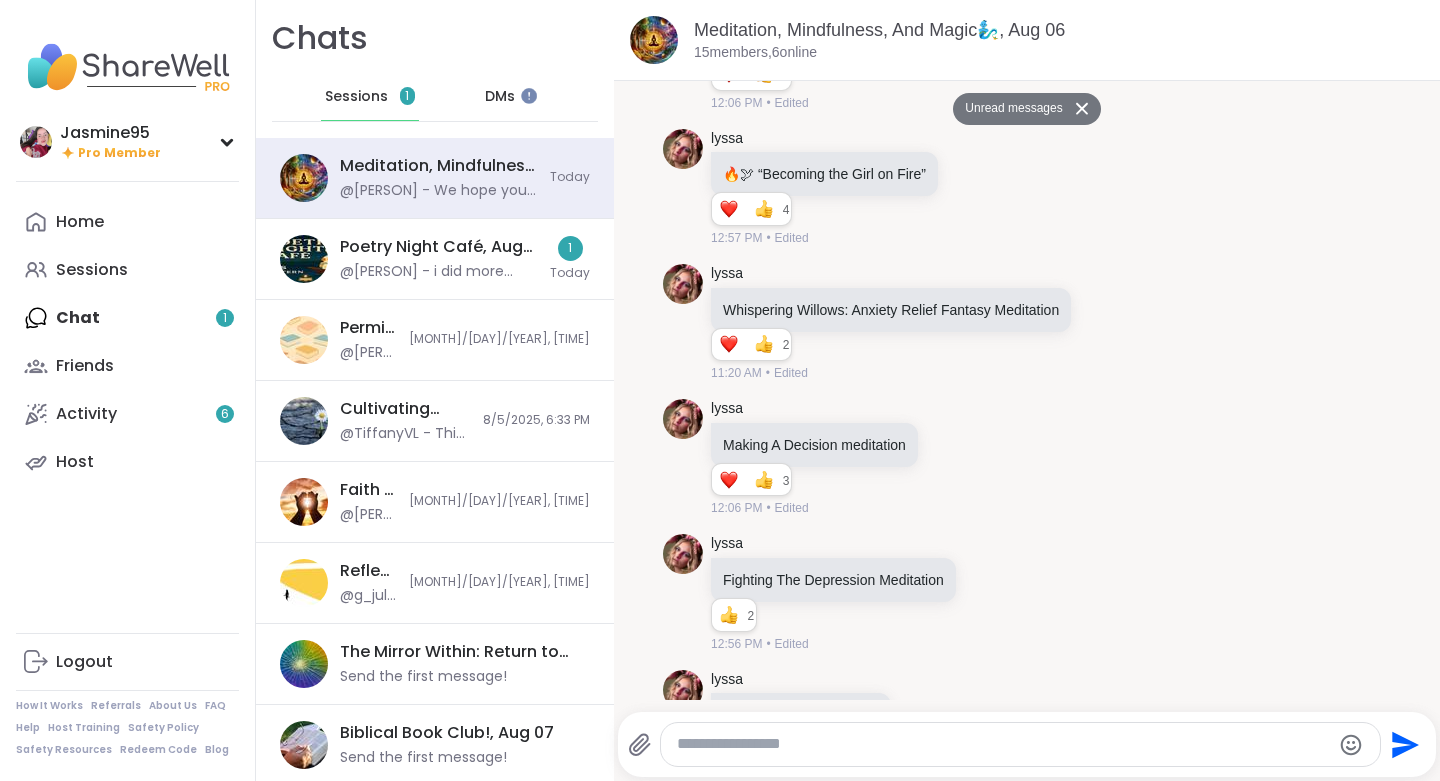 click on "[PERSON] 🔥 🕊 “Becoming the Girl on Fire”   3   1 4 4 [TIME] • Edited" at bounding box center (1027, 188) 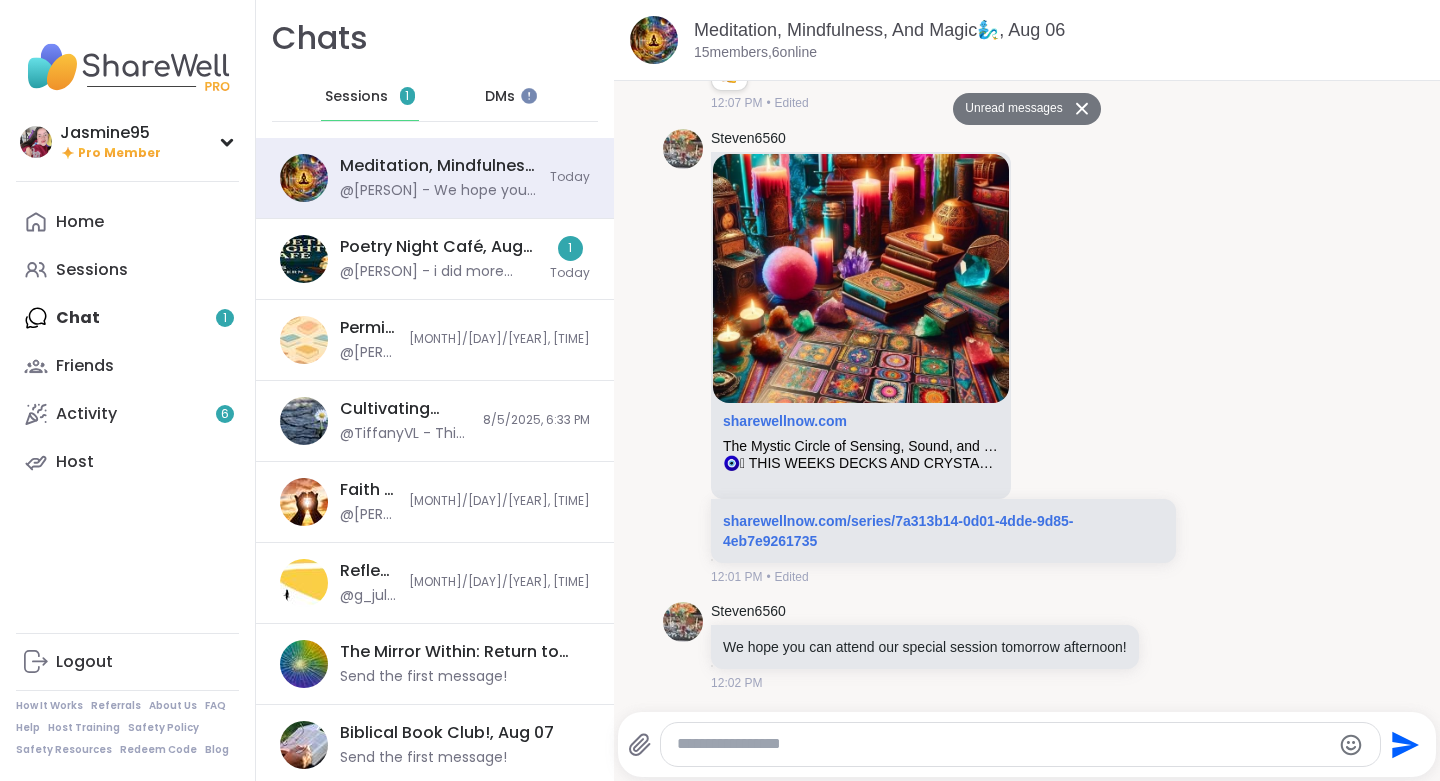 scroll, scrollTop: 1849, scrollLeft: 0, axis: vertical 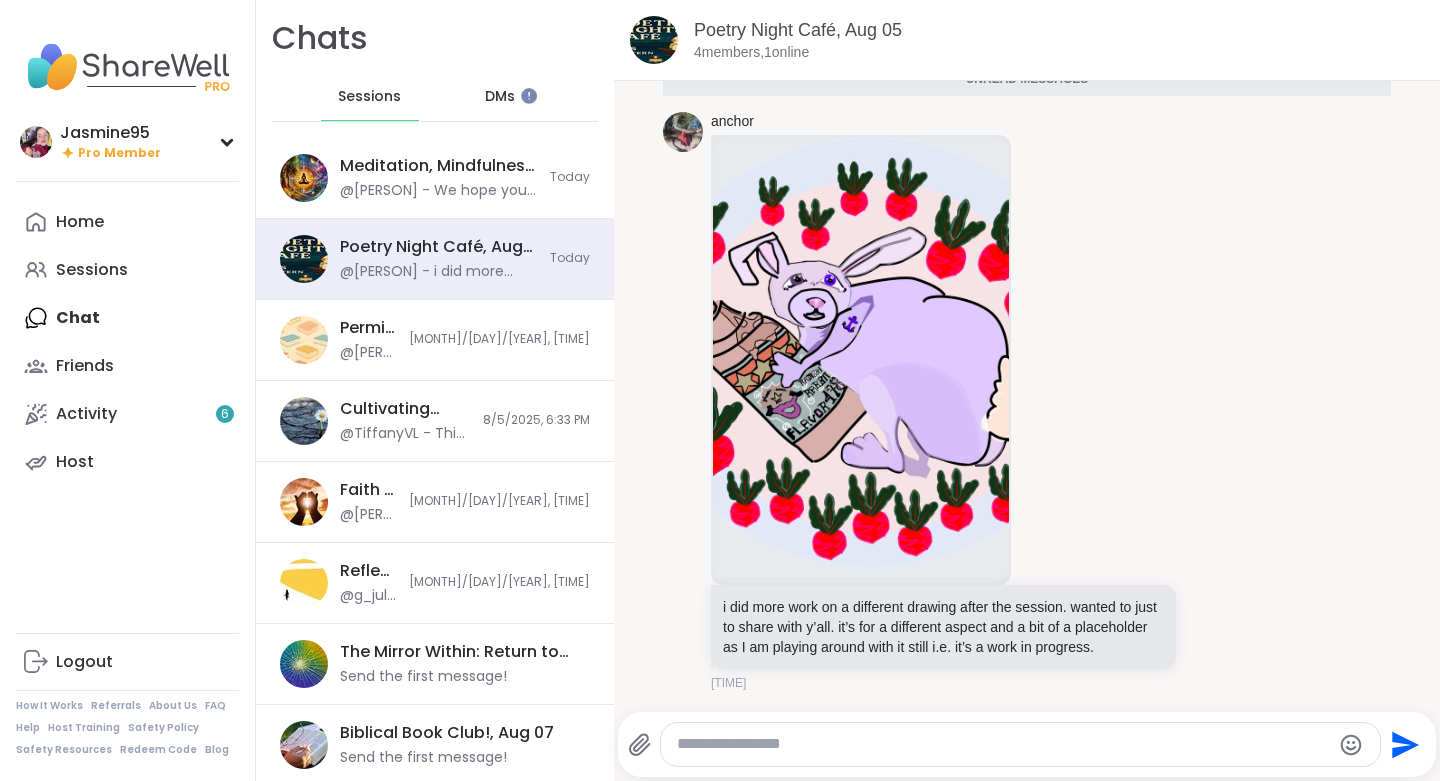 click at bounding box center [1003, 744] 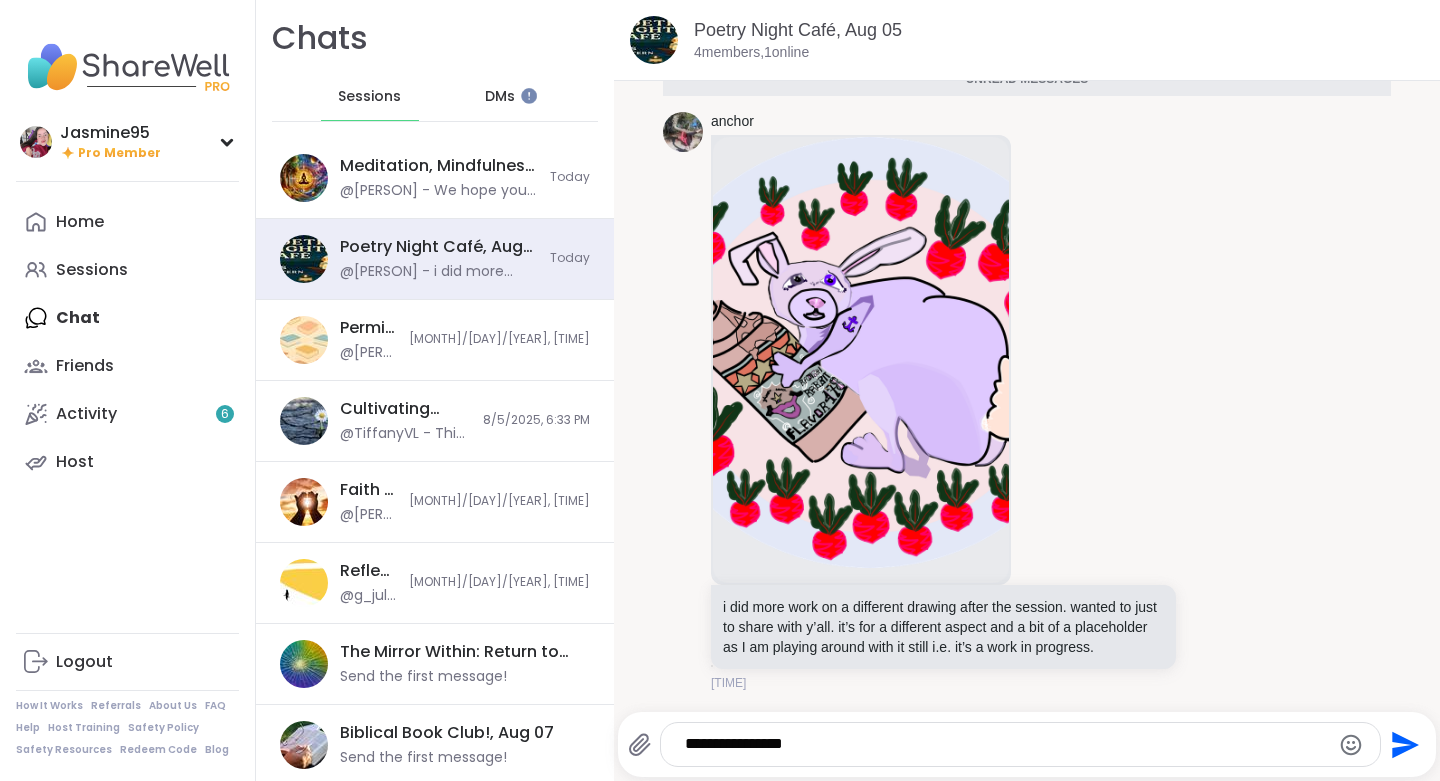 type on "**********" 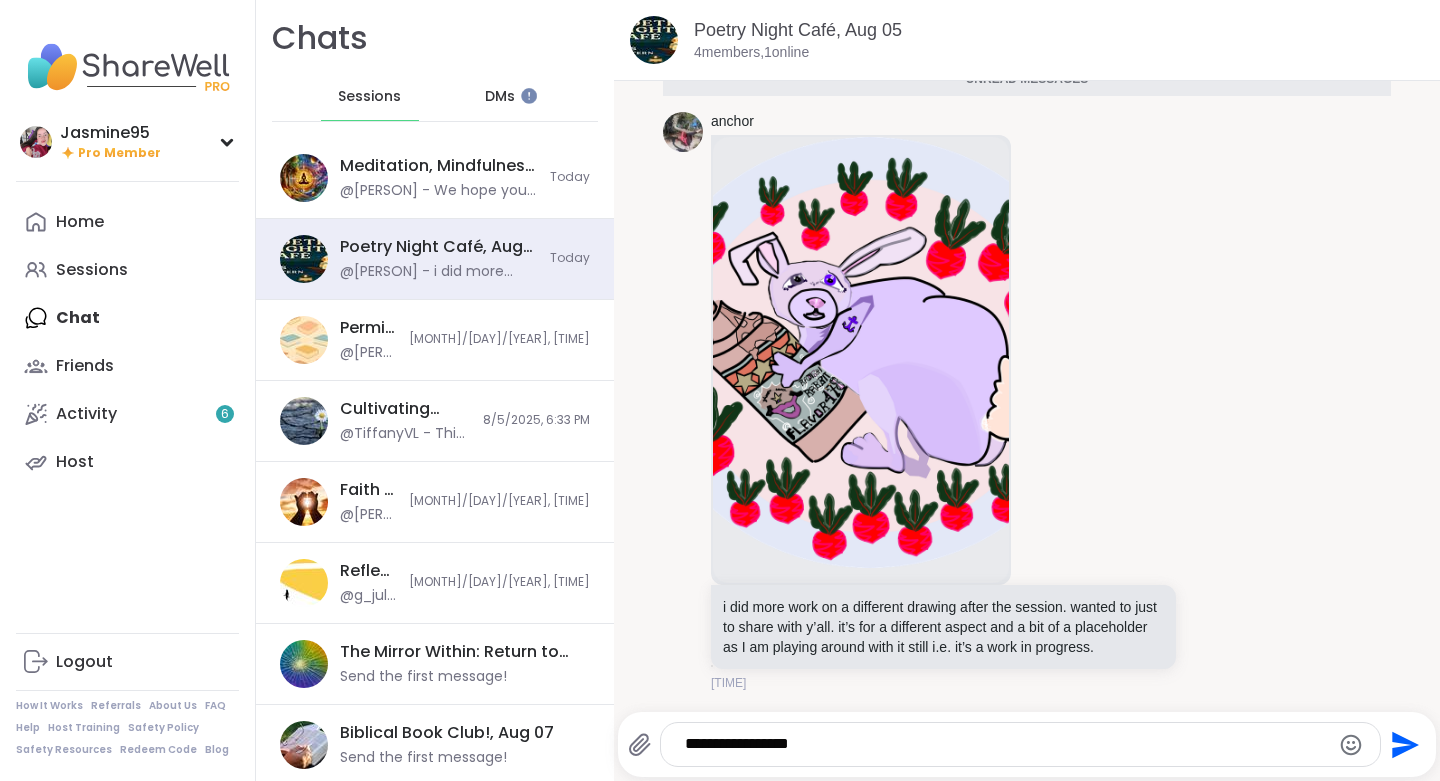 type 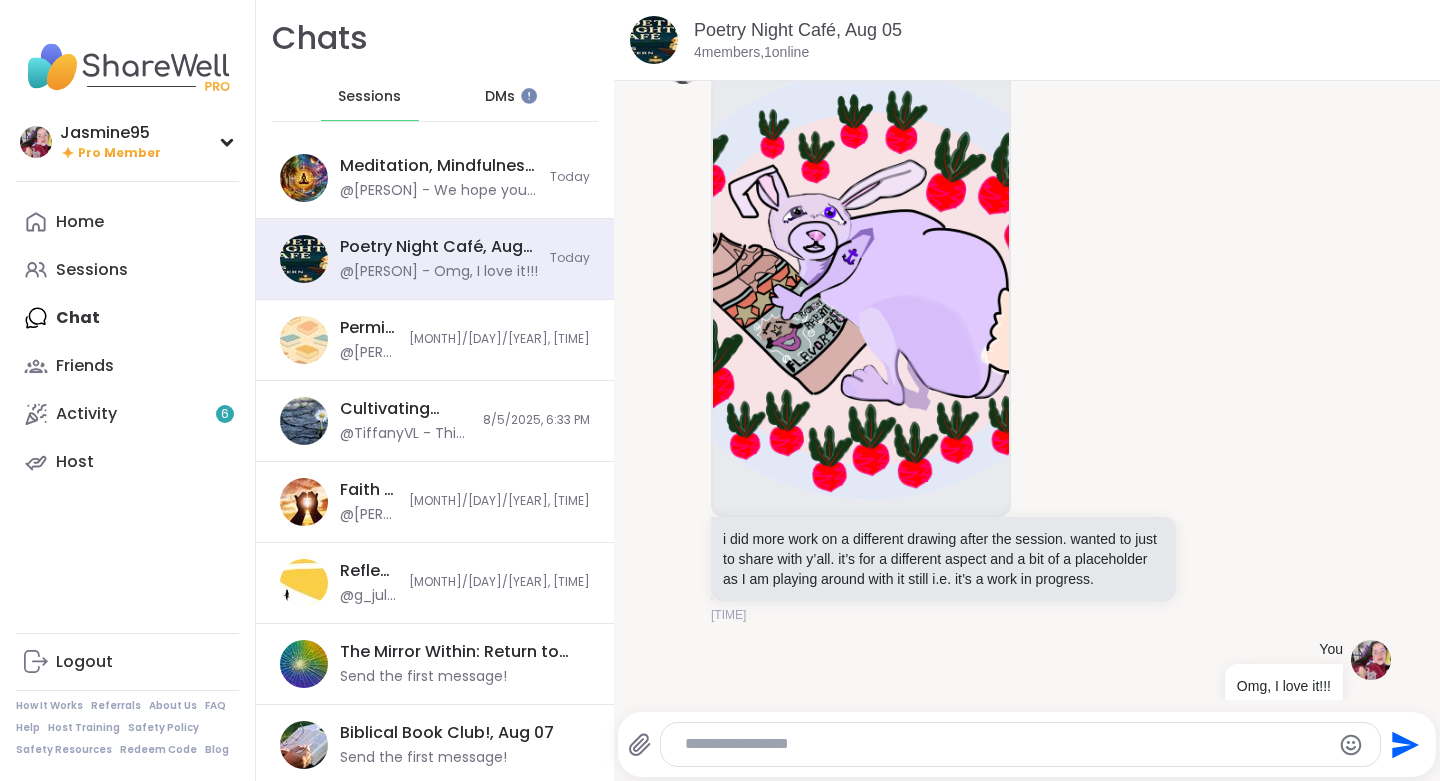 scroll, scrollTop: 3105, scrollLeft: 0, axis: vertical 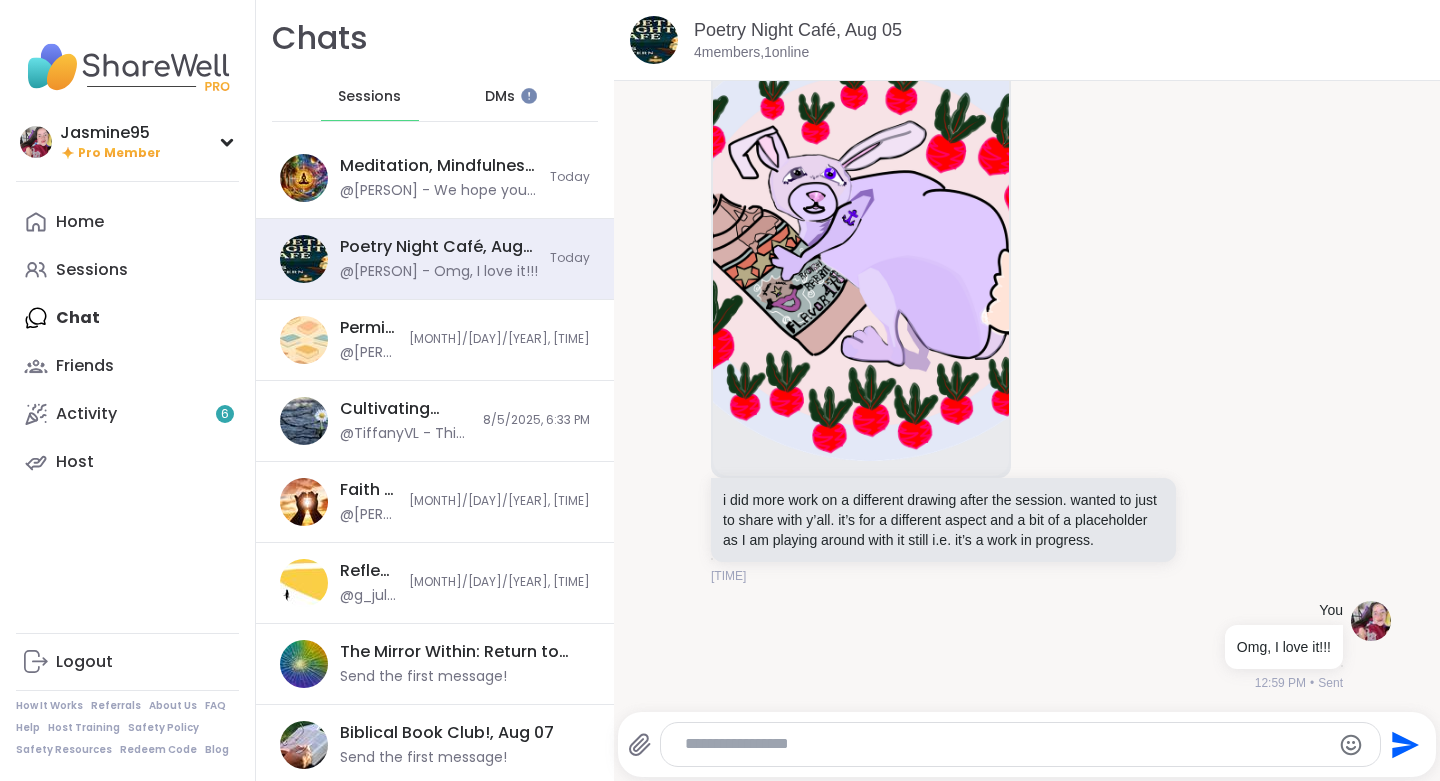 click on "Sessions" at bounding box center [127, 270] 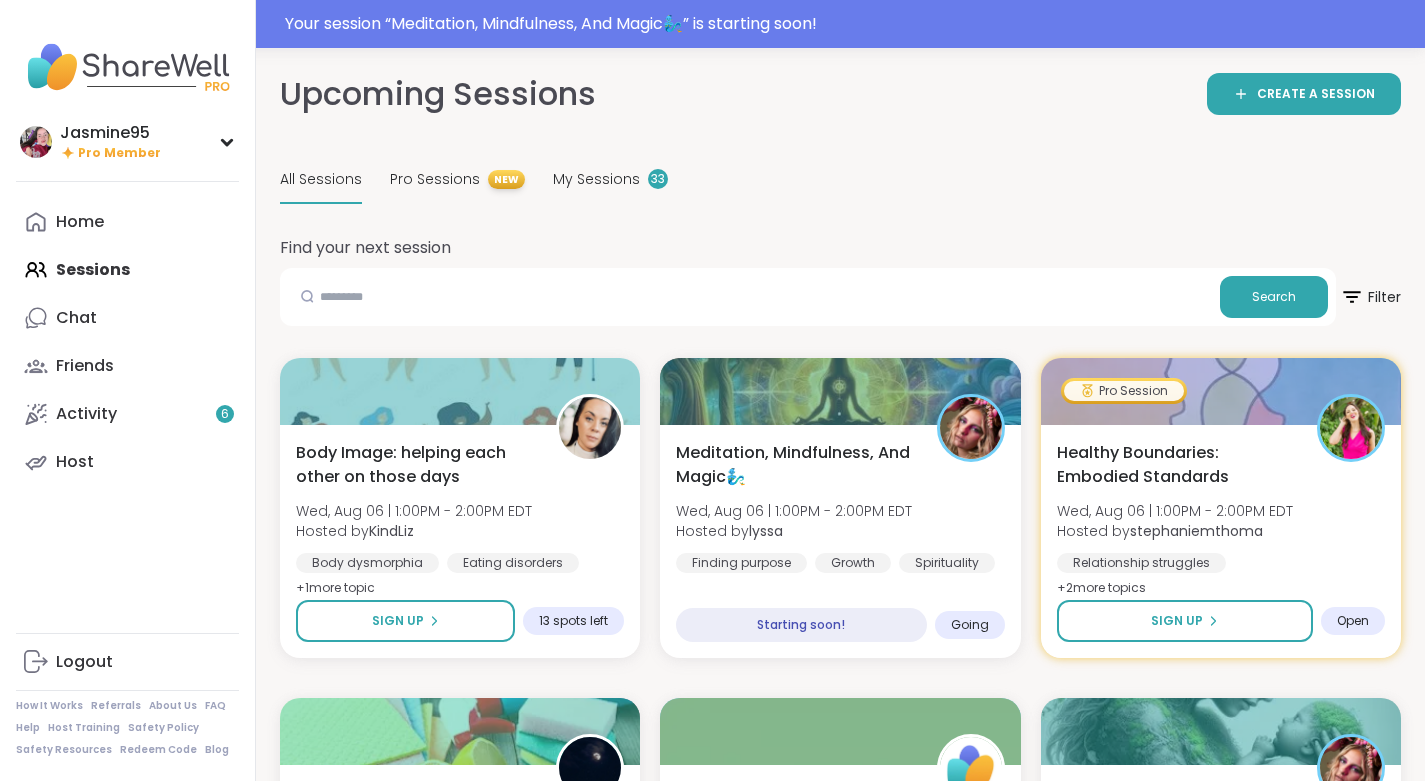 click on "Meditation, Mindfulness, And Magic🧞‍♂️ [DAY], [MONTH] [DAY] | [TIME] - [TIME] [TIME] Hosted by  [PERSON] Finding purpose Growth Spirituality Starting soon! Going" at bounding box center (840, 541) 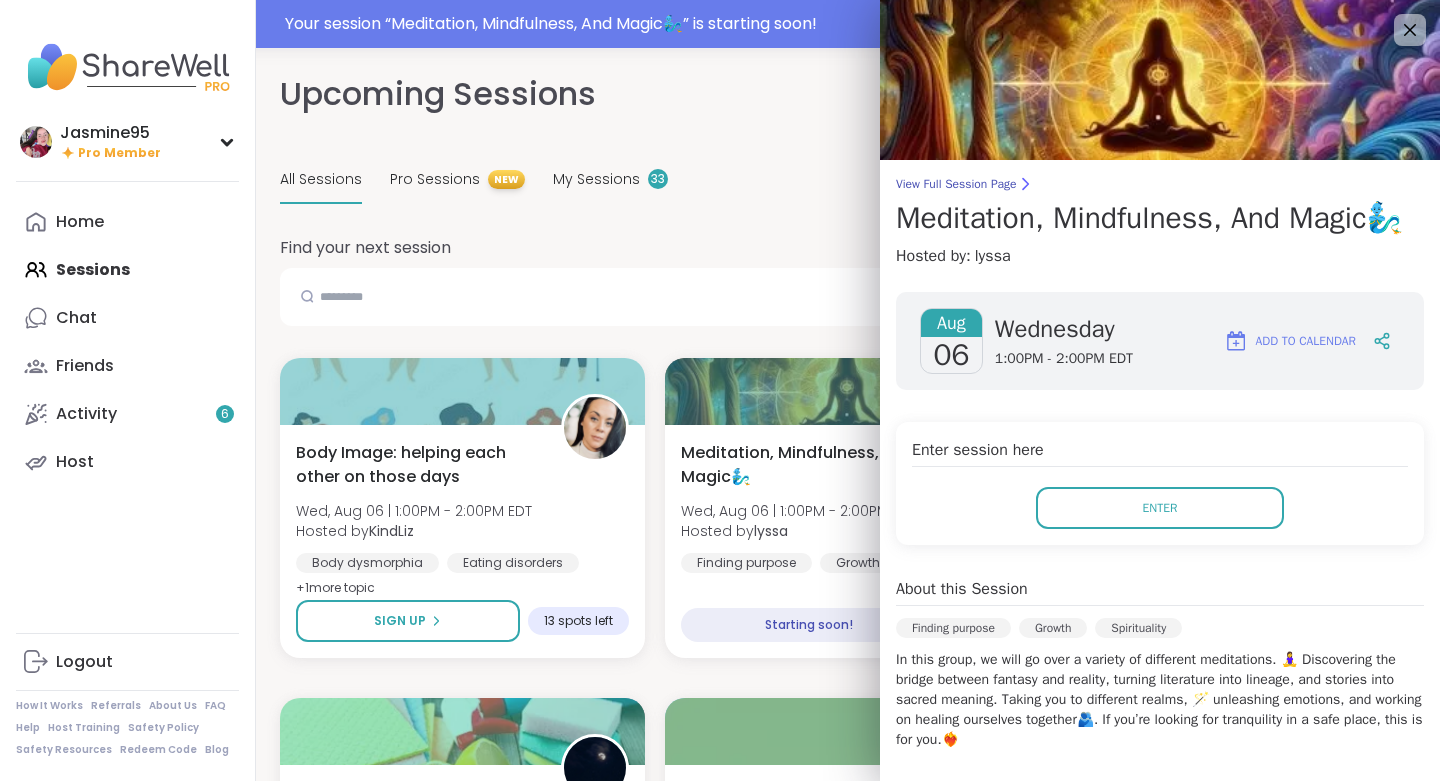 click on "Enter" at bounding box center (1160, 508) 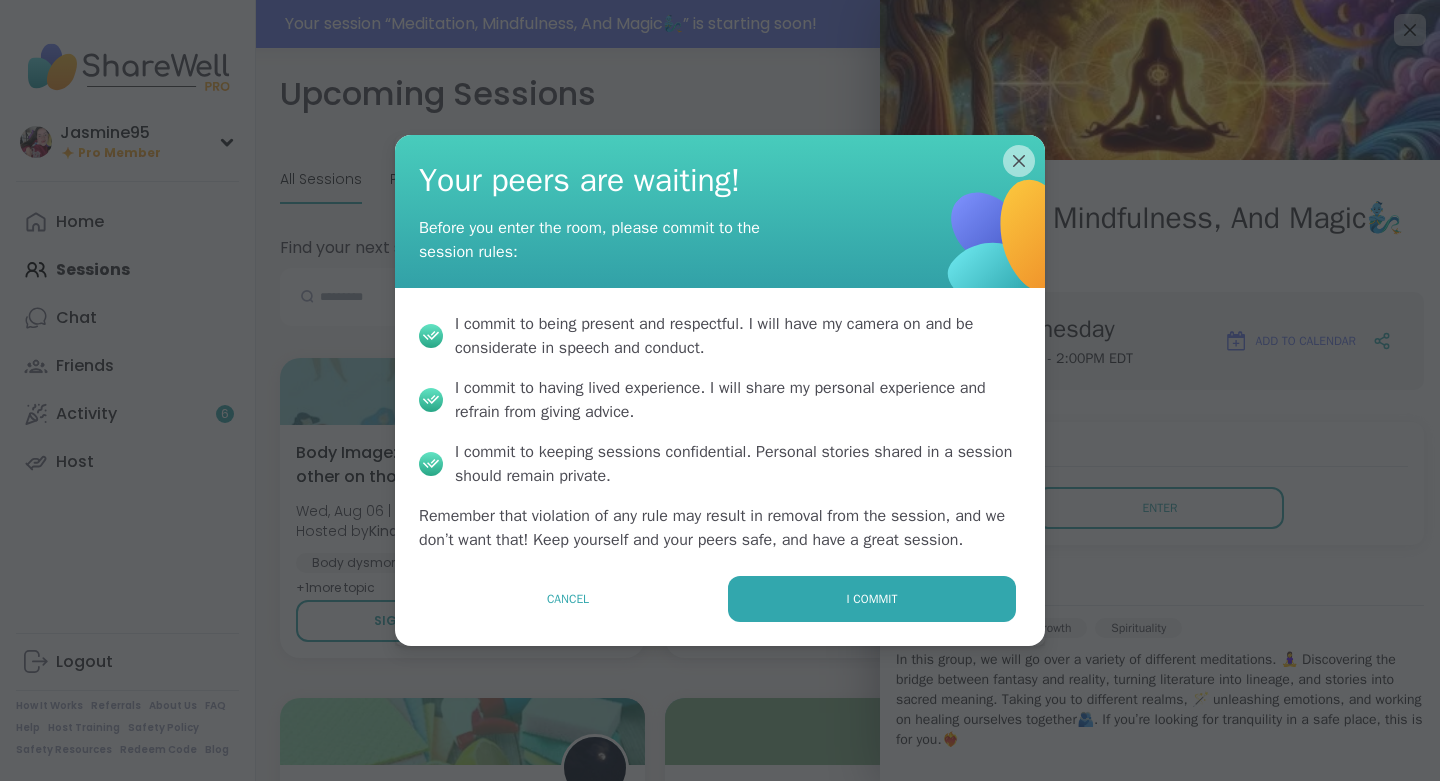 click on "I commit" at bounding box center [872, 599] 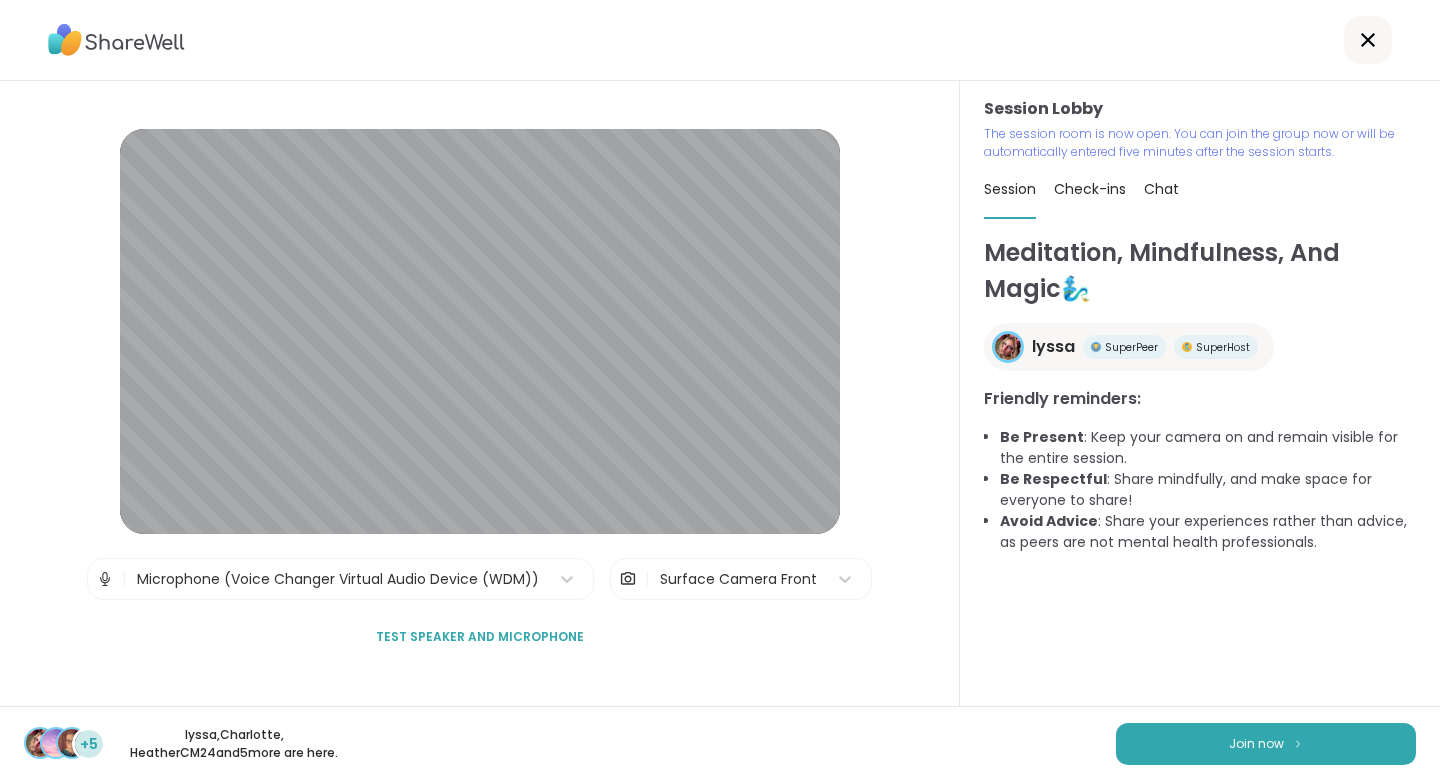 click on "Join now" at bounding box center (1256, 744) 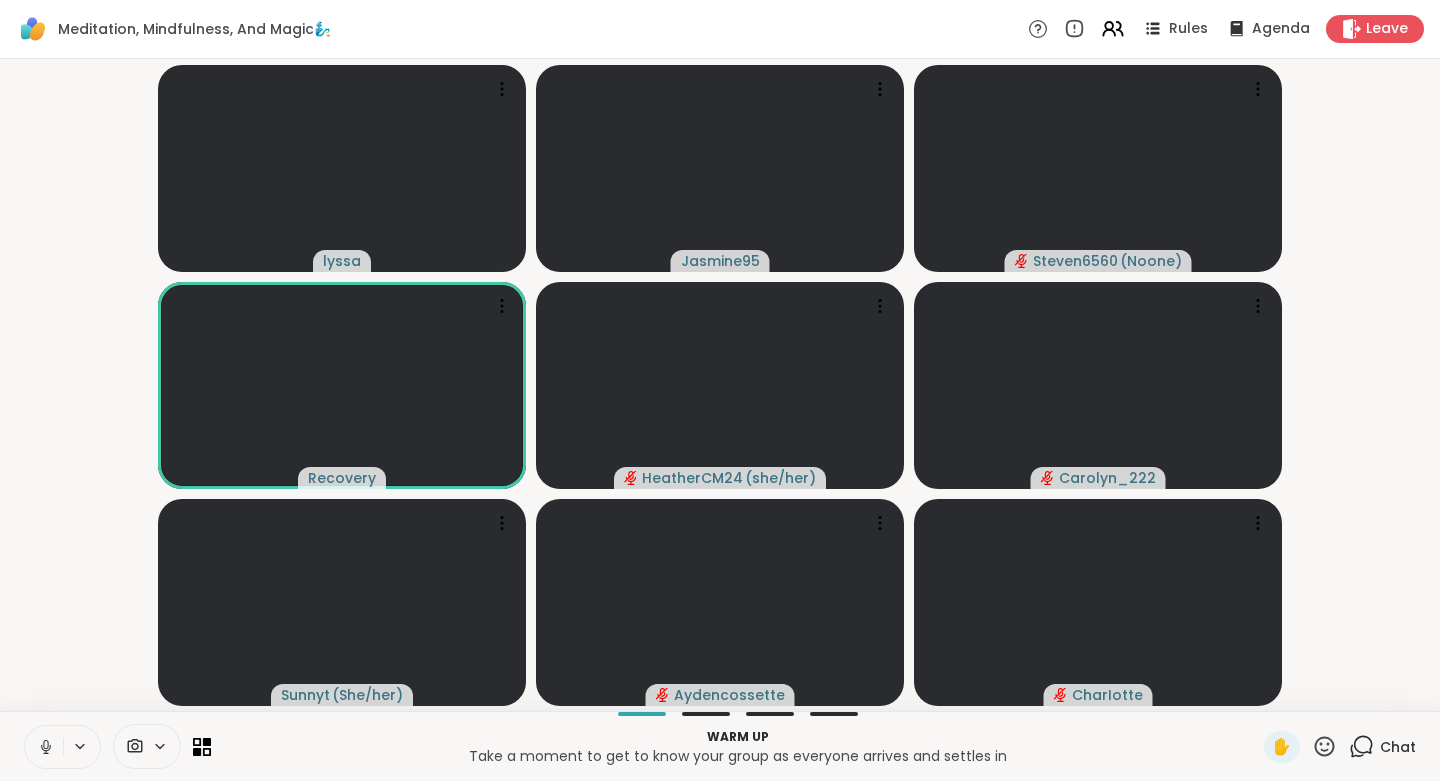 click 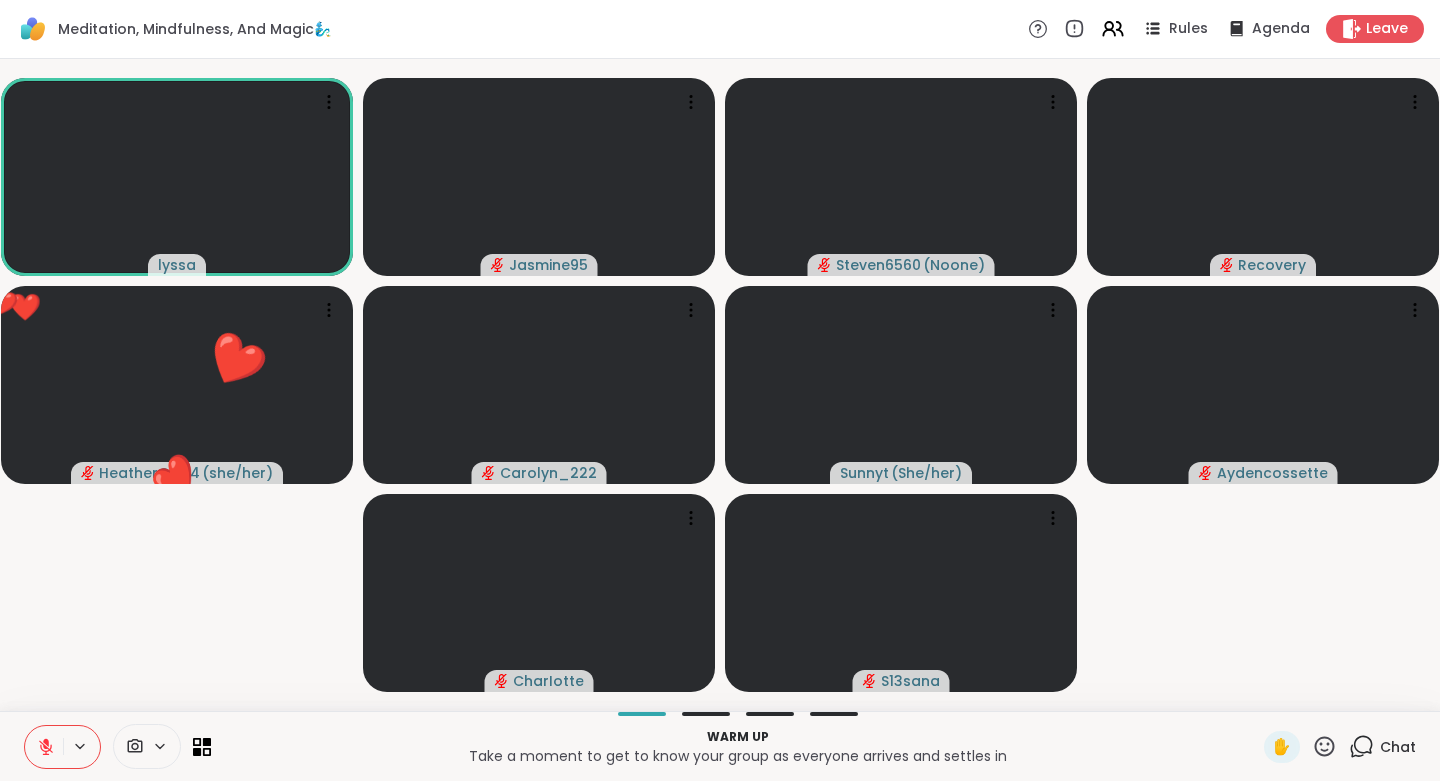 click 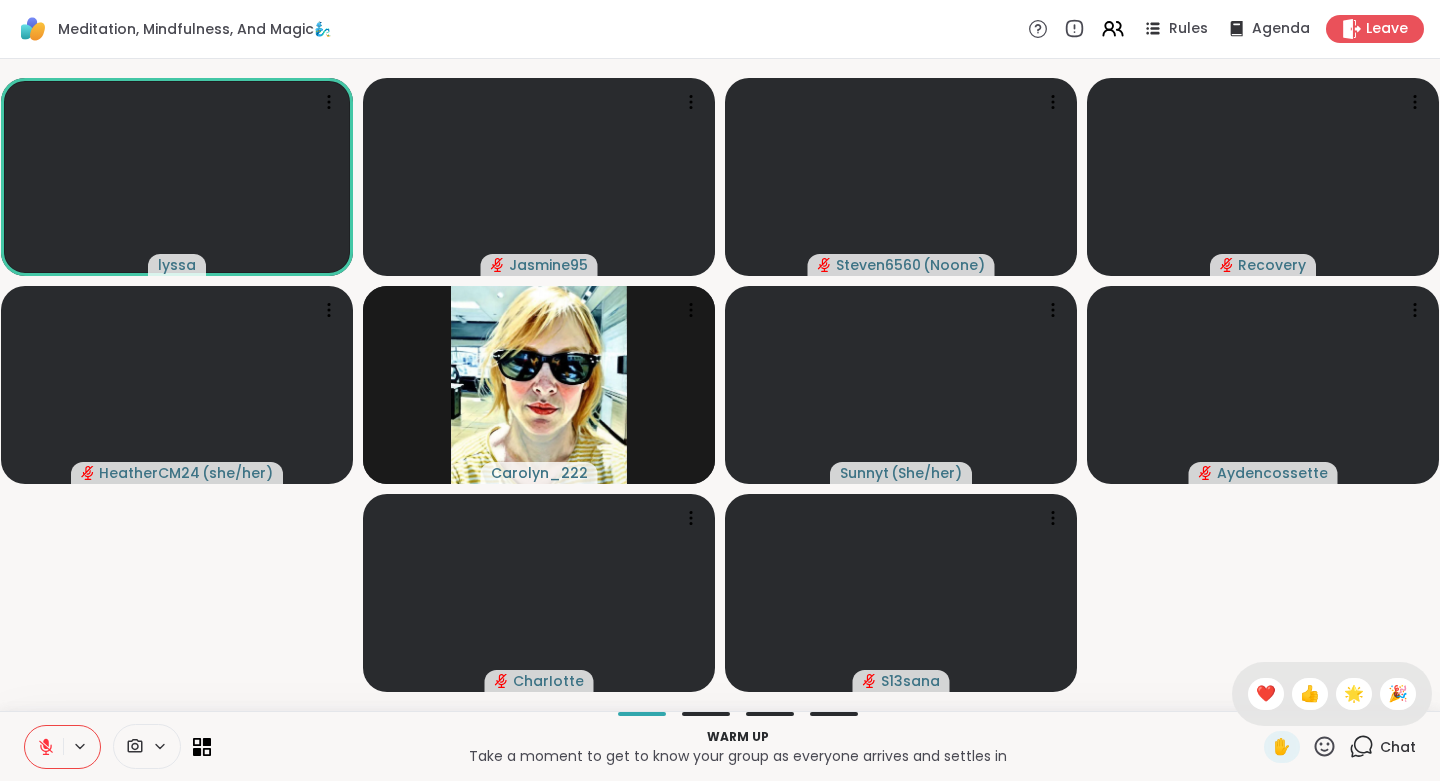 click on "❤️" at bounding box center (1266, 694) 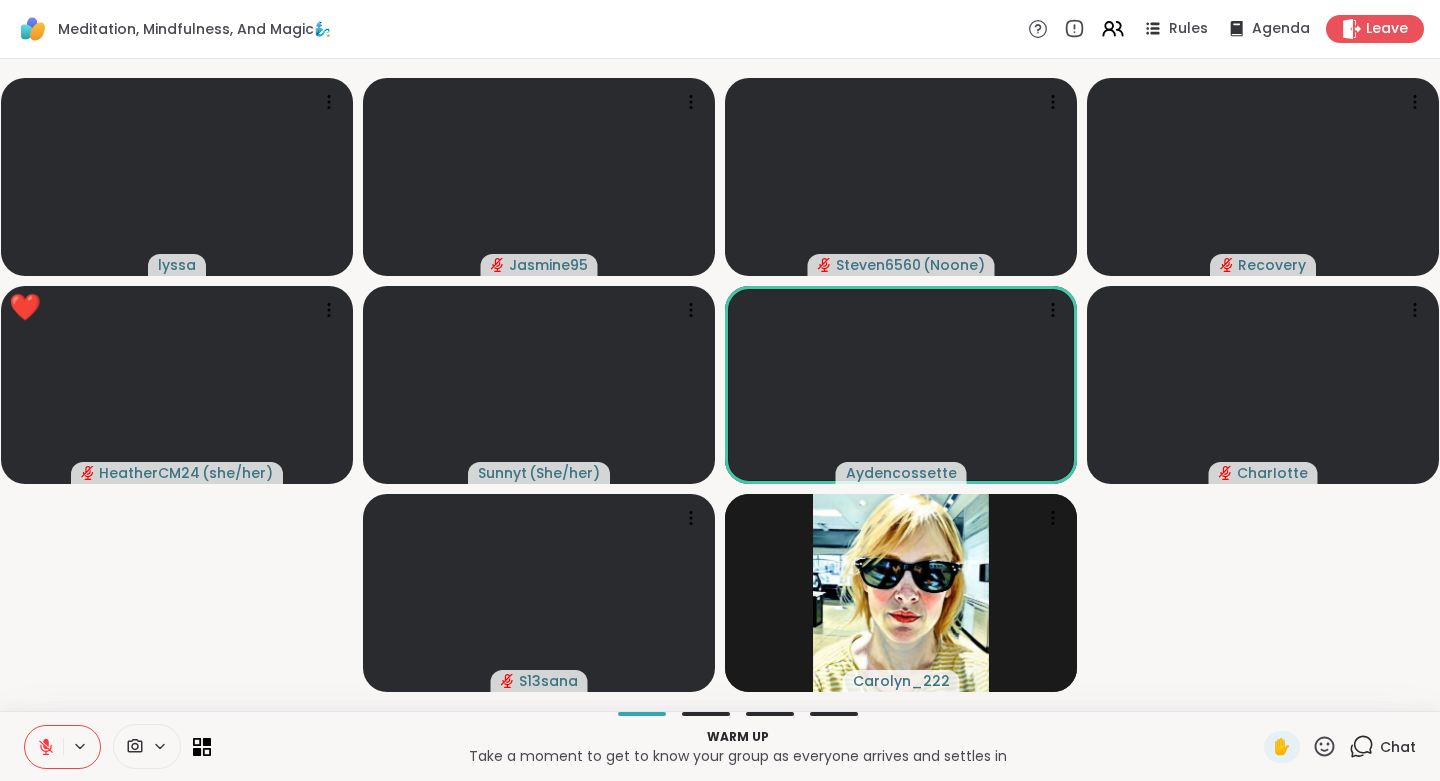 click 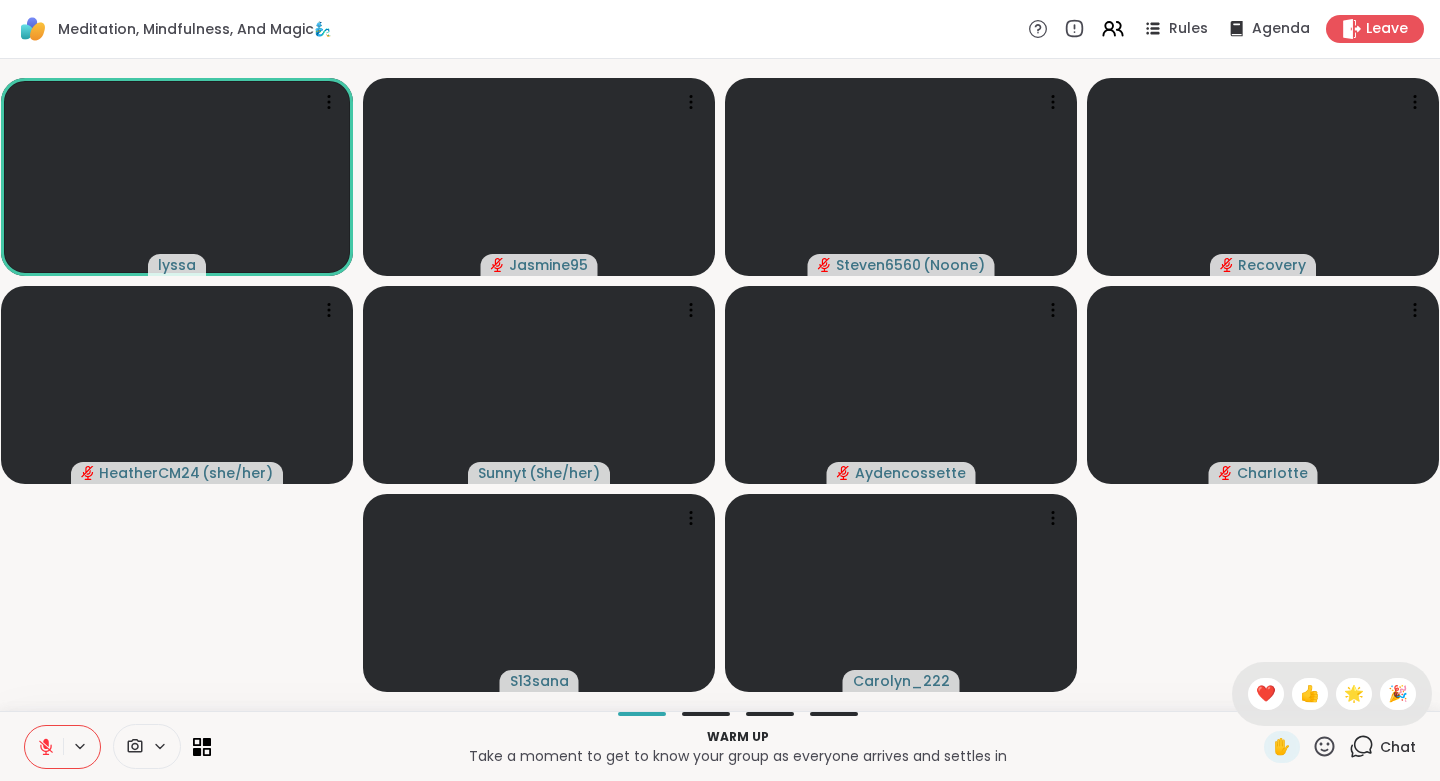 click on "❤️" at bounding box center [1266, 694] 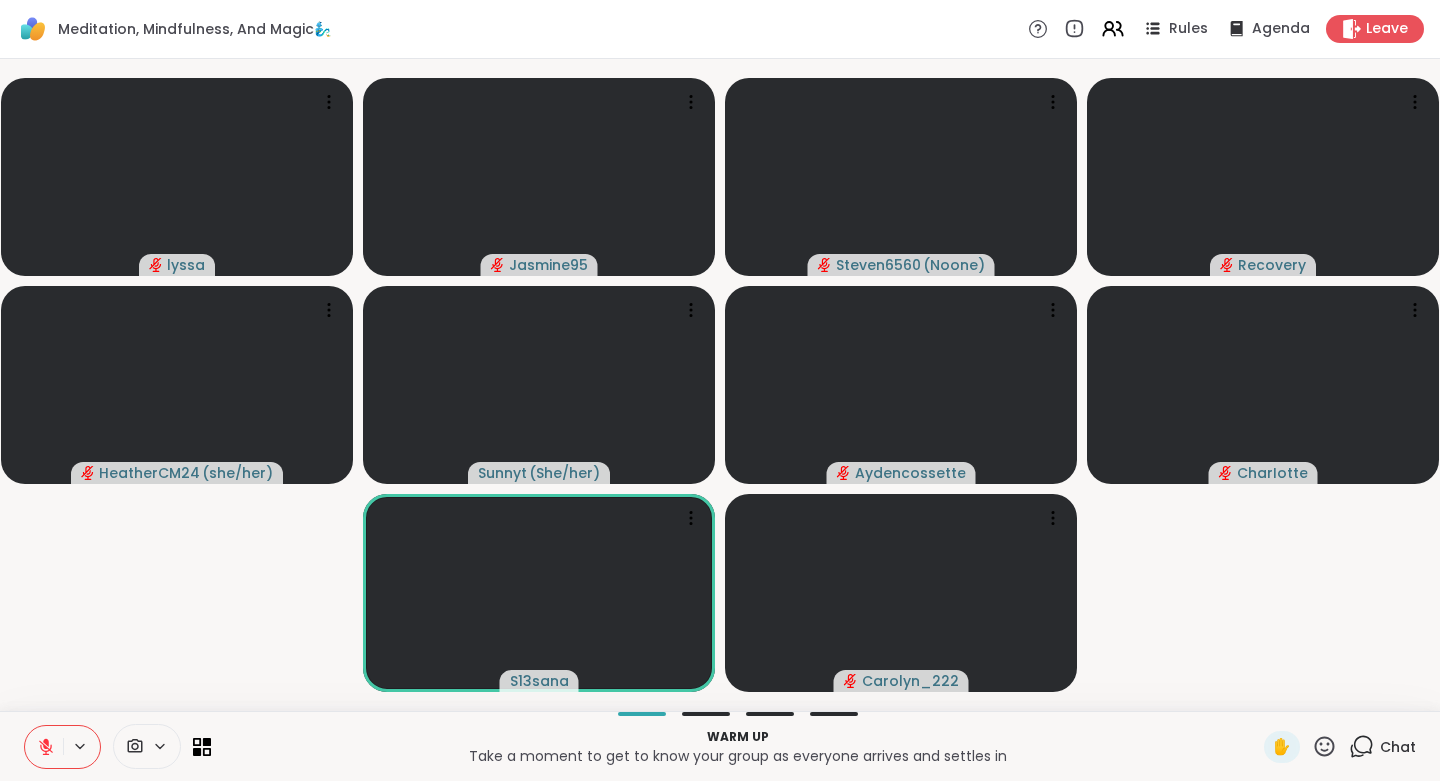 click 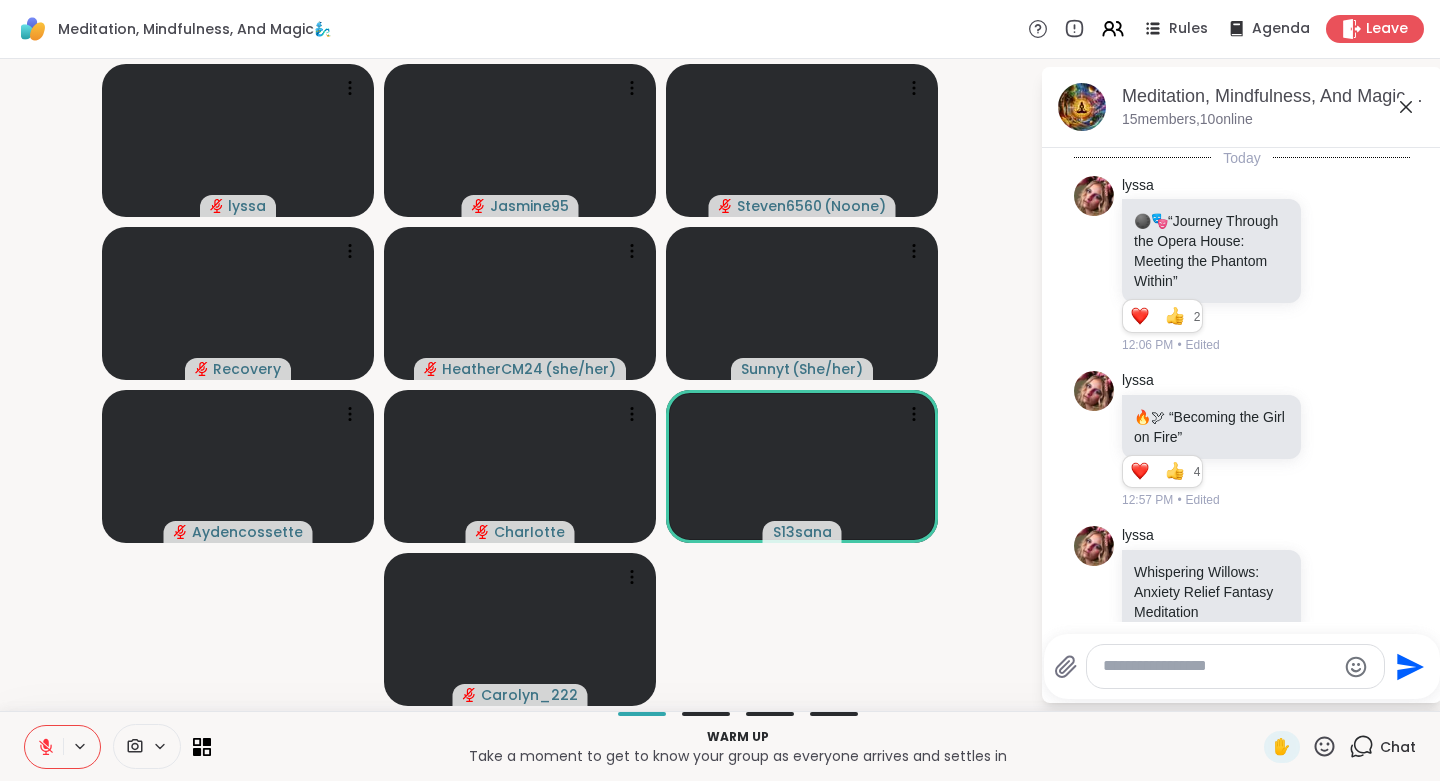 scroll, scrollTop: 2547, scrollLeft: 0, axis: vertical 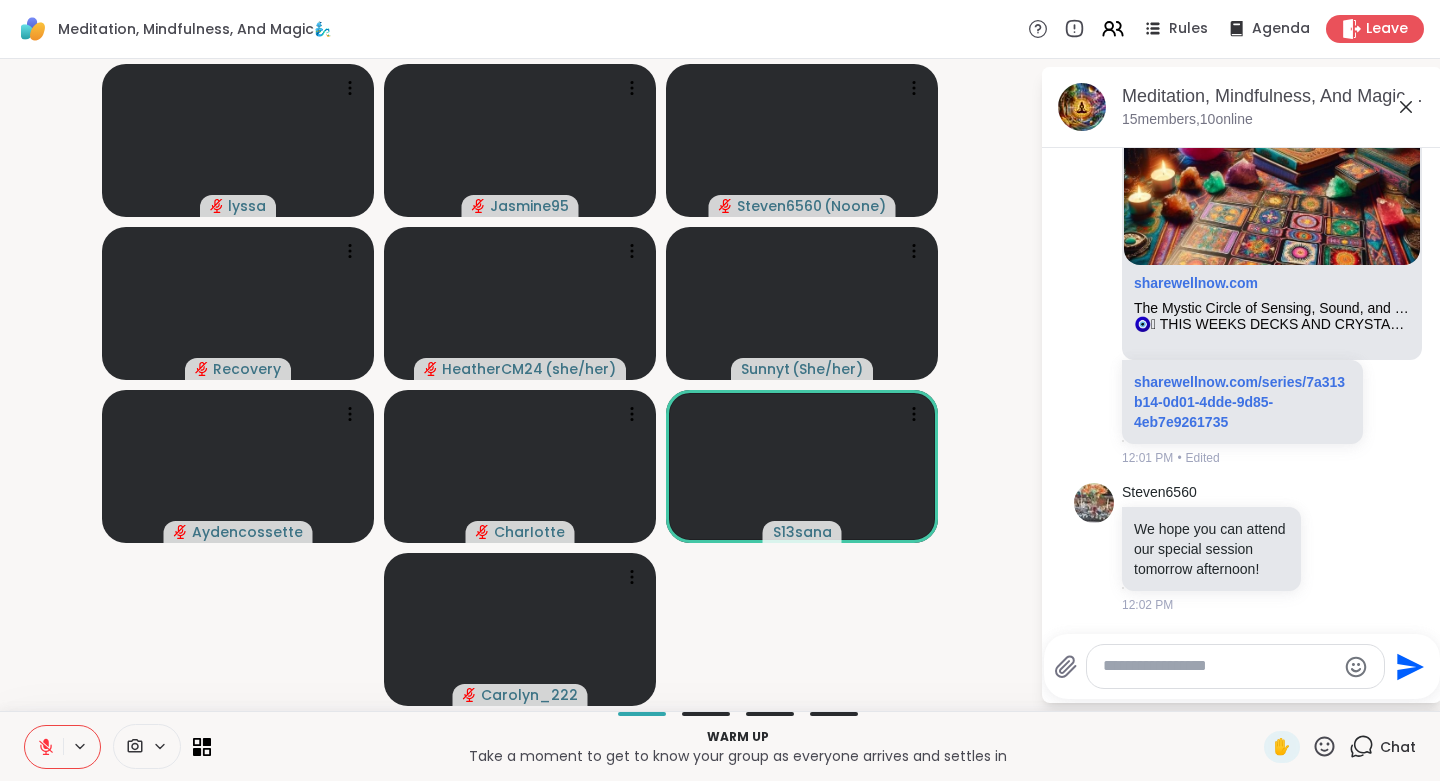click at bounding box center [1235, 666] 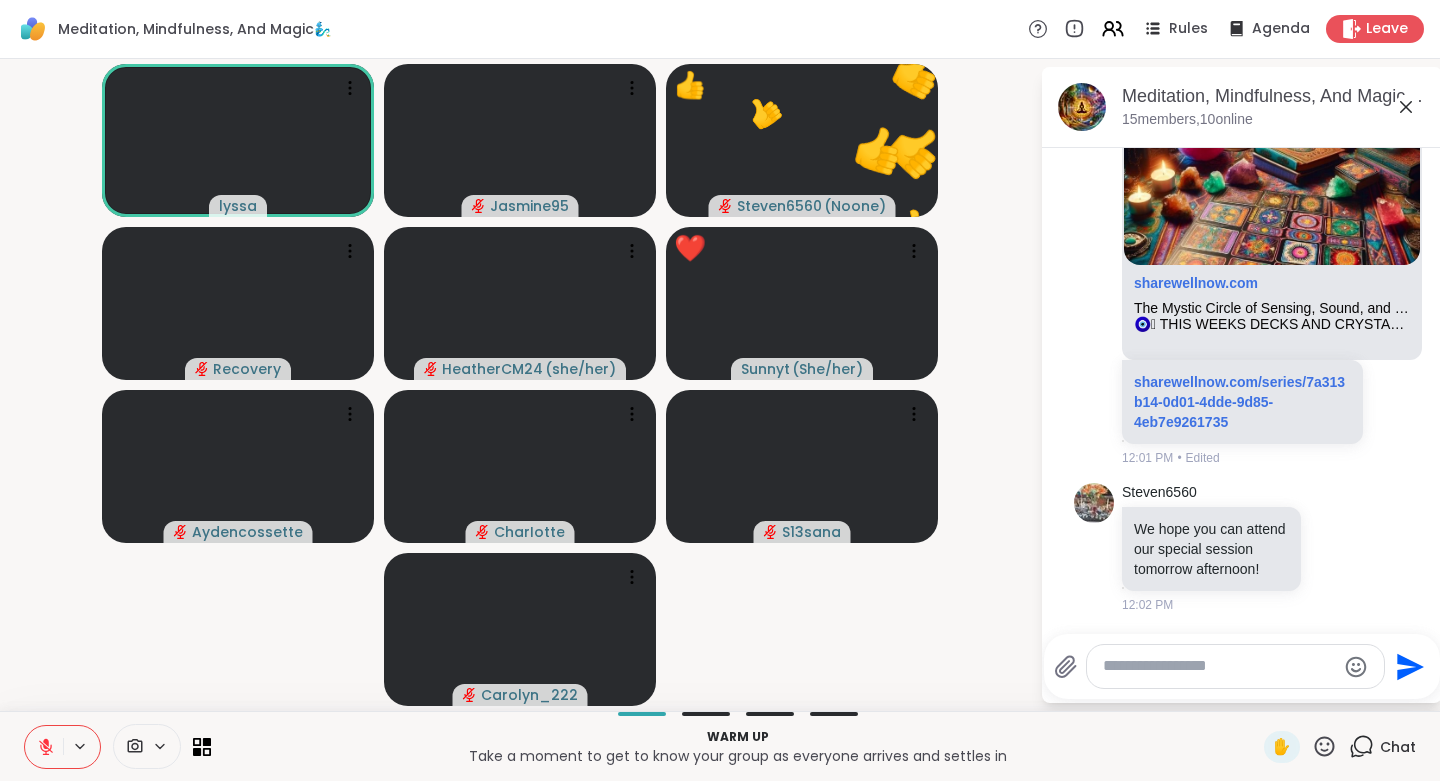 click at bounding box center (1219, 666) 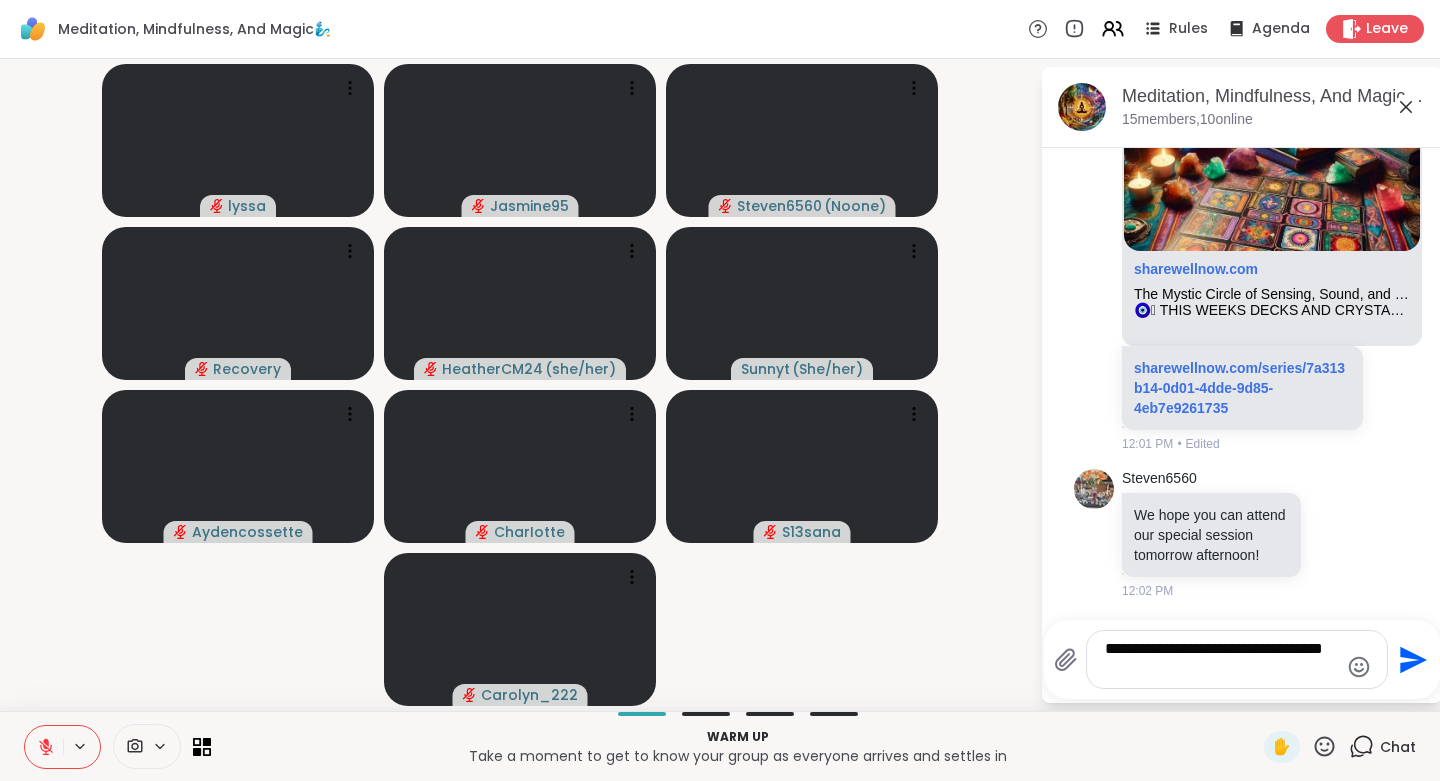 type on "**********" 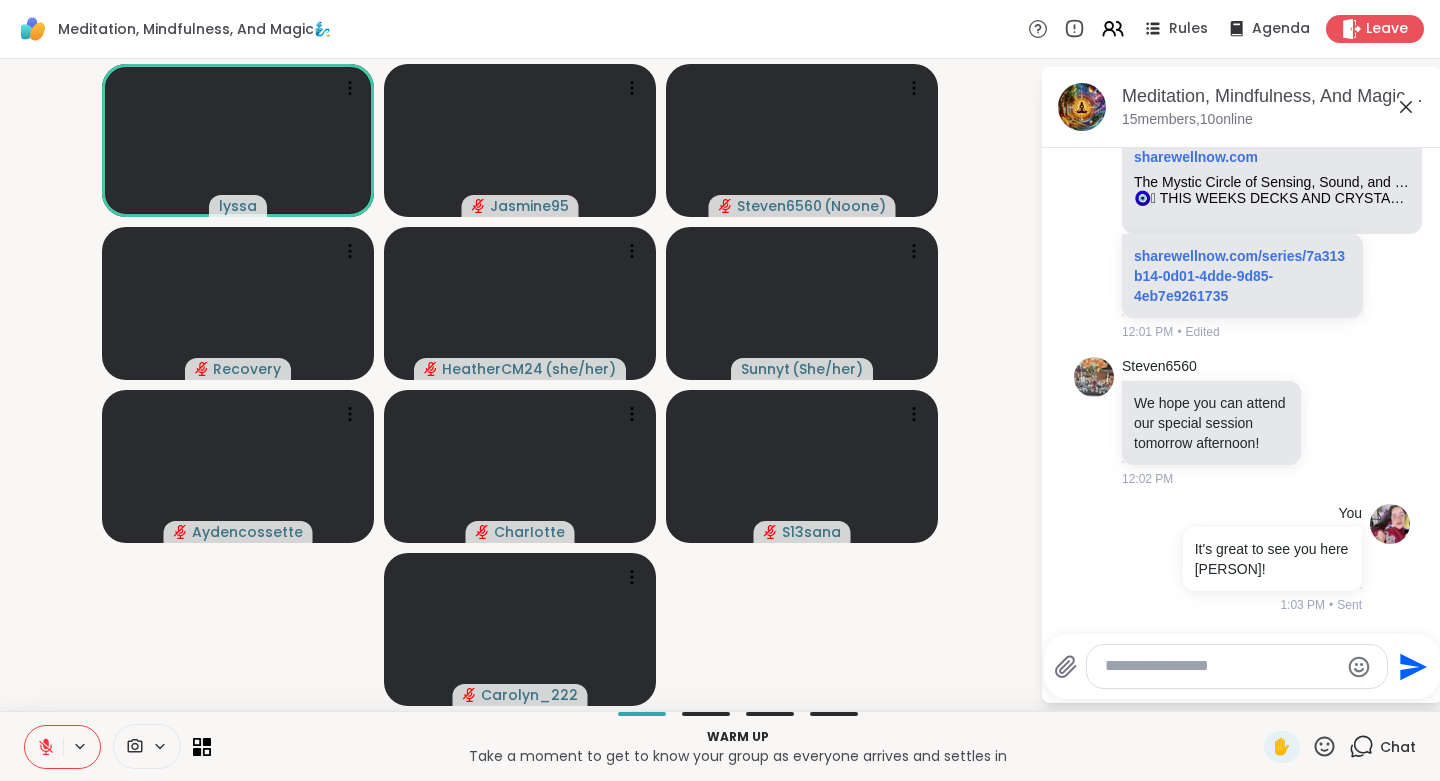 scroll, scrollTop: 2673, scrollLeft: 0, axis: vertical 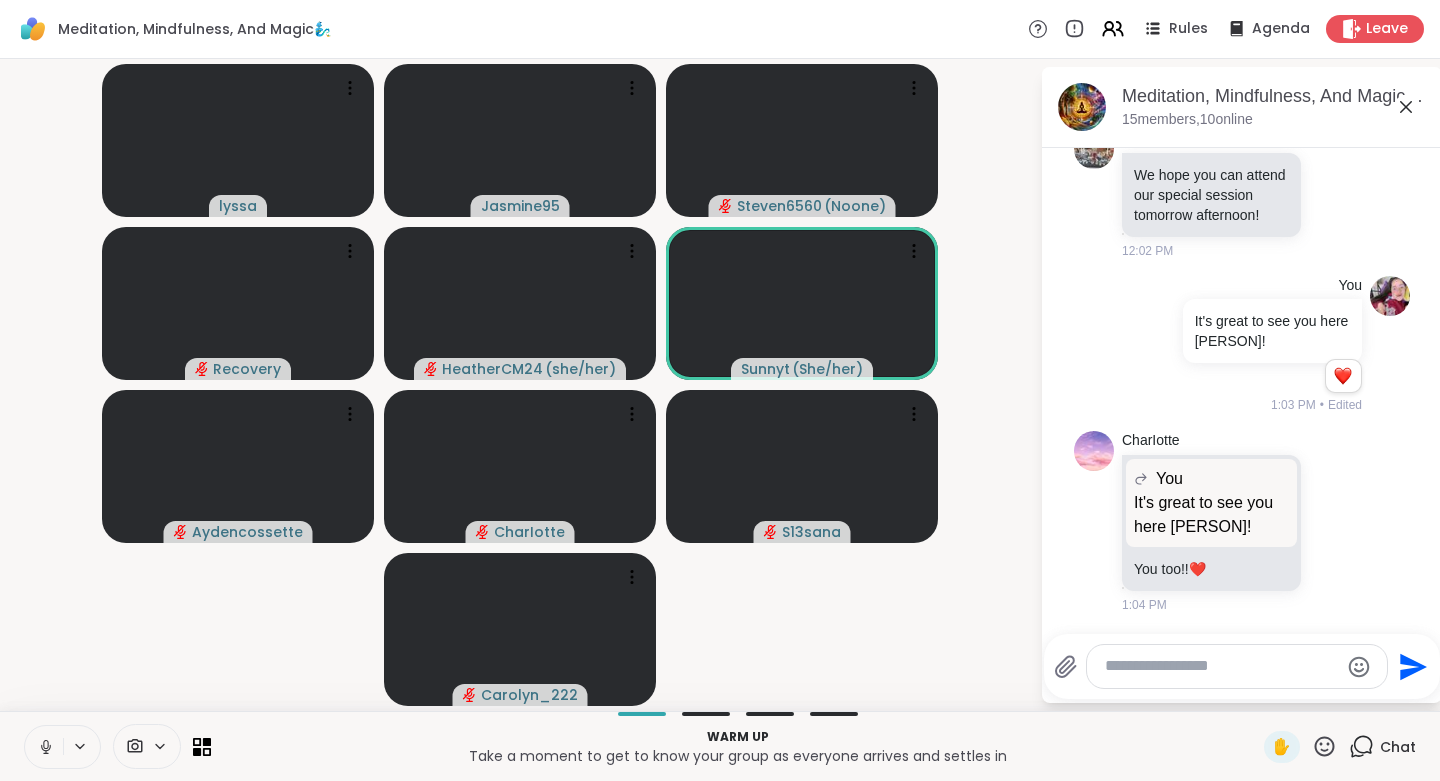 click 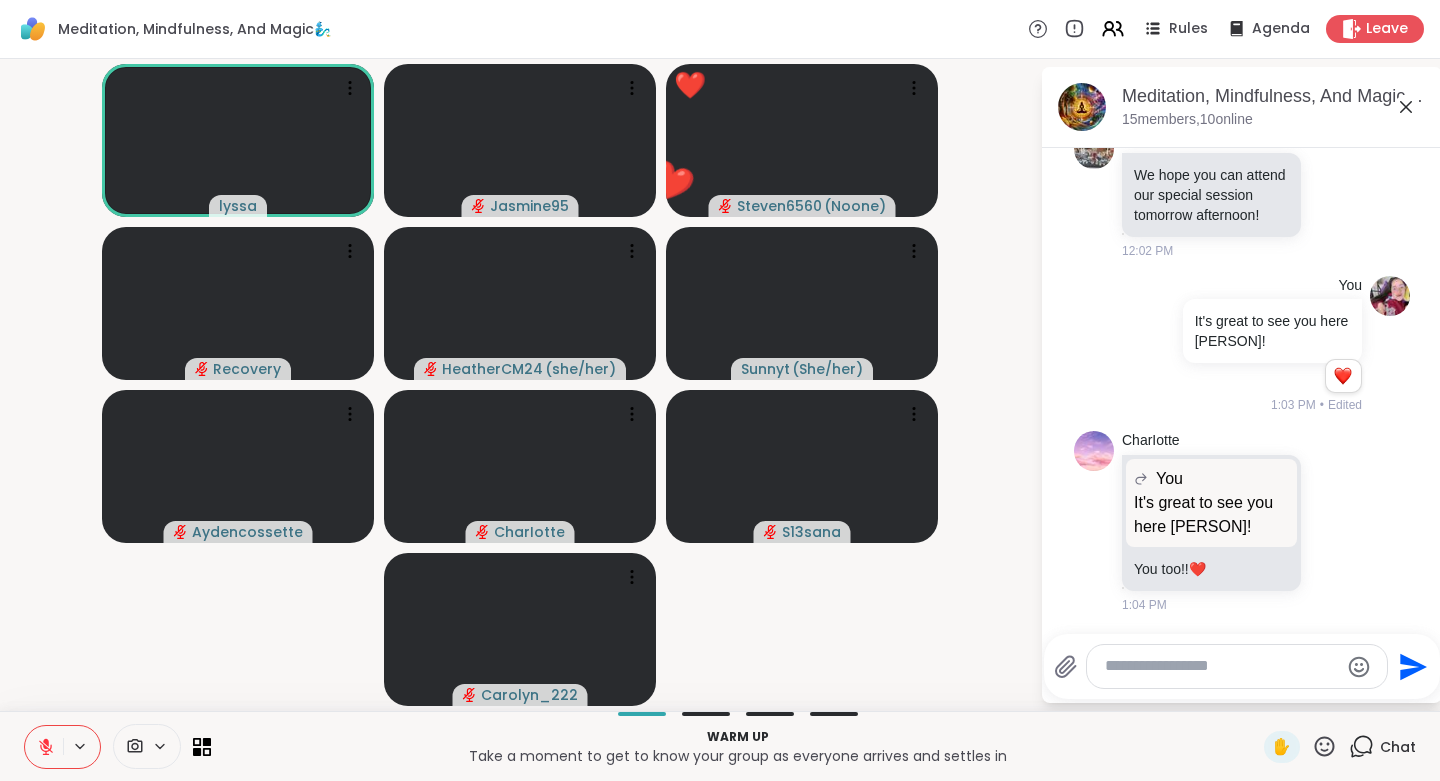 click 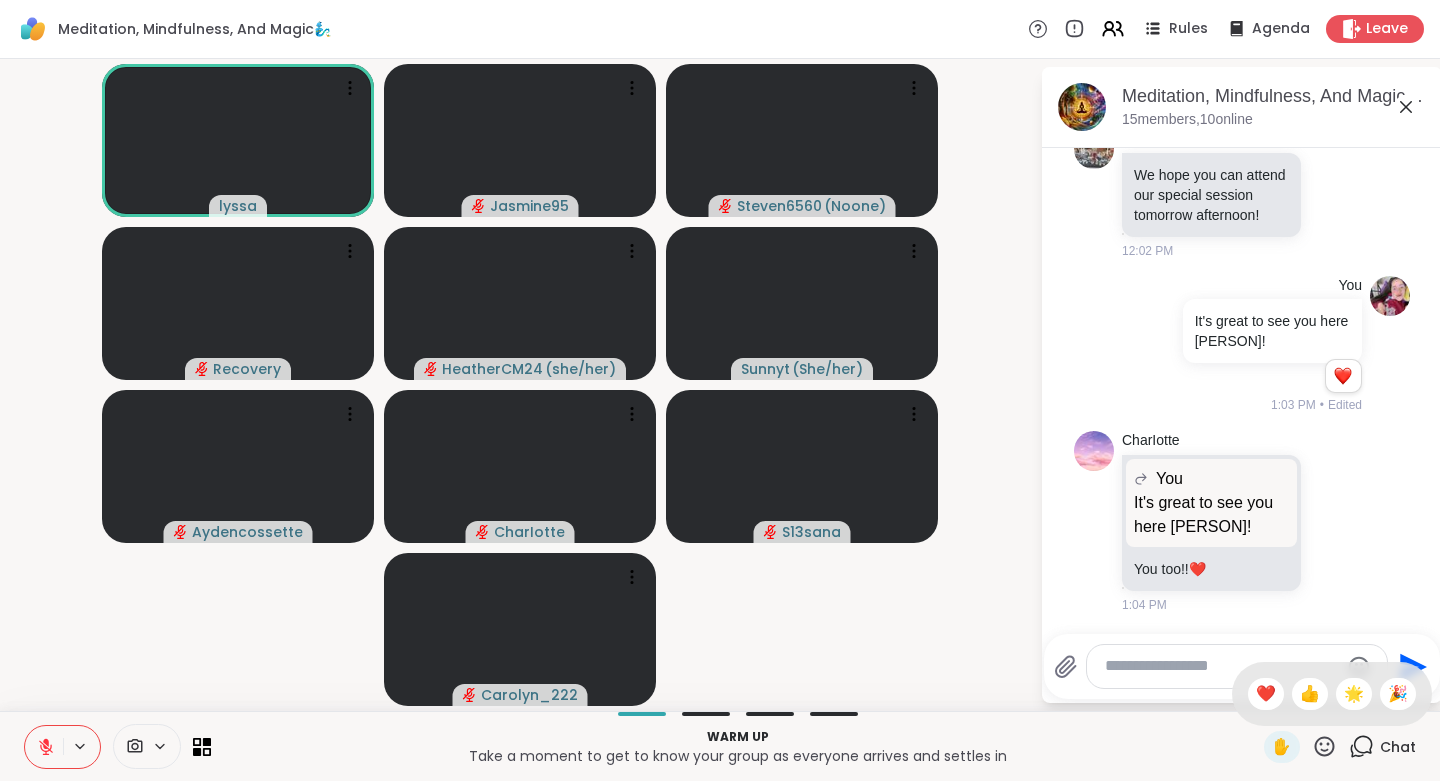 click on "❤️" at bounding box center [1266, 694] 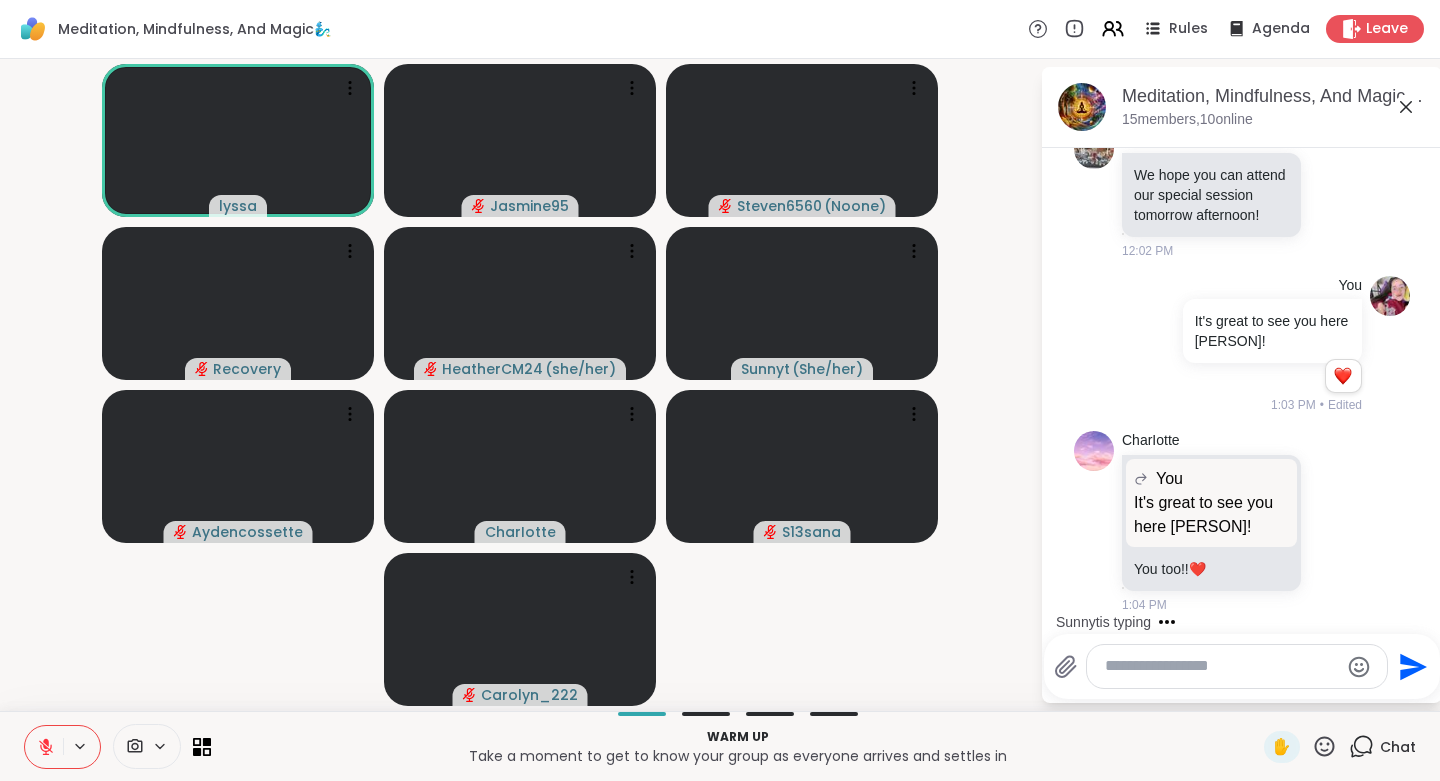 click 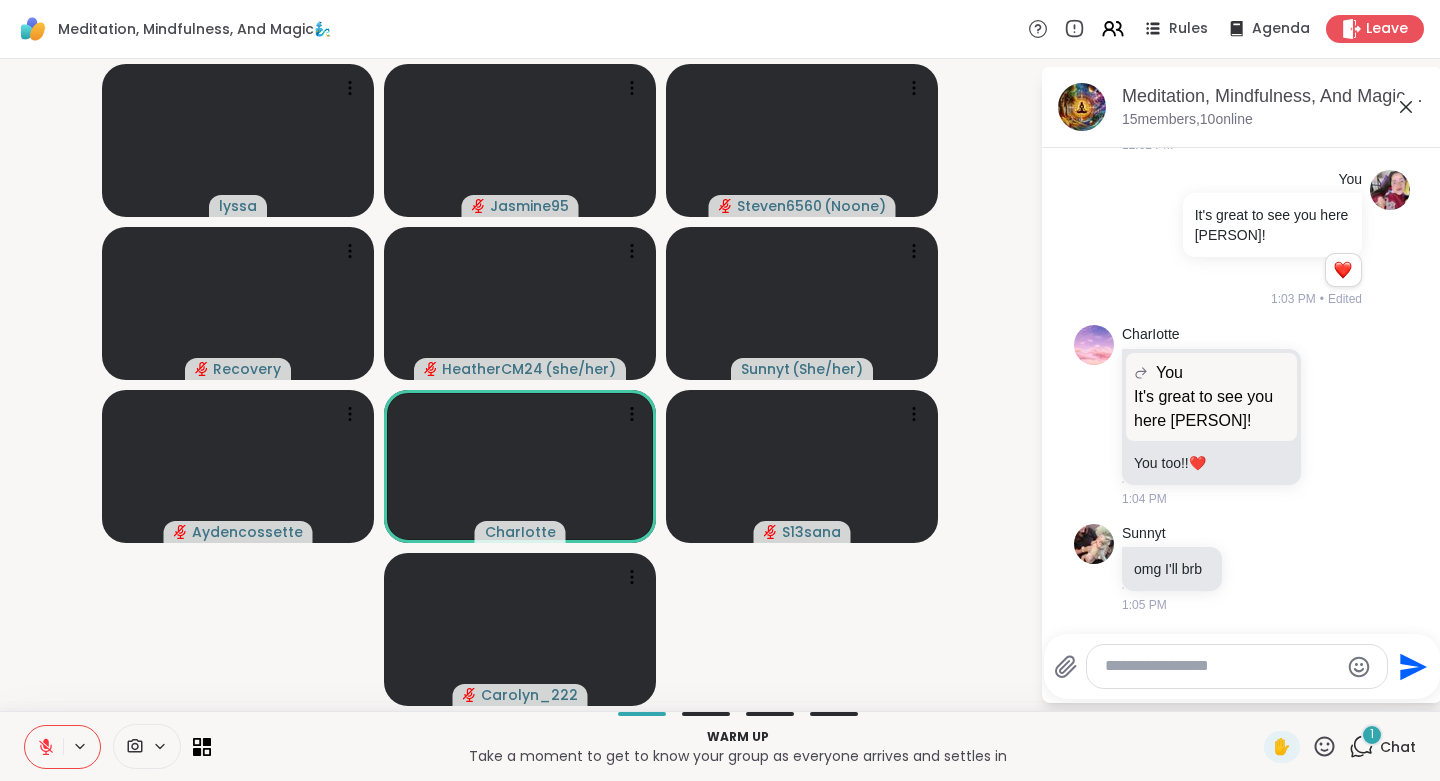 scroll, scrollTop: 3031, scrollLeft: 0, axis: vertical 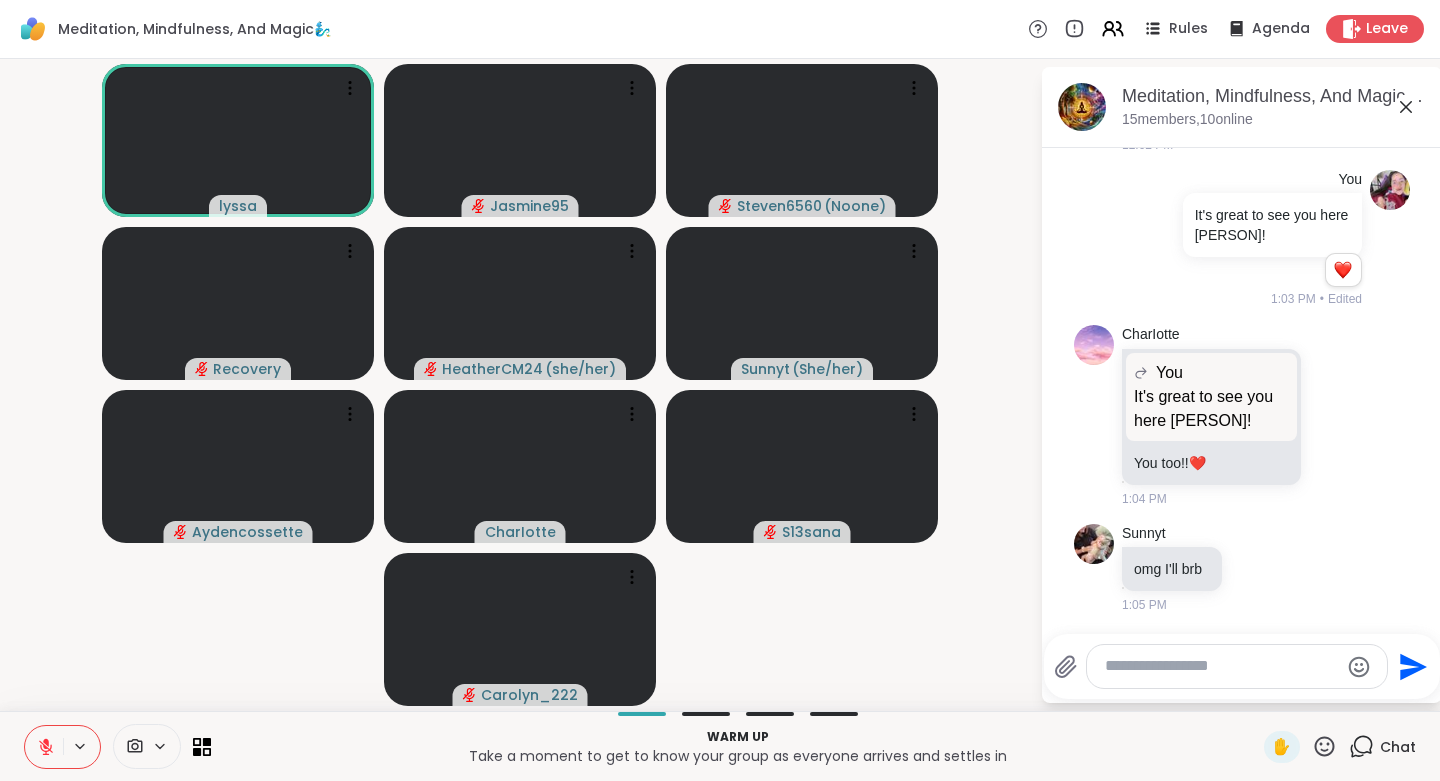 click at bounding box center [1336, 383] 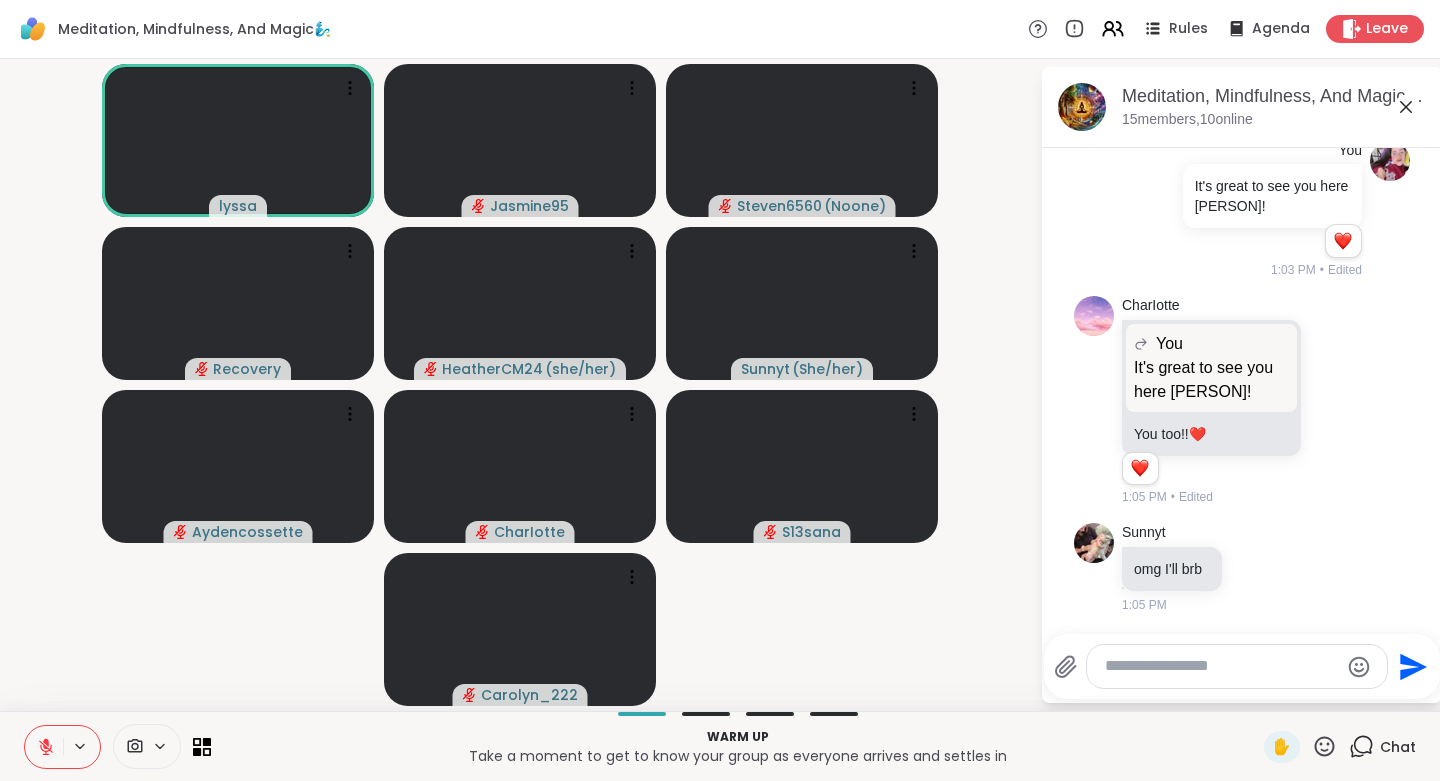 click at bounding box center (1221, 666) 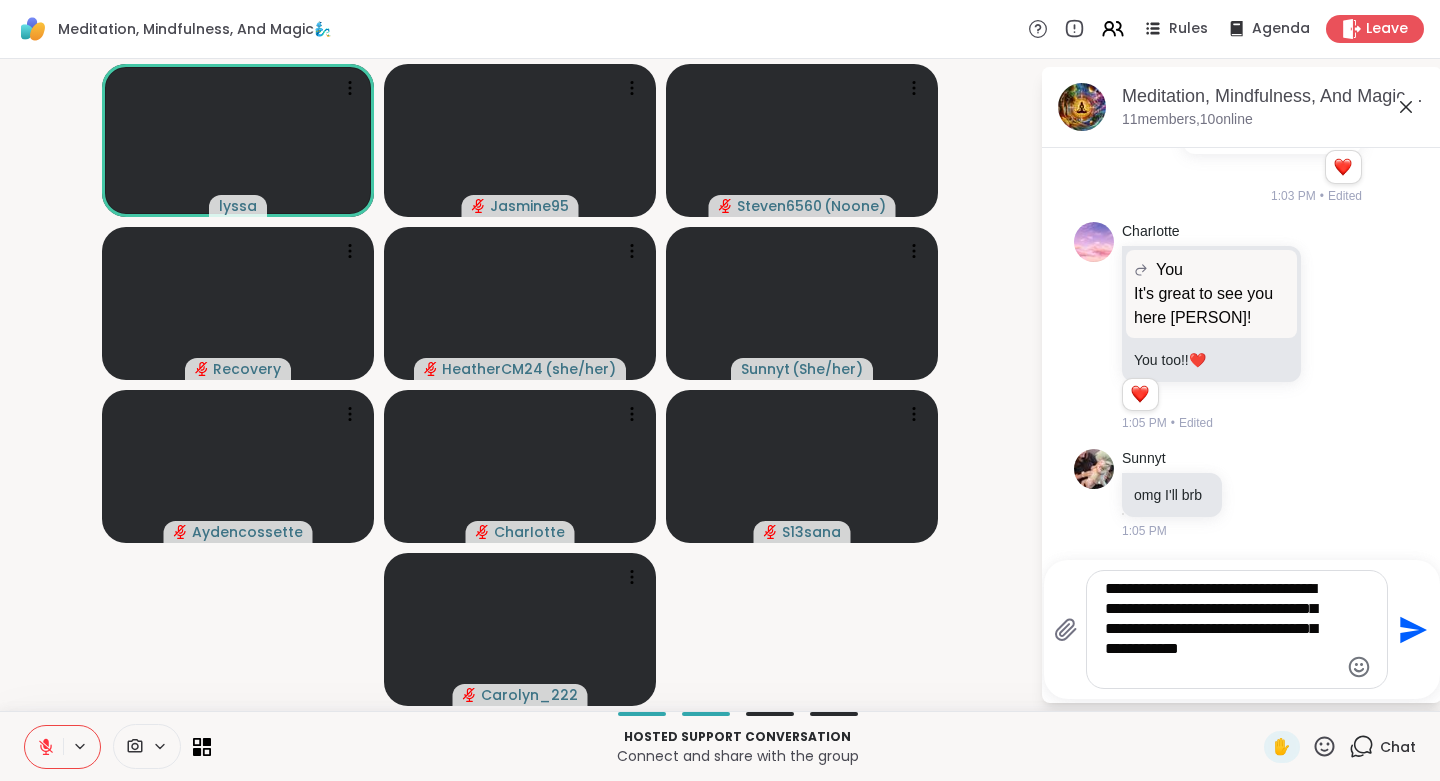 type on "**********" 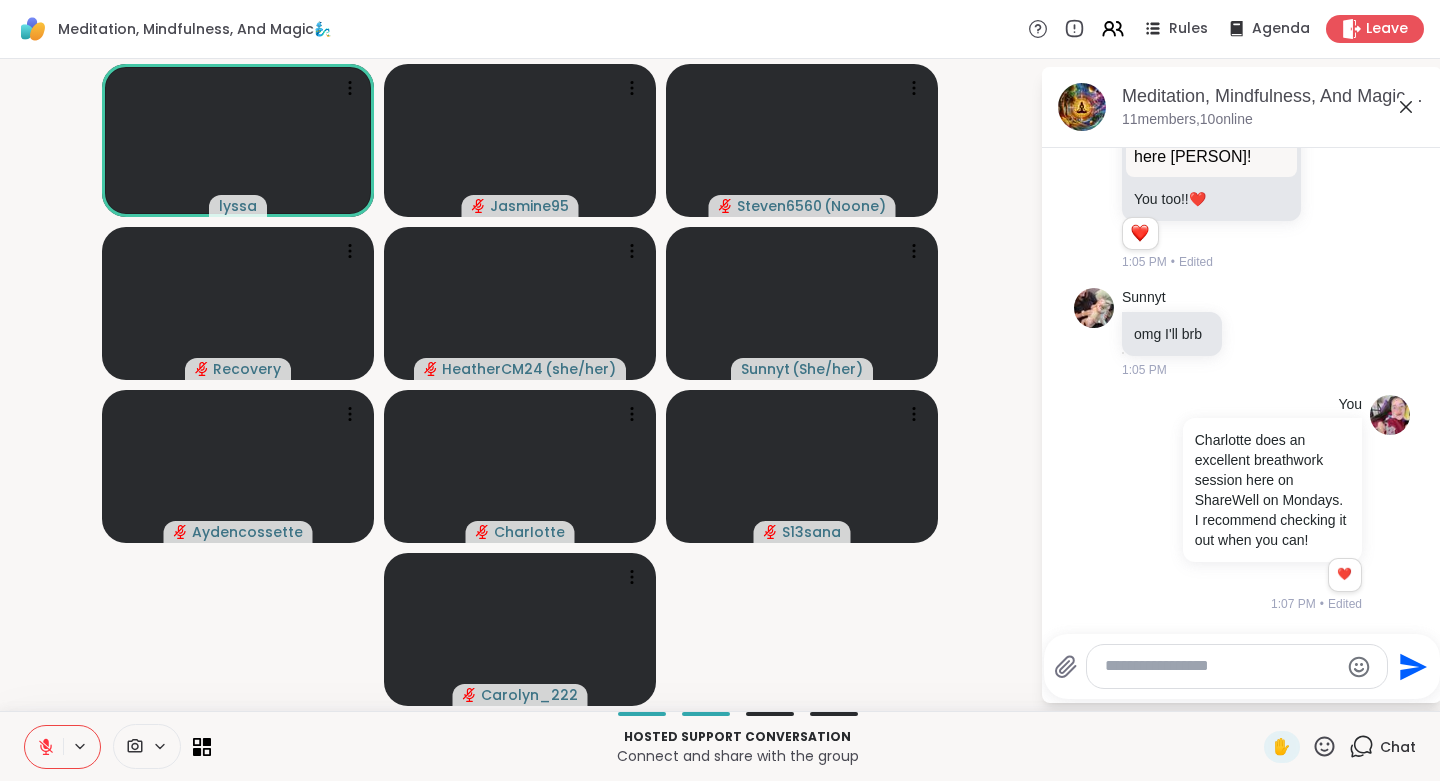scroll, scrollTop: 3315, scrollLeft: 0, axis: vertical 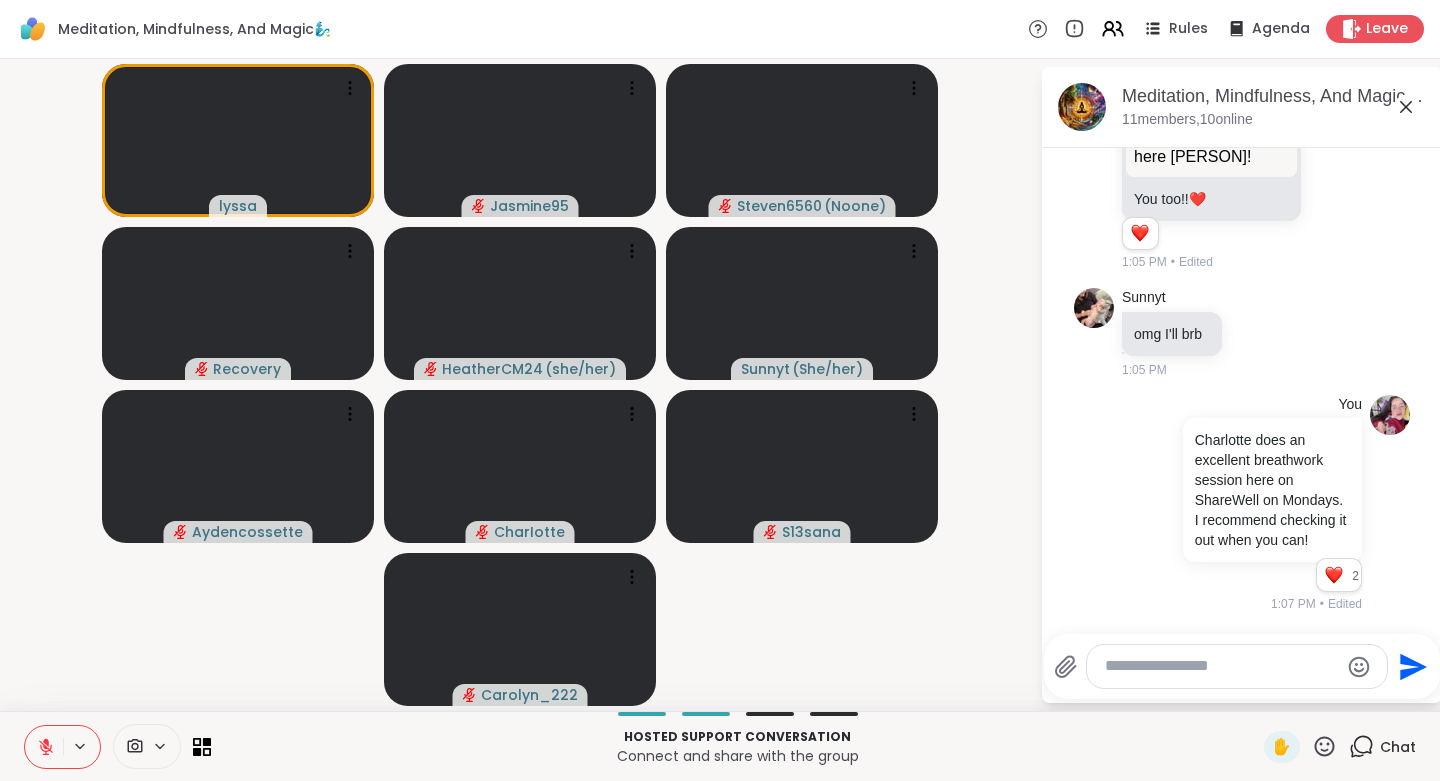 click 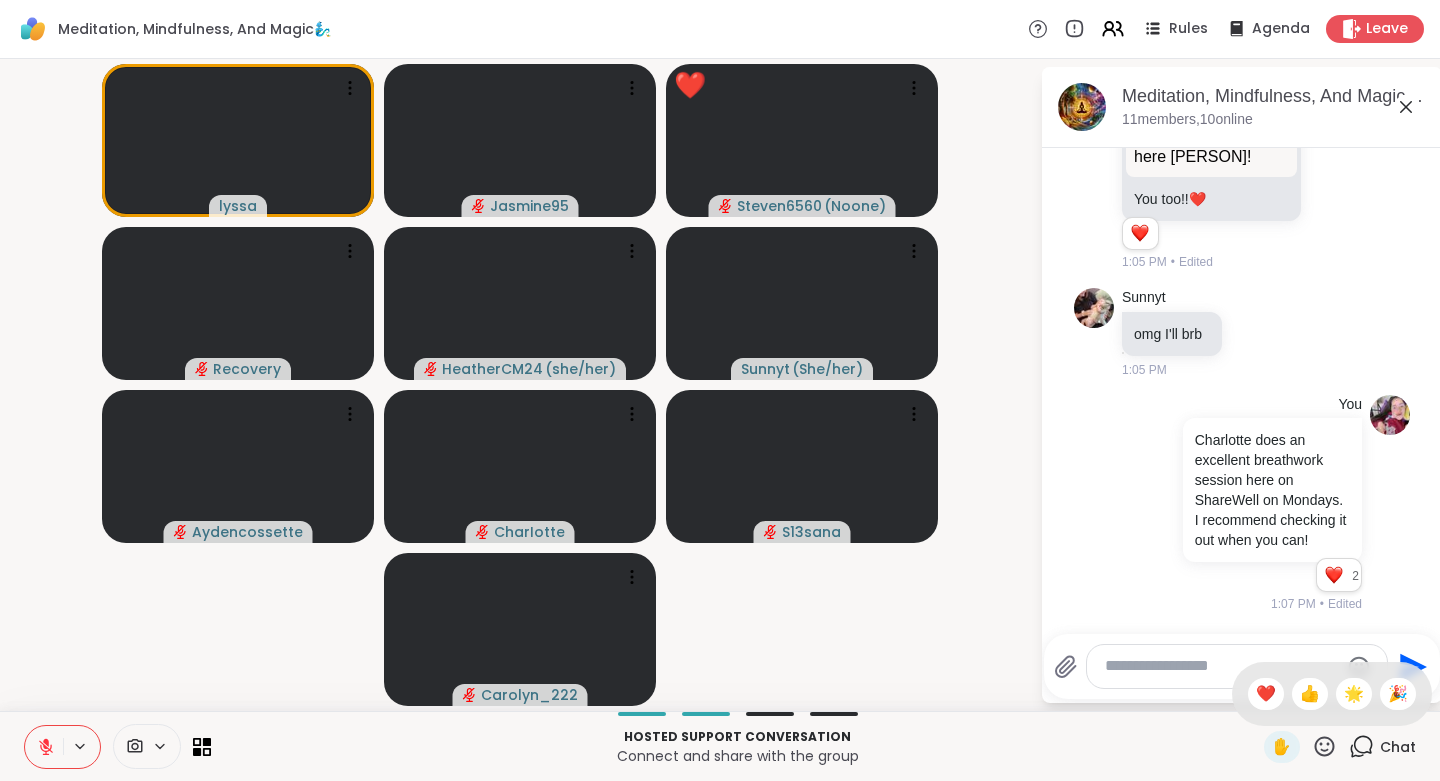 click on "❤️" at bounding box center (1266, 694) 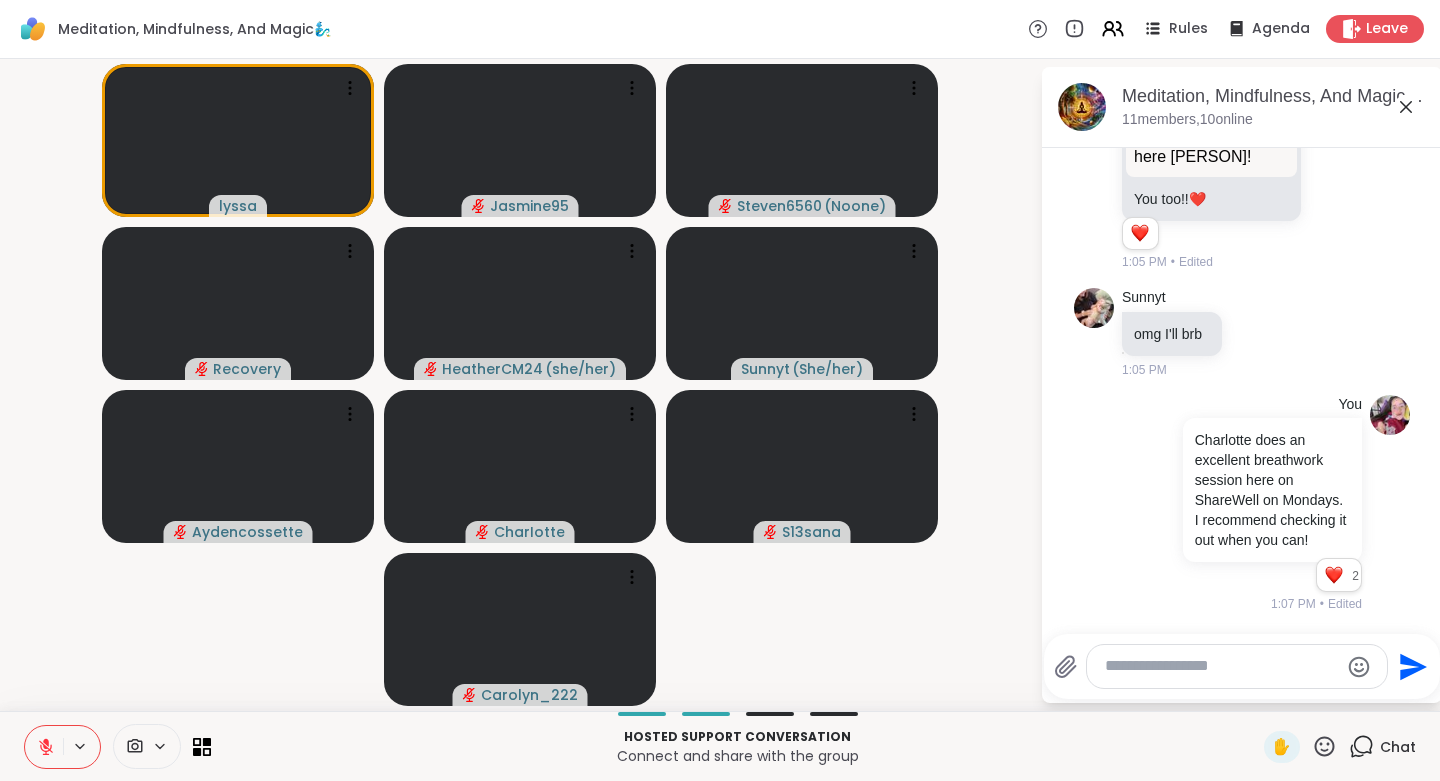 click 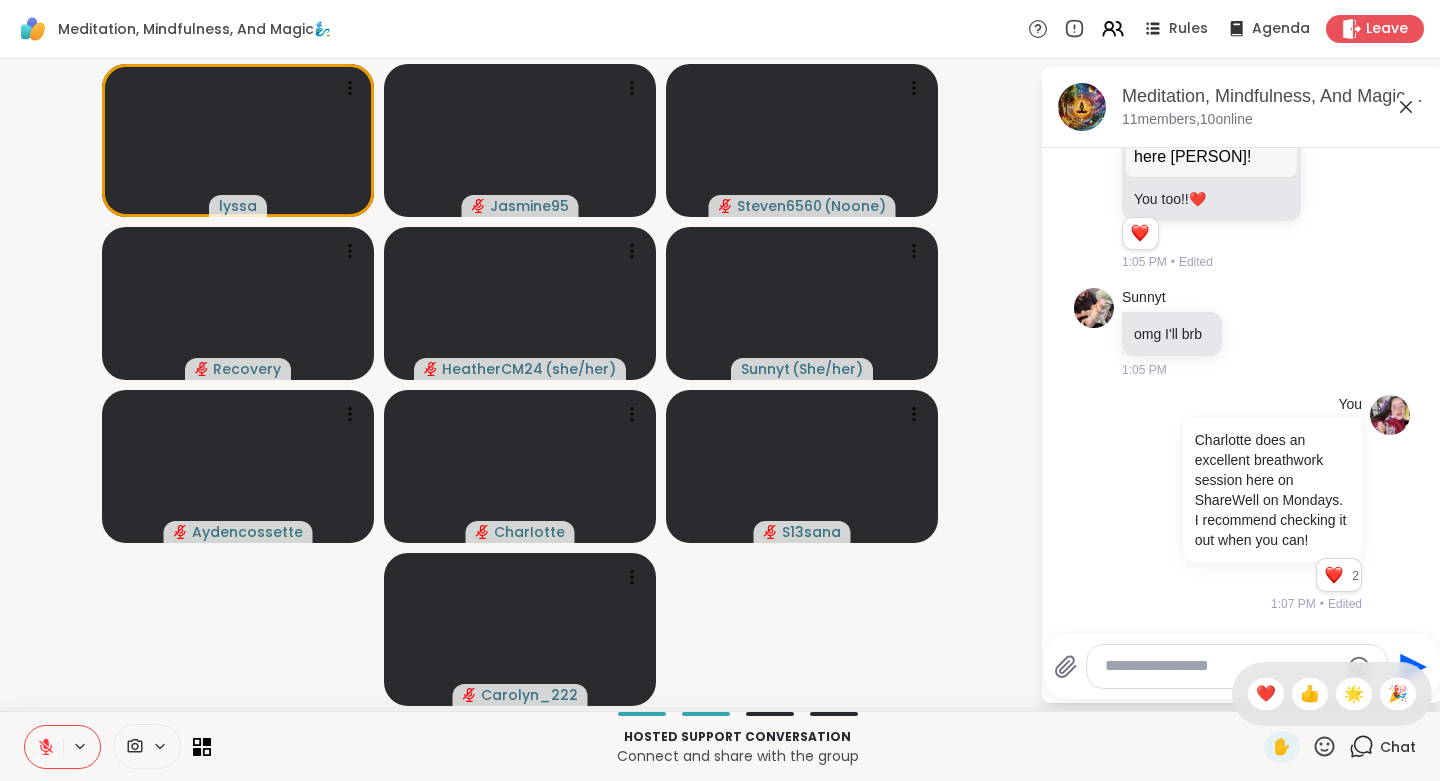 click on "🌟" at bounding box center [1354, 694] 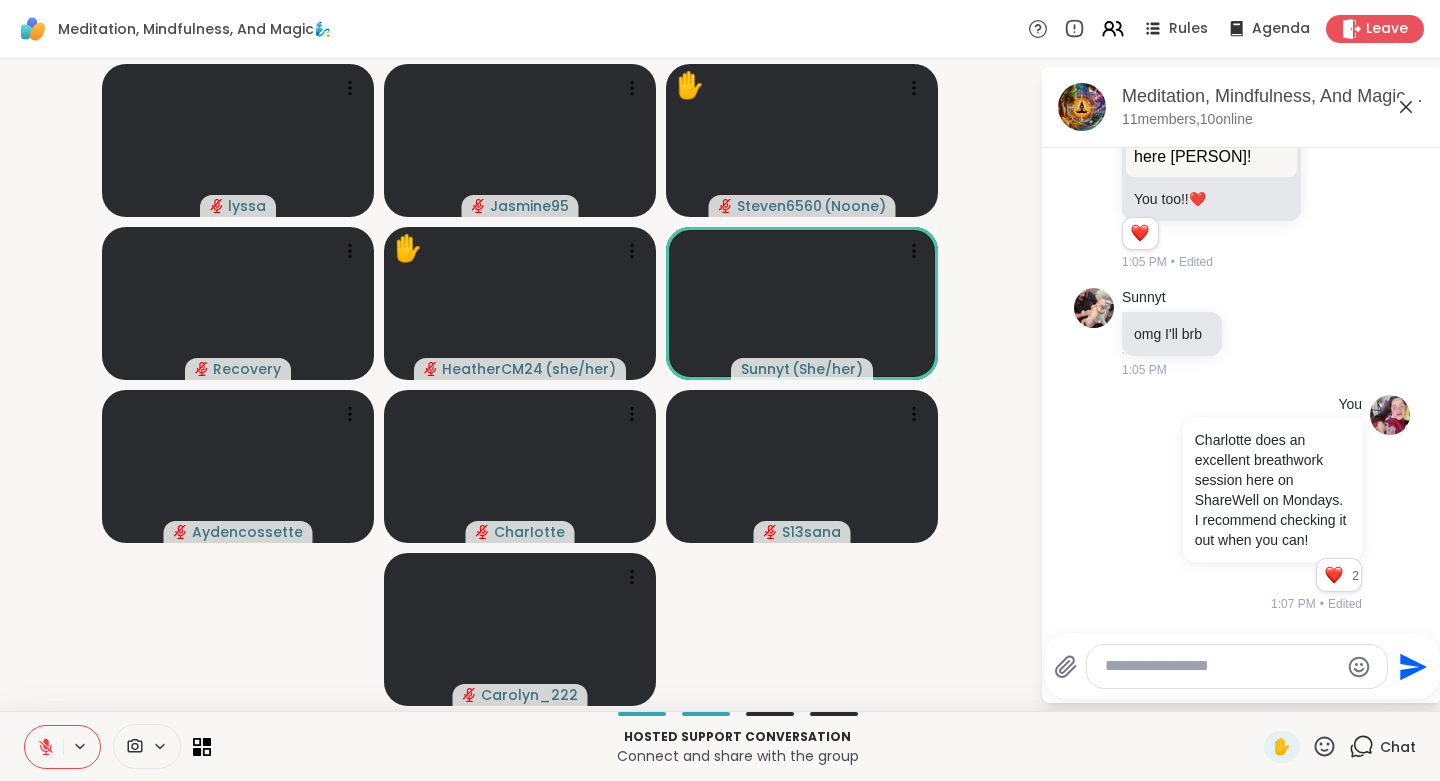 click 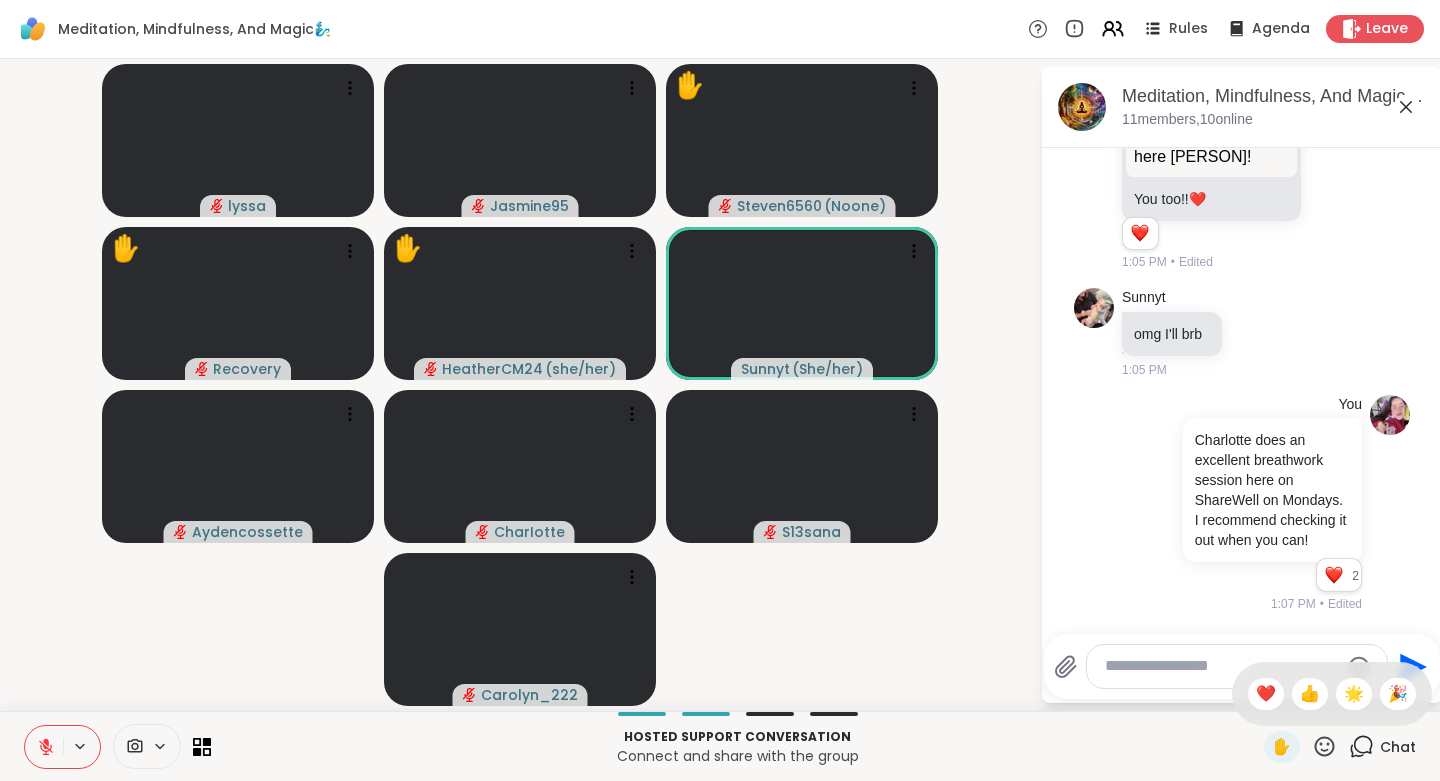 click on "❤️" at bounding box center (1266, 694) 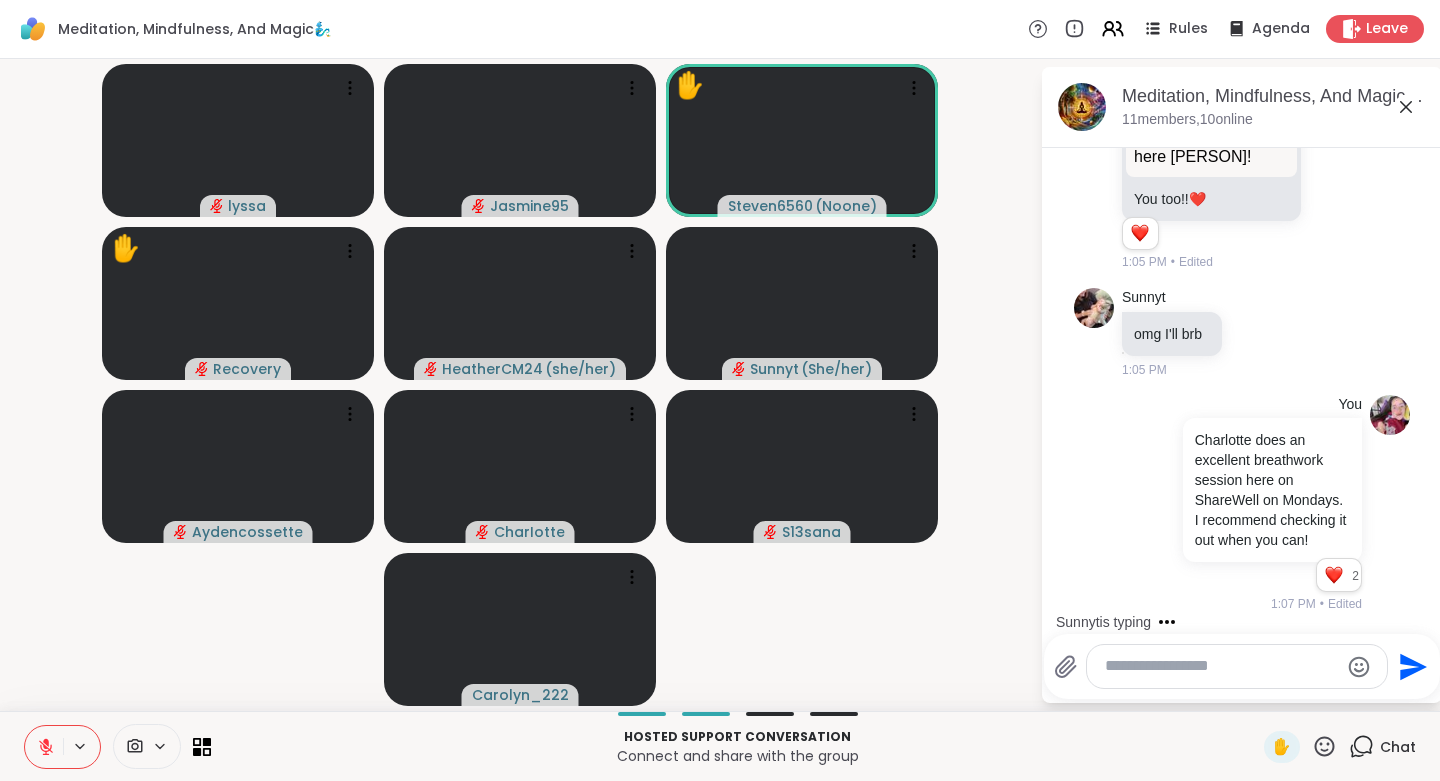 click 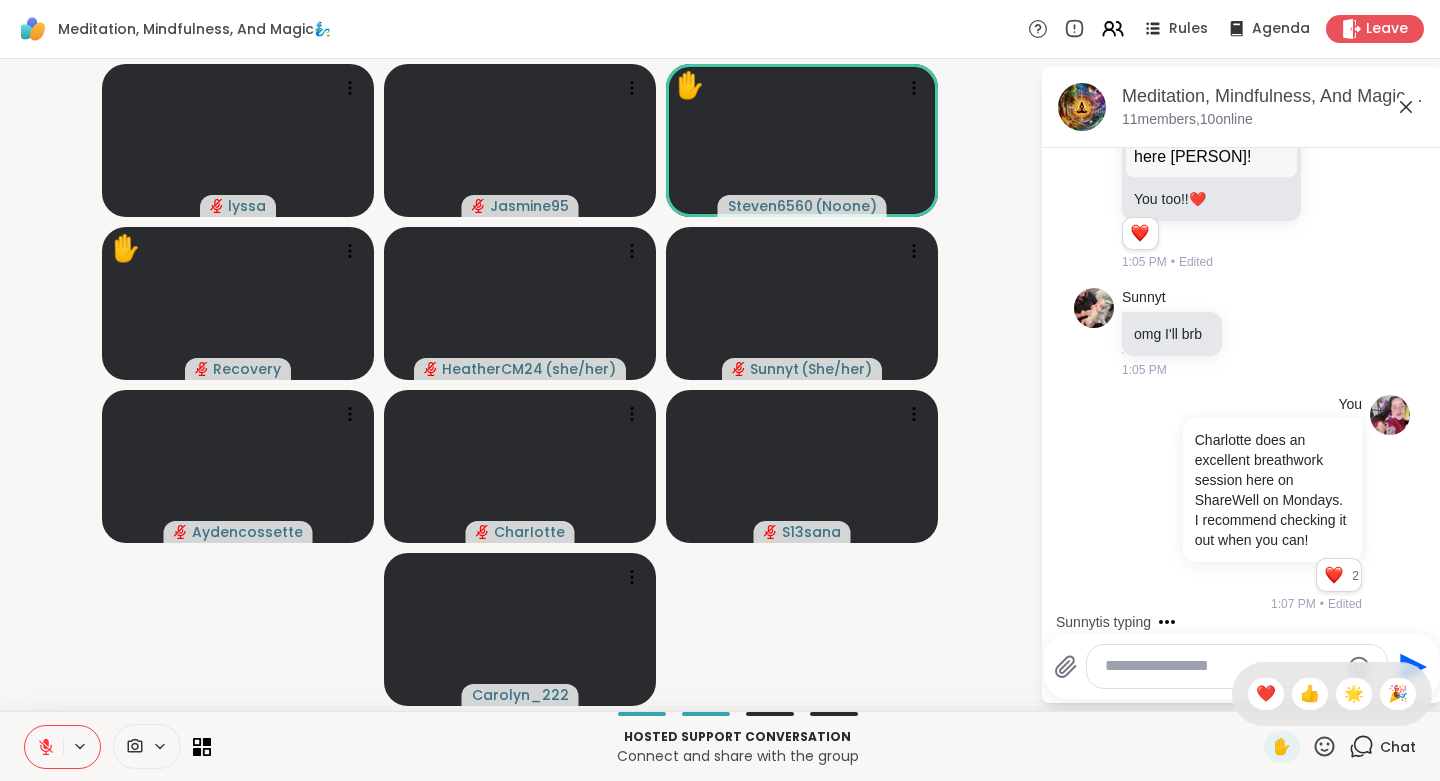click on "❤️" at bounding box center (1266, 694) 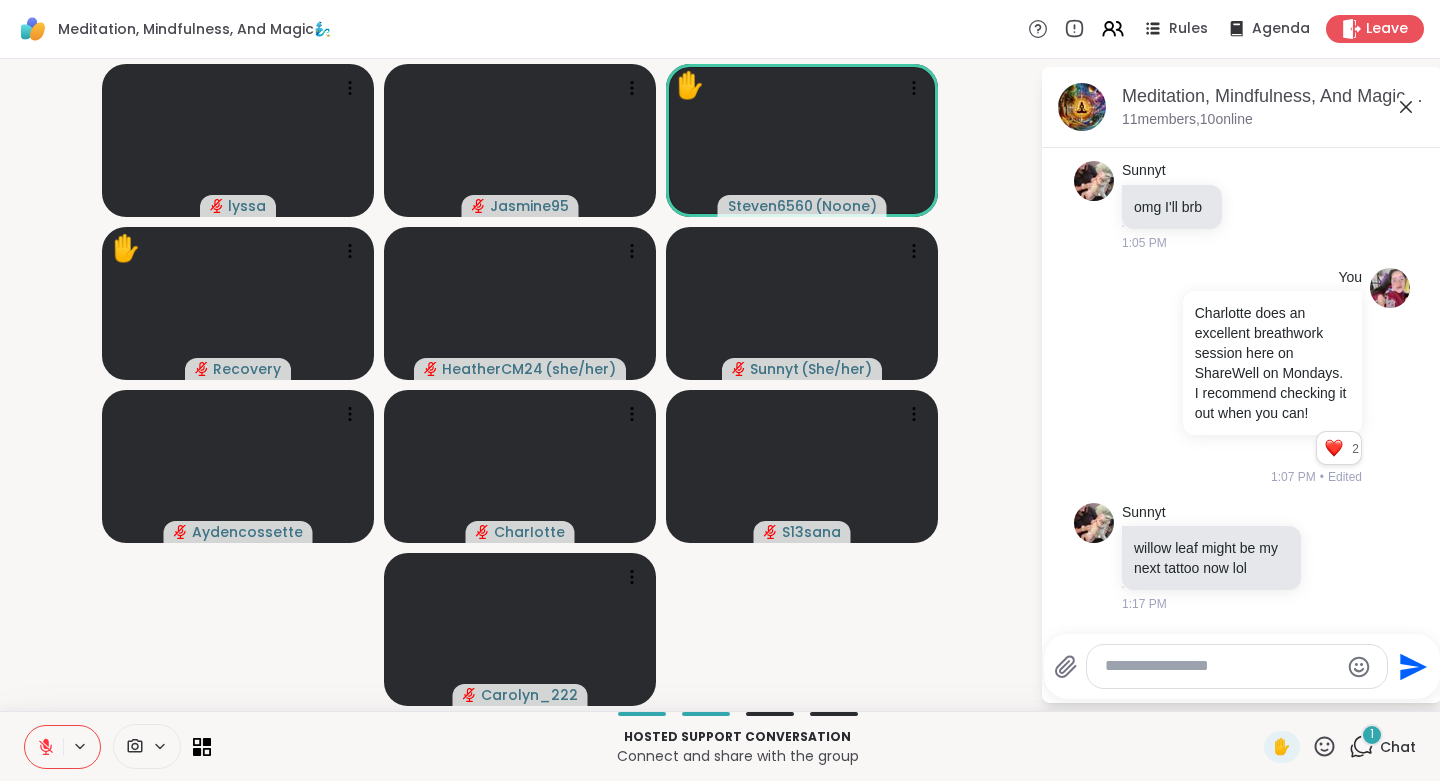 scroll, scrollTop: 3462, scrollLeft: 0, axis: vertical 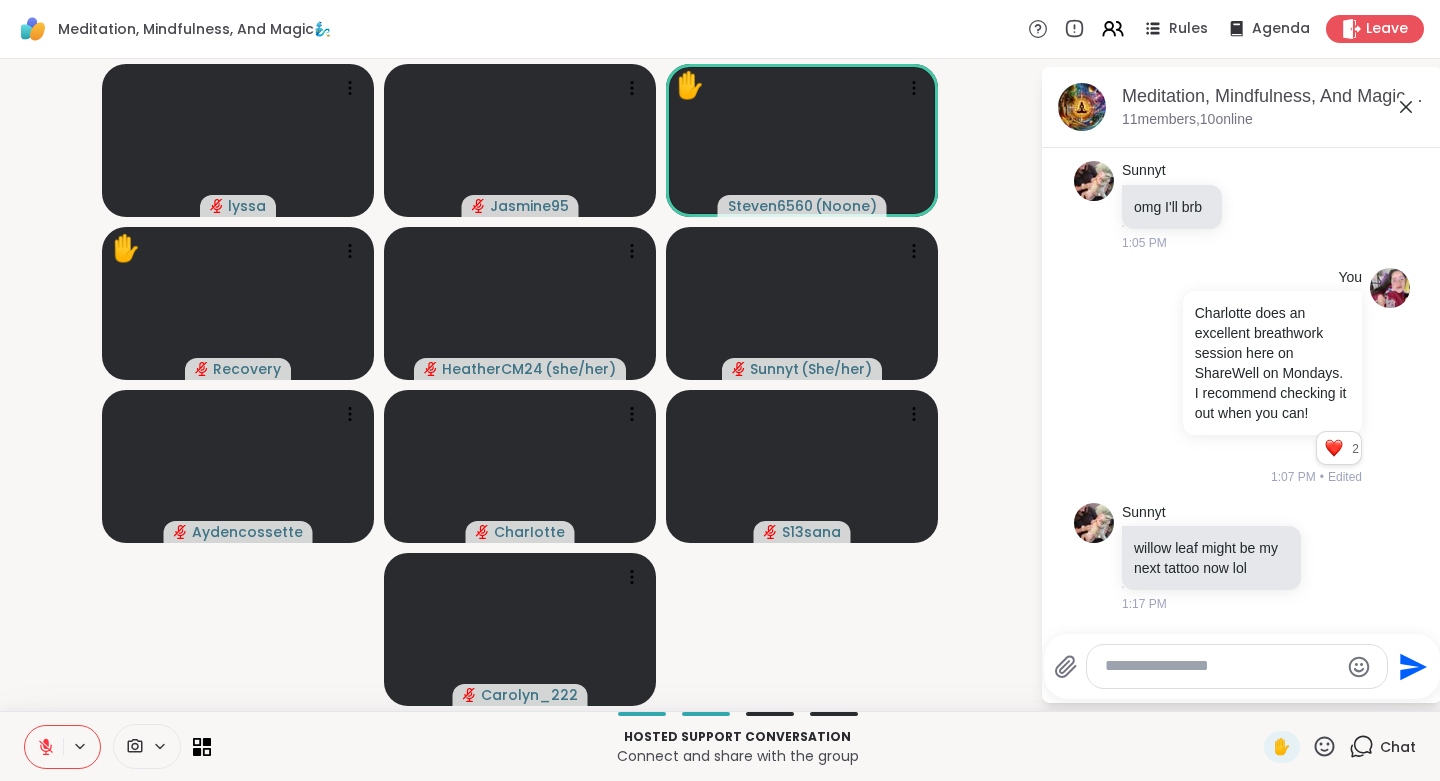 click 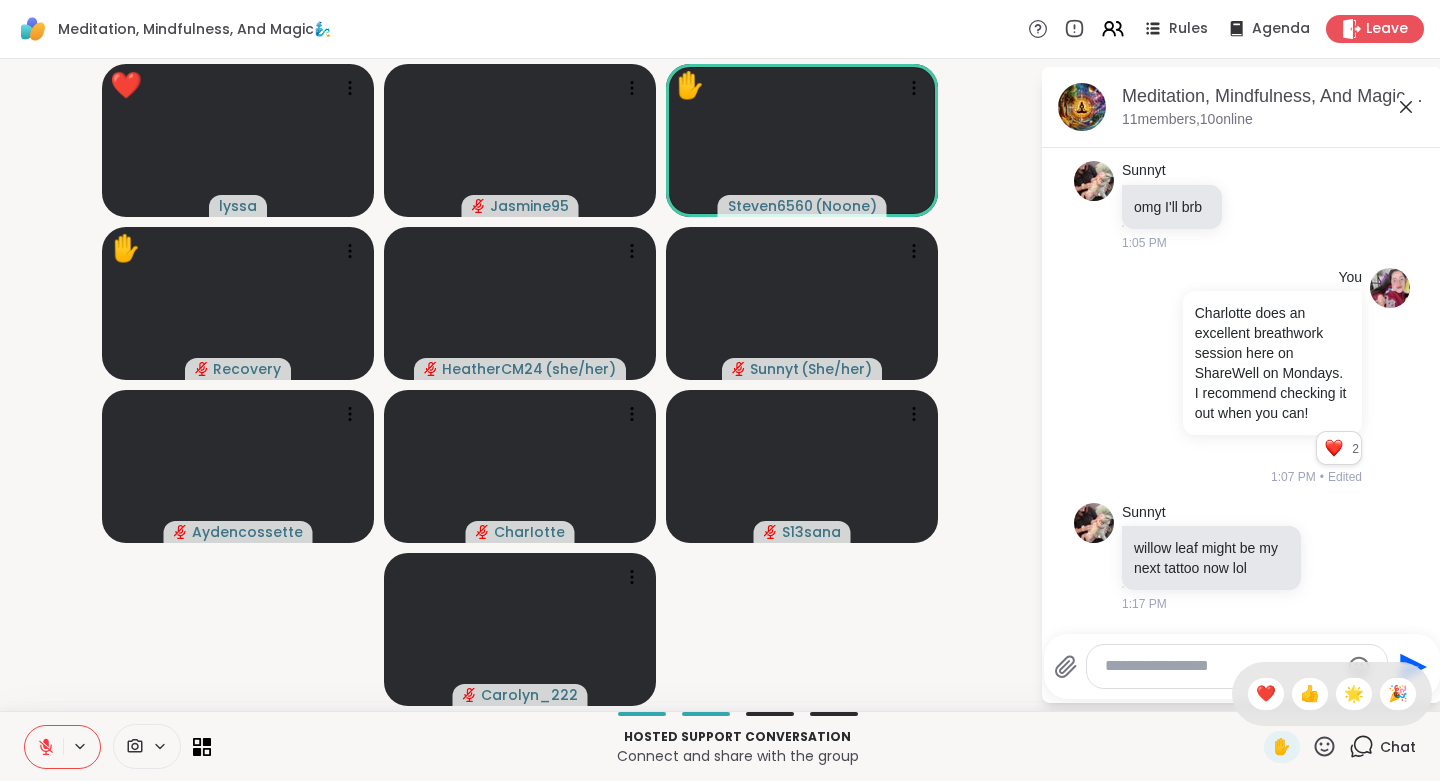 click on "❤️" at bounding box center [1266, 694] 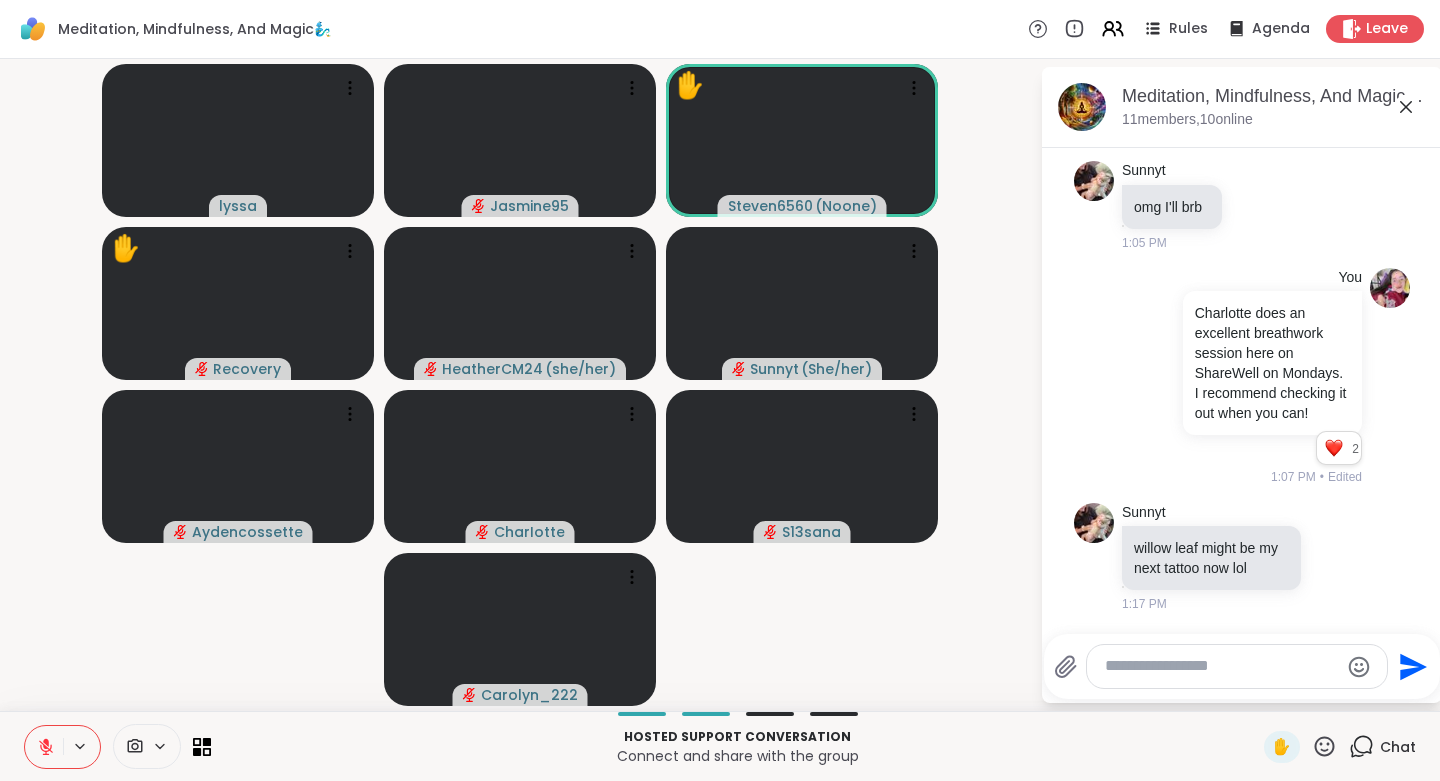 click 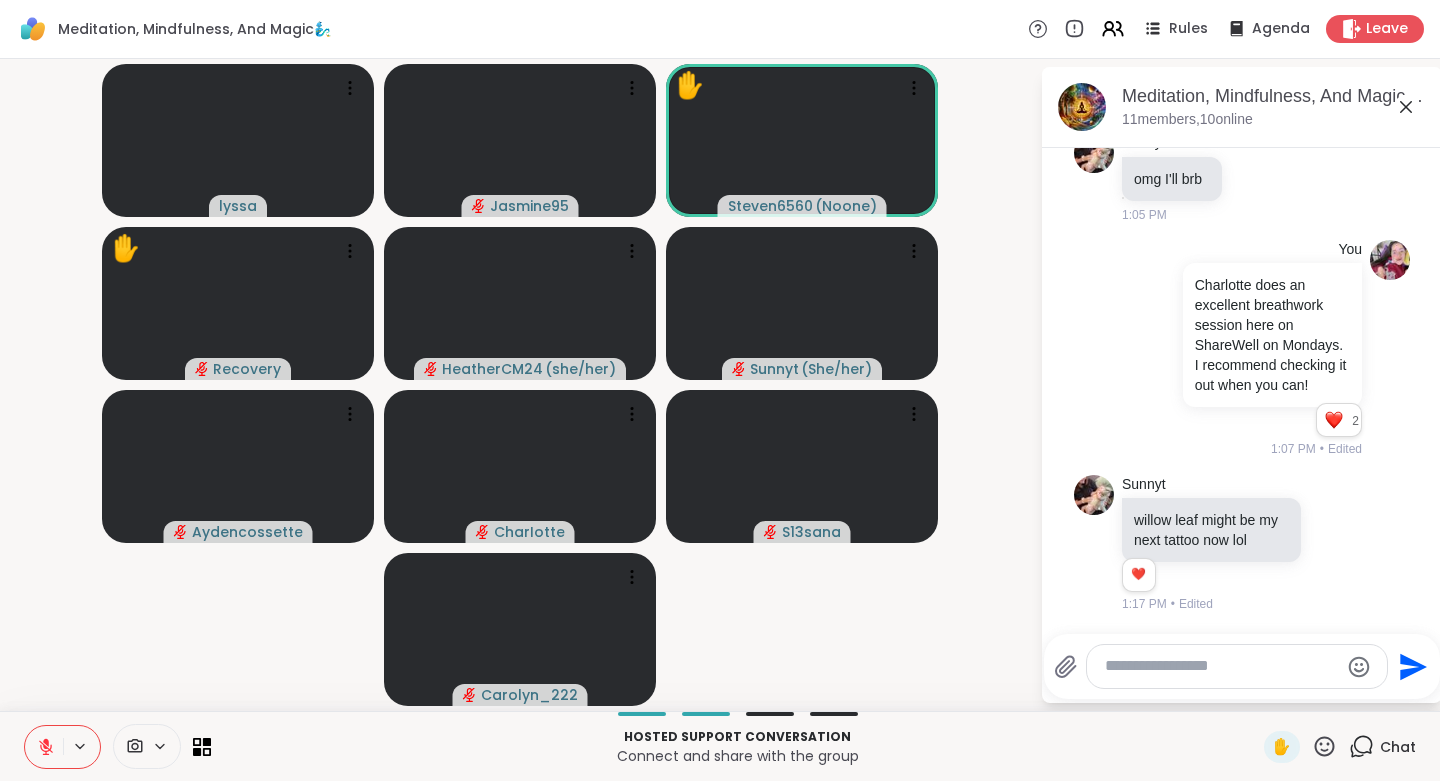 scroll, scrollTop: 3490, scrollLeft: 0, axis: vertical 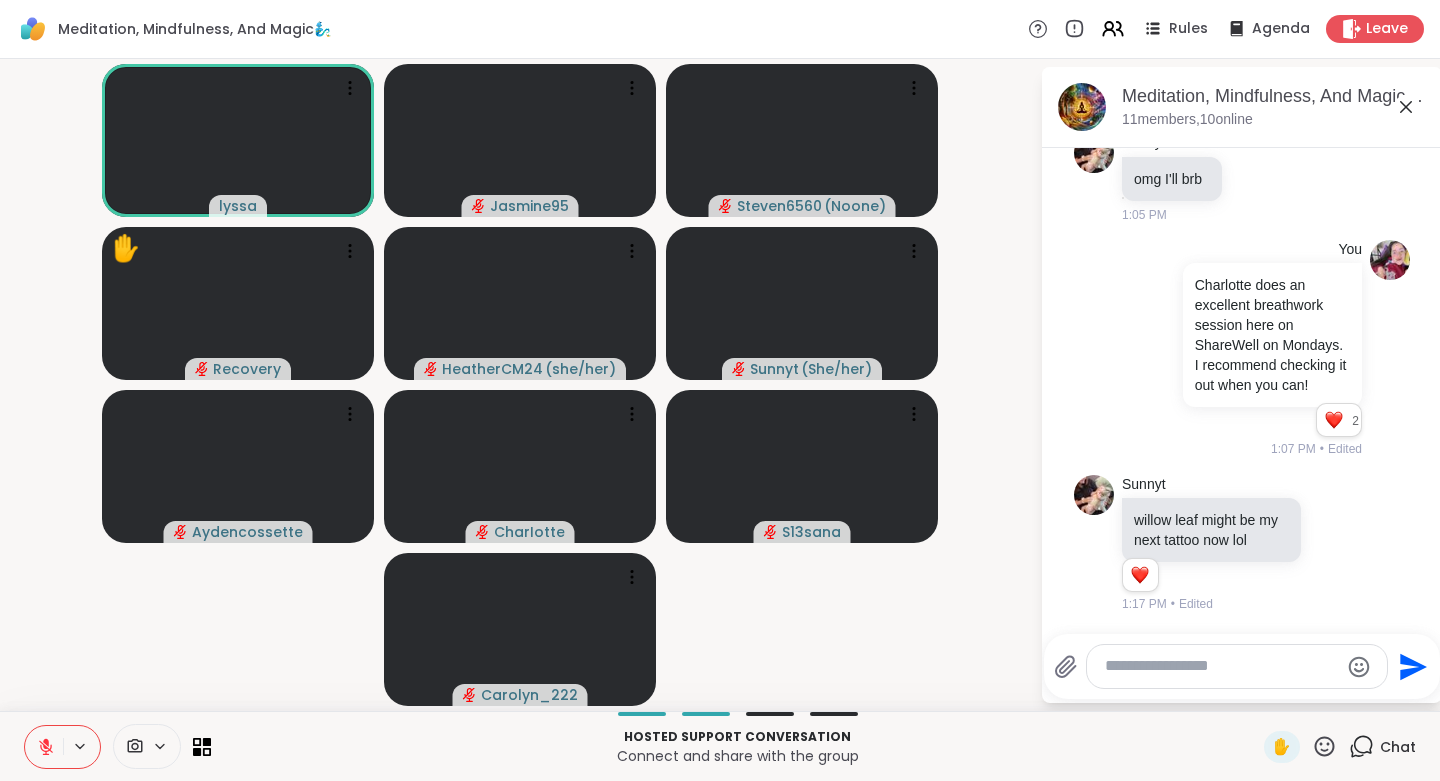 click 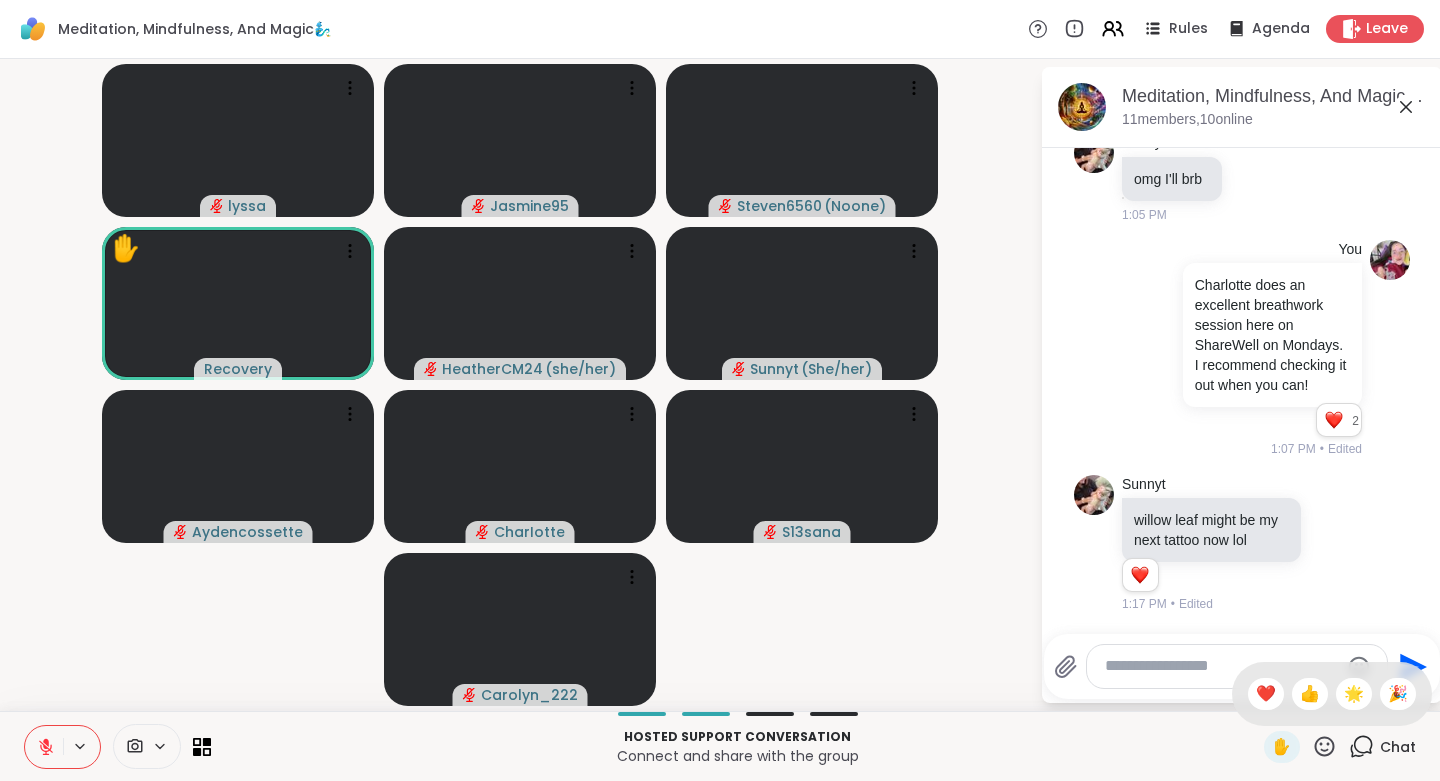 click on "🌟" at bounding box center [1354, 694] 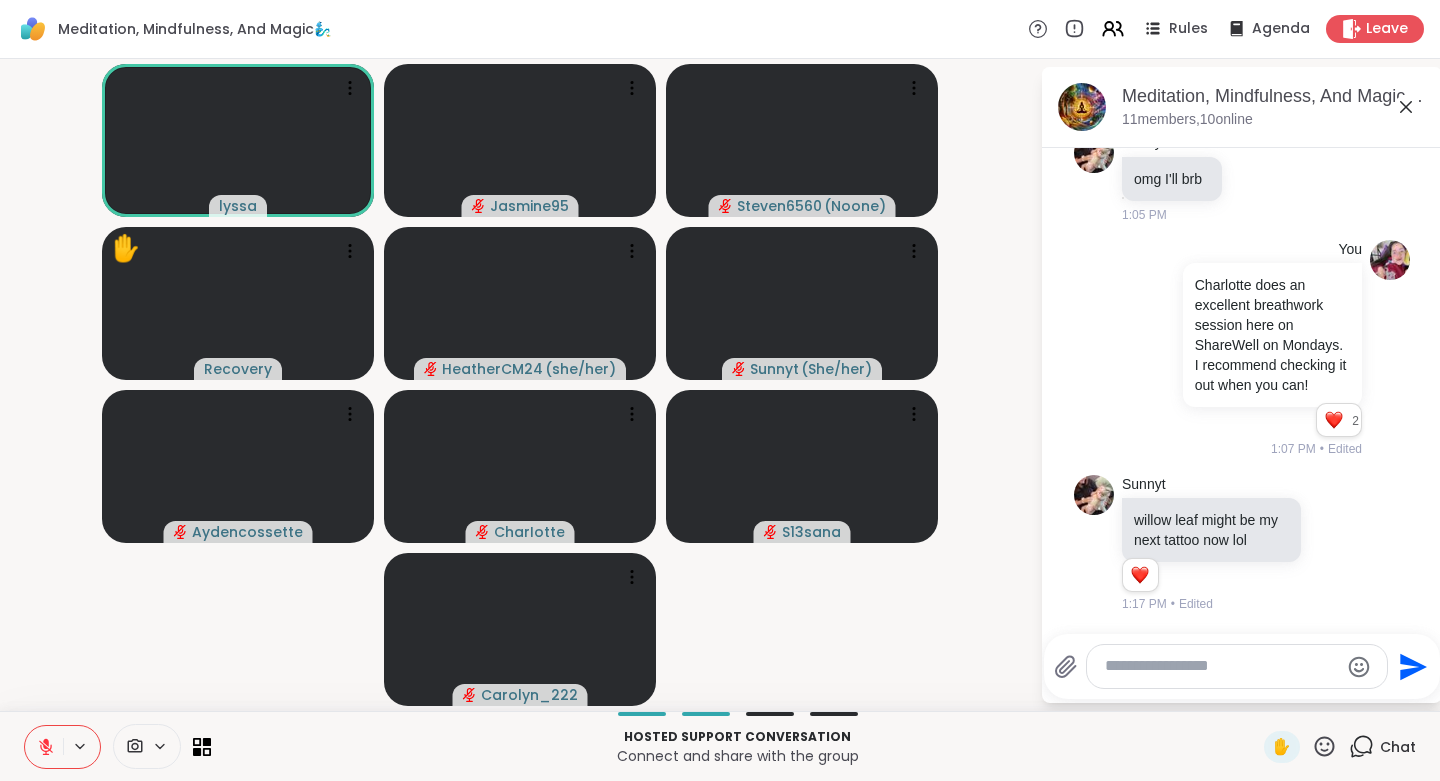 click 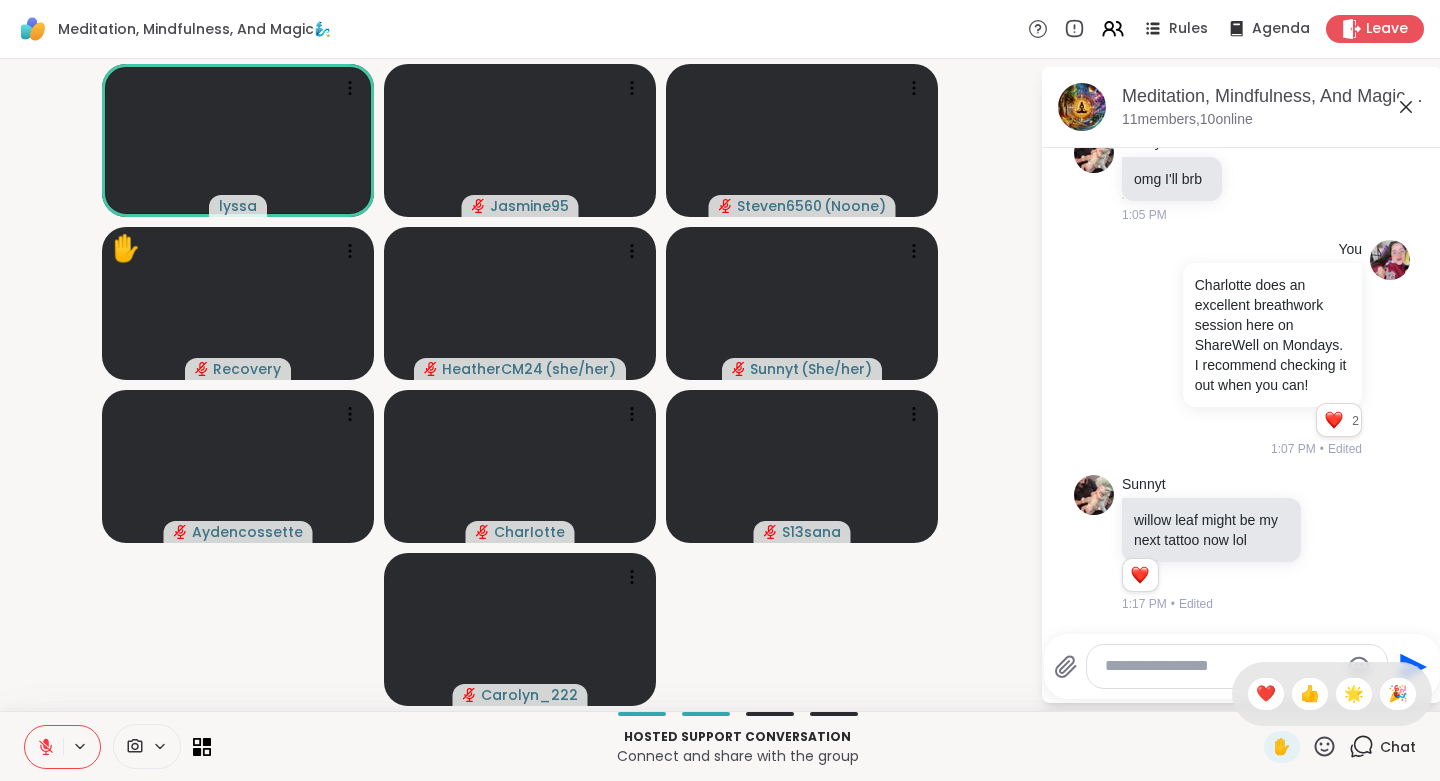 click on "❤️" at bounding box center [1266, 694] 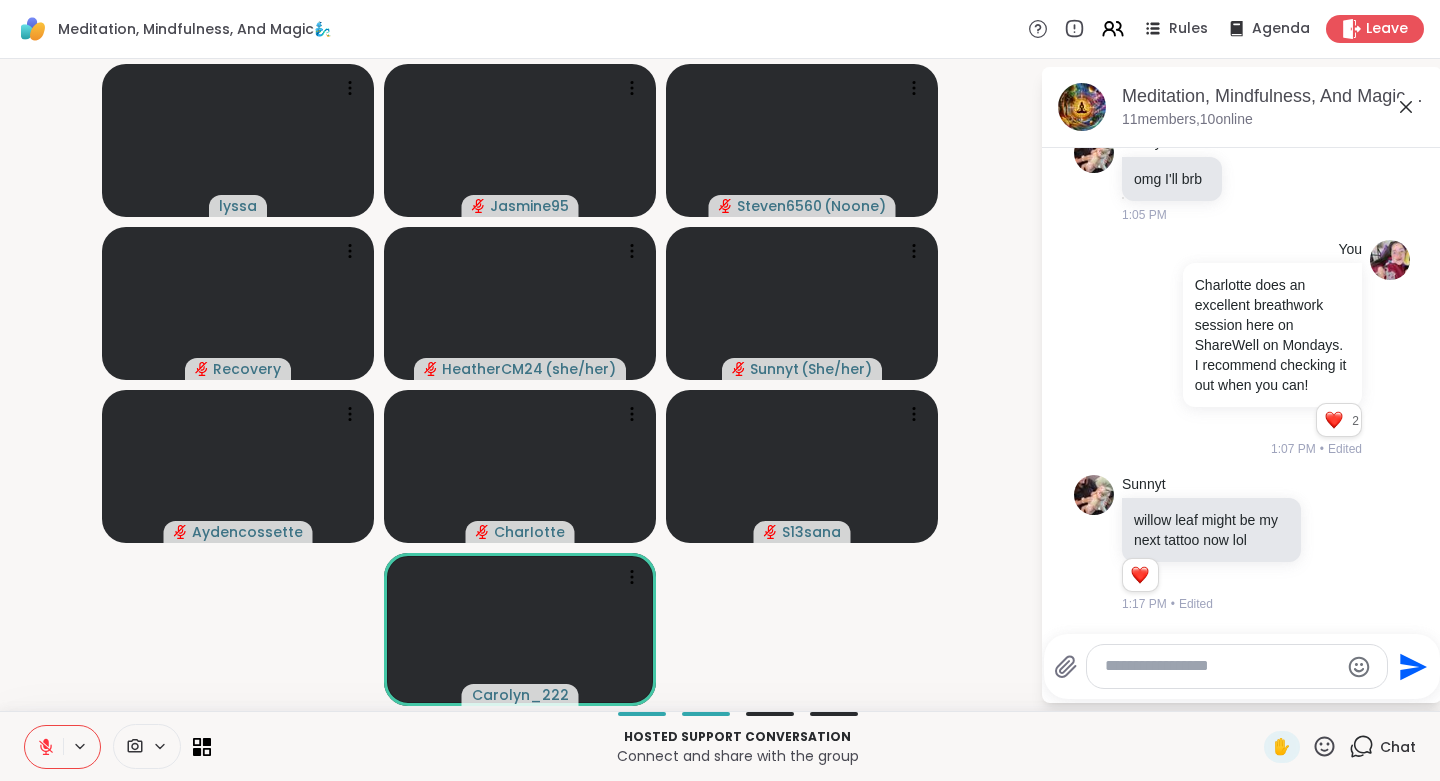 click on "✋ Chat" at bounding box center (1340, 747) 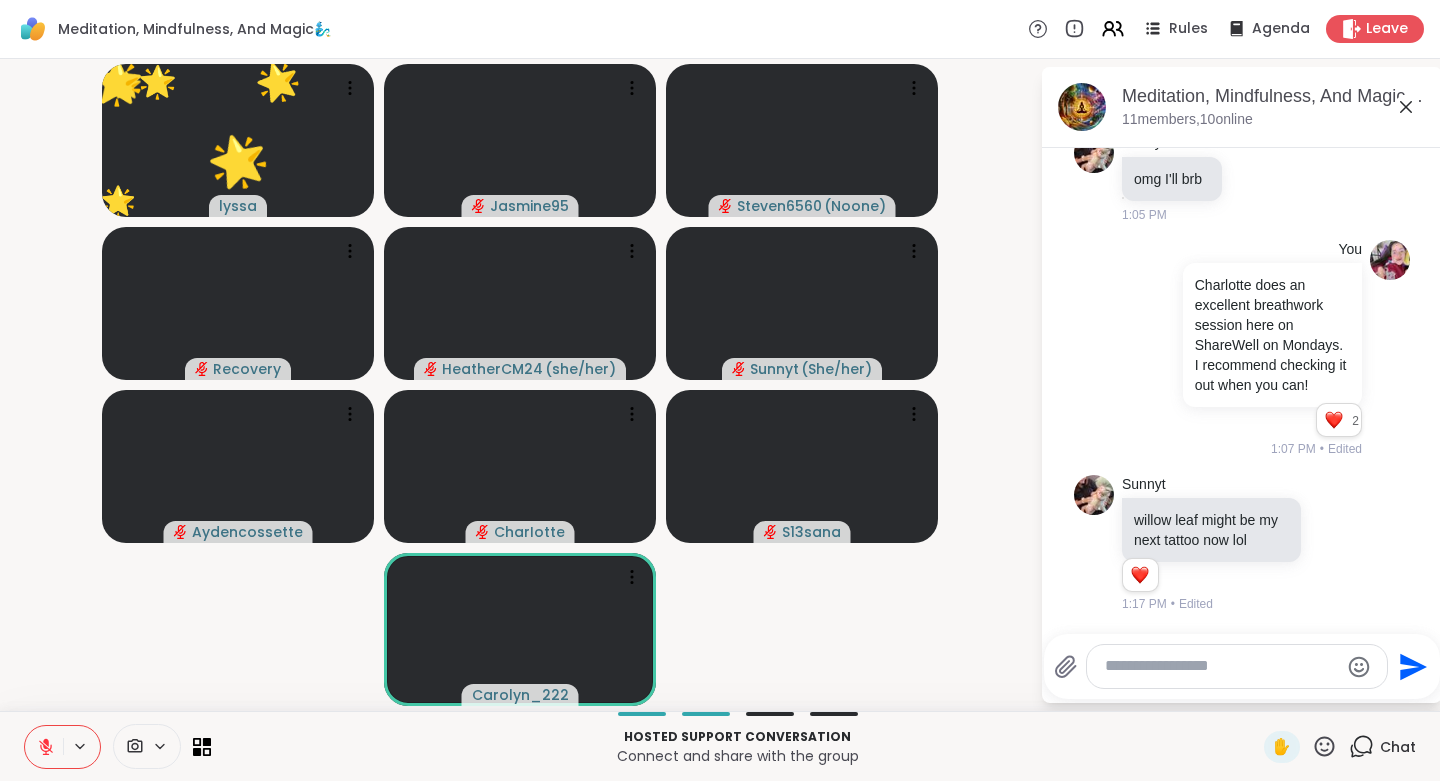 click 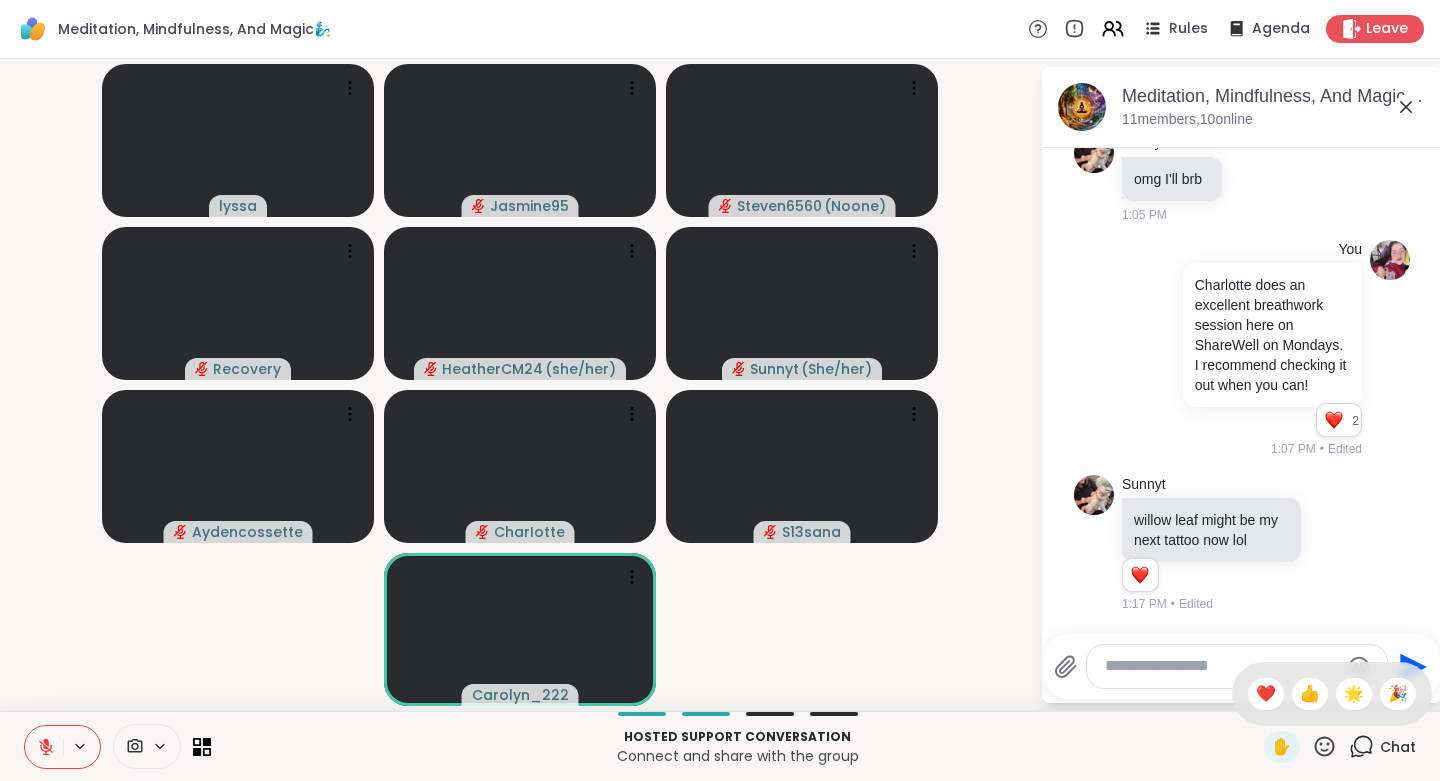 click on "👍" at bounding box center [1310, 694] 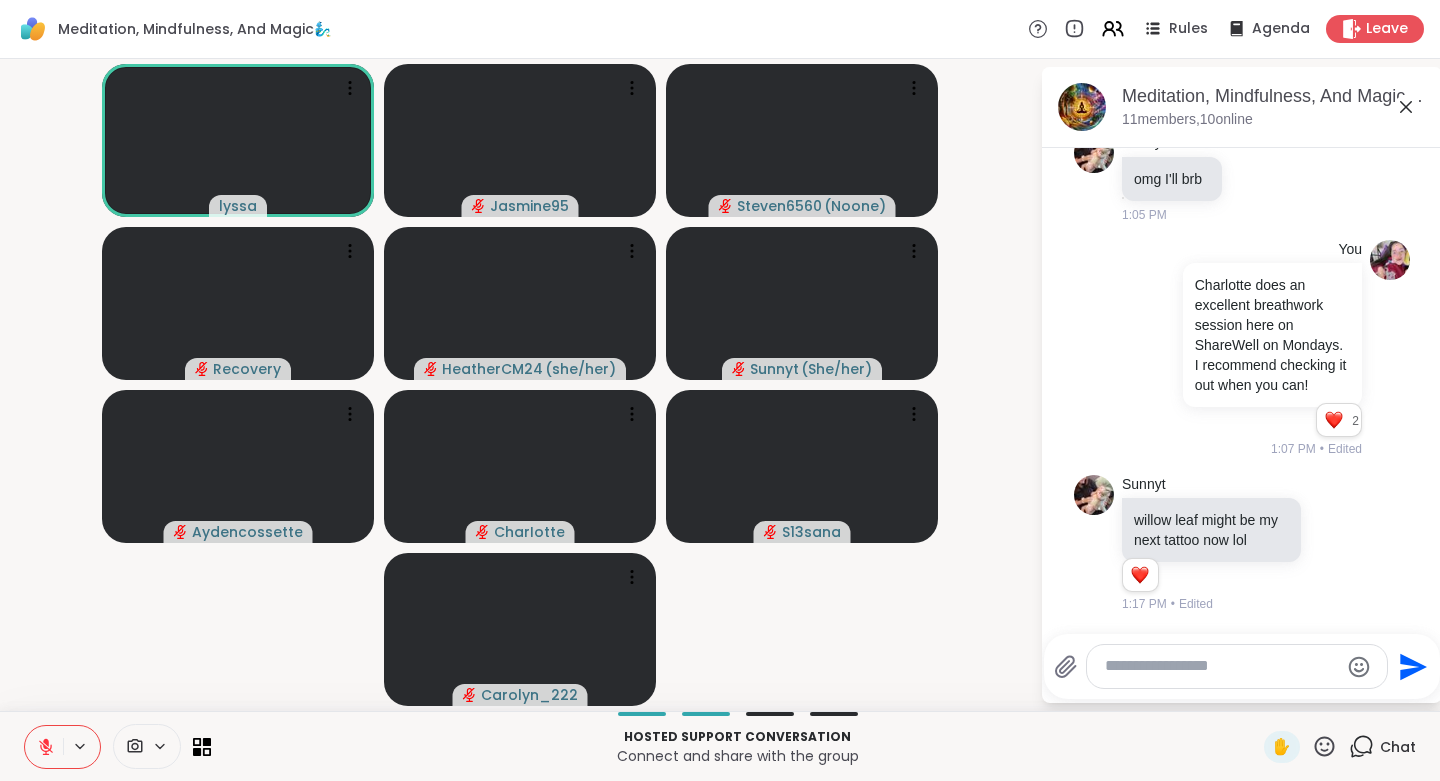 click on "[PERSON] [PERSON] [PERSON] ( Noone ) Recovery [PERSON] ( she/her ) [PERSON] ( She/her ) [PERSON] [PERSON] [PERSON]" at bounding box center (520, 385) 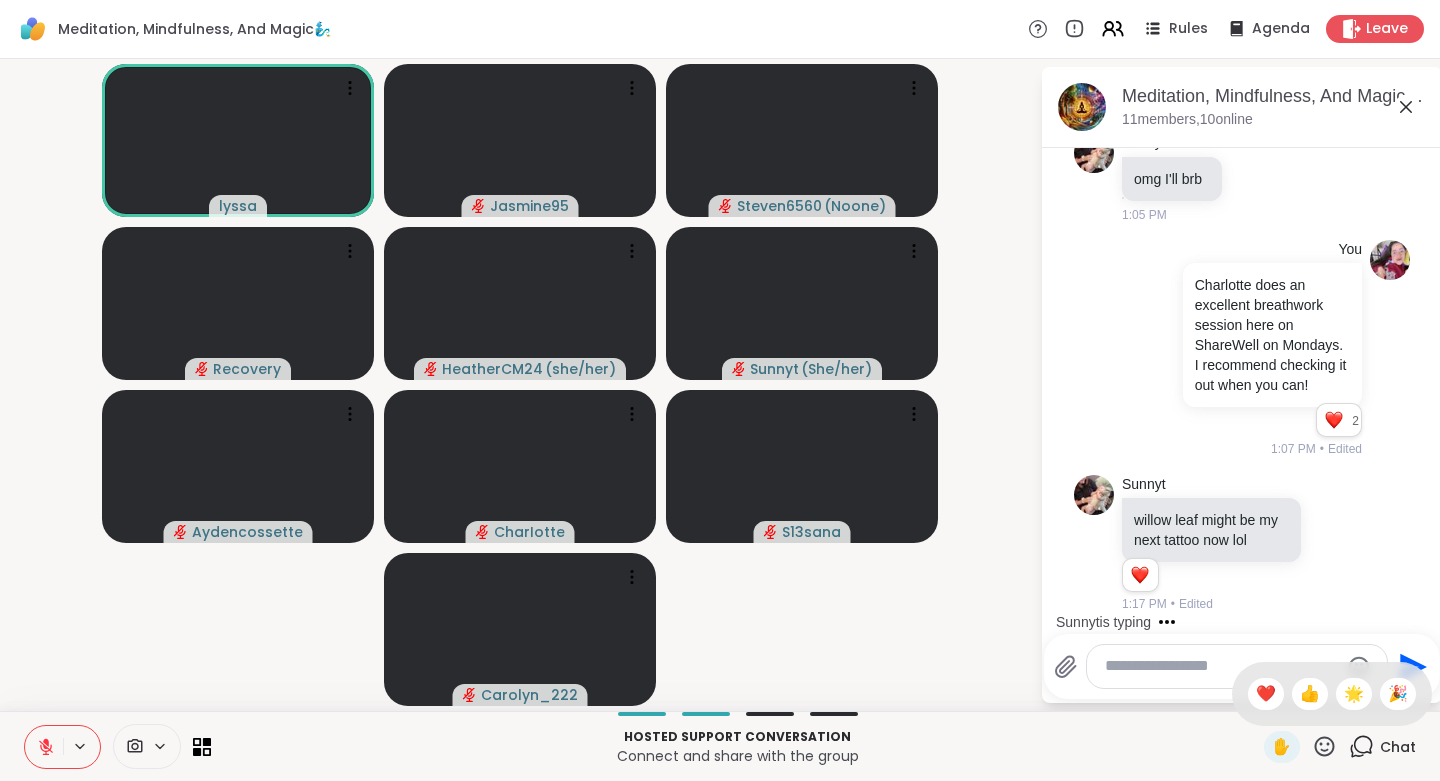 click on "❤️" at bounding box center (1266, 694) 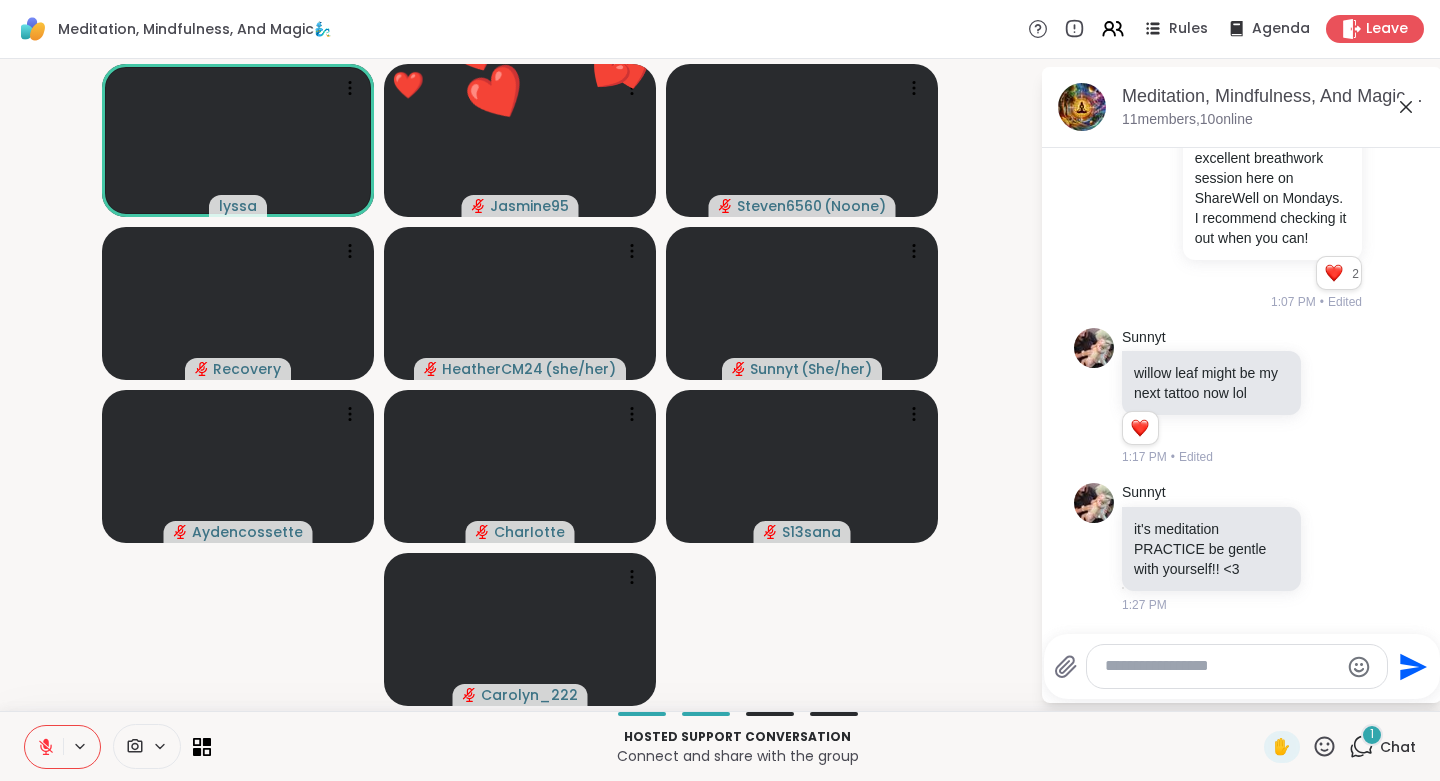 scroll, scrollTop: 3637, scrollLeft: 0, axis: vertical 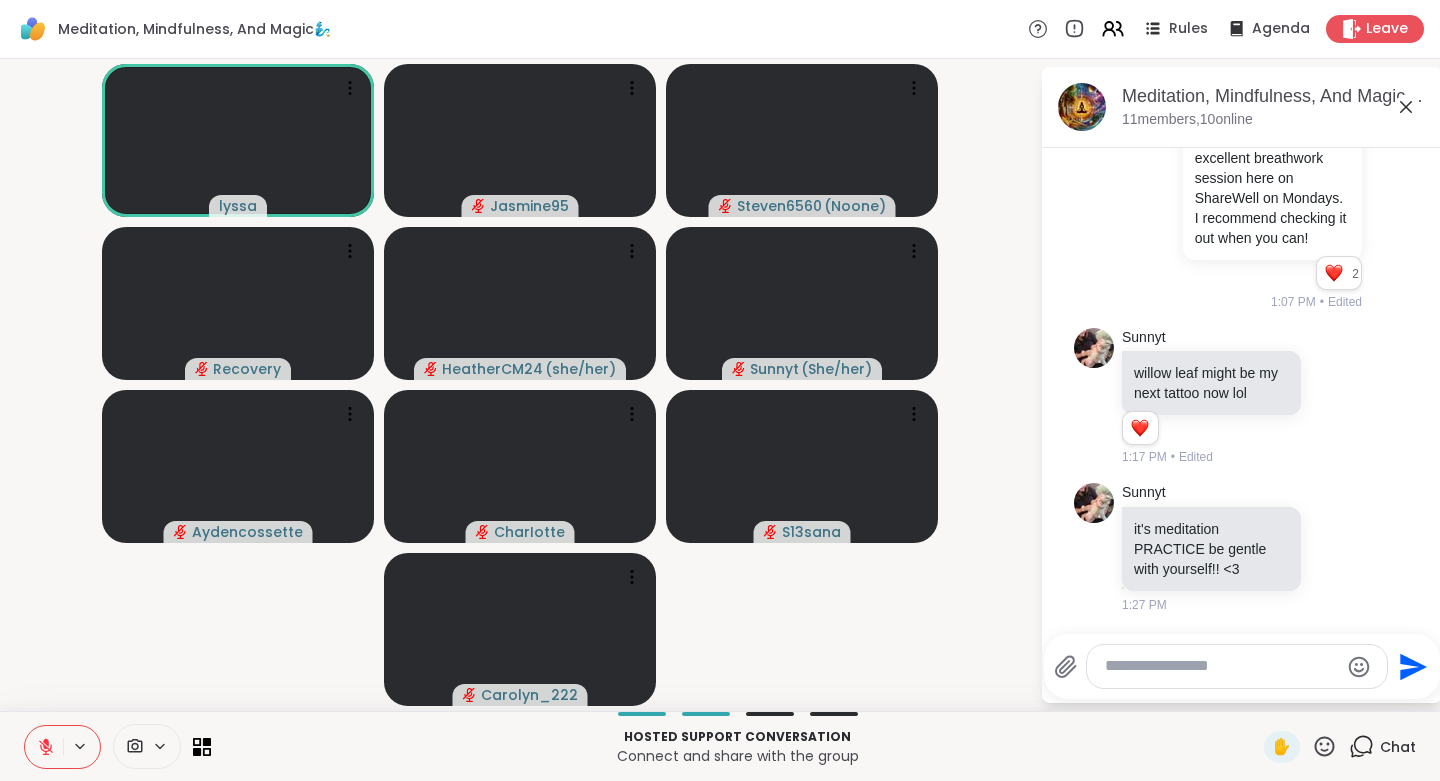 click on "✋" at bounding box center (1282, 747) 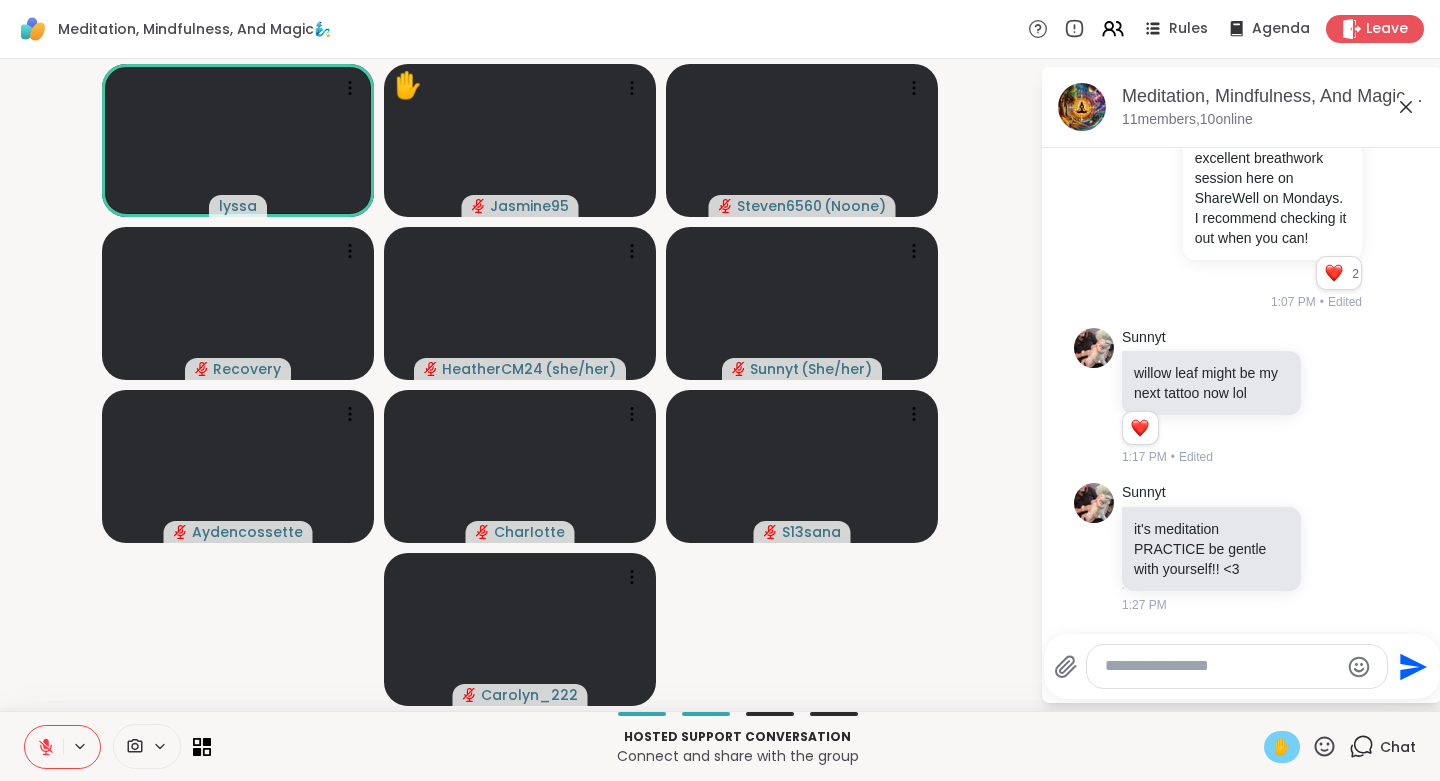 click on "✋" at bounding box center [1282, 747] 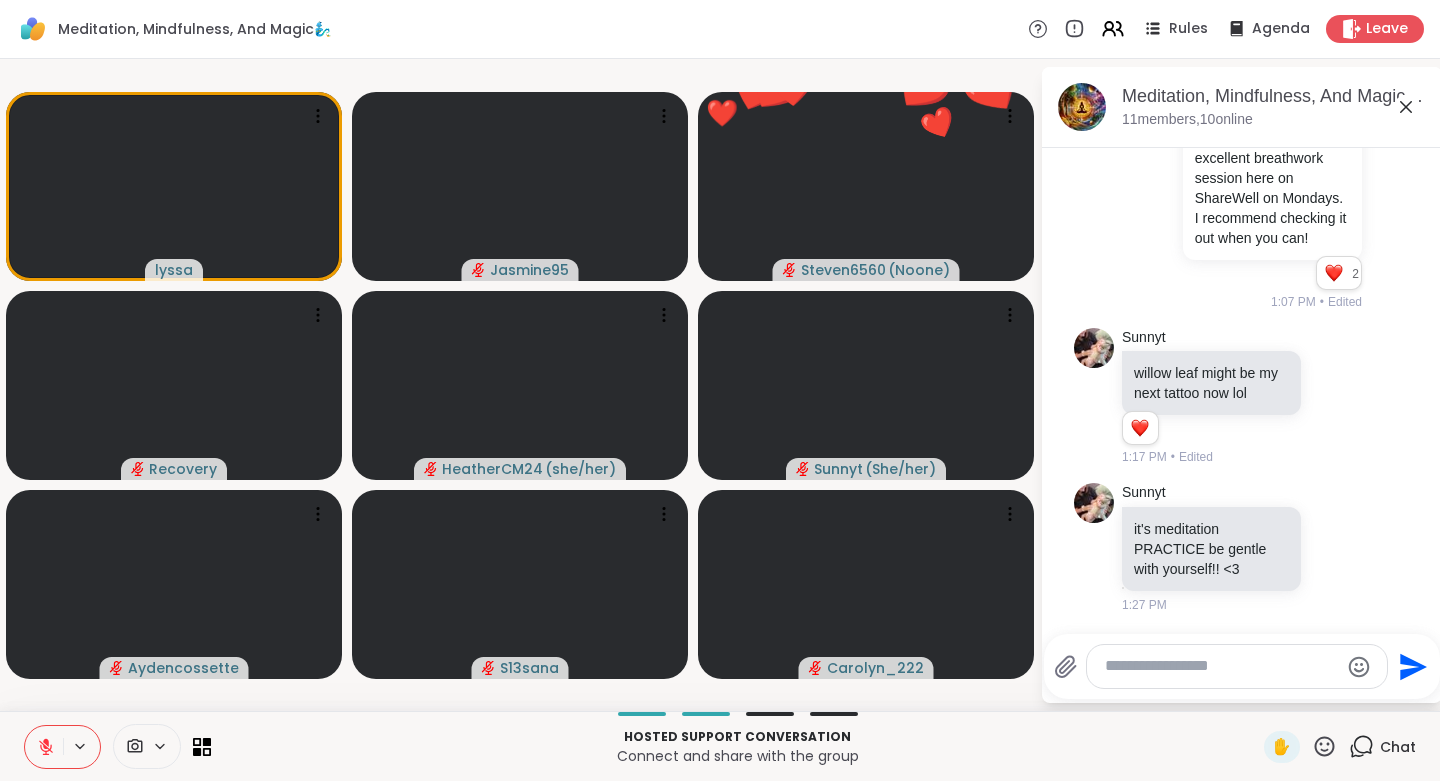 click 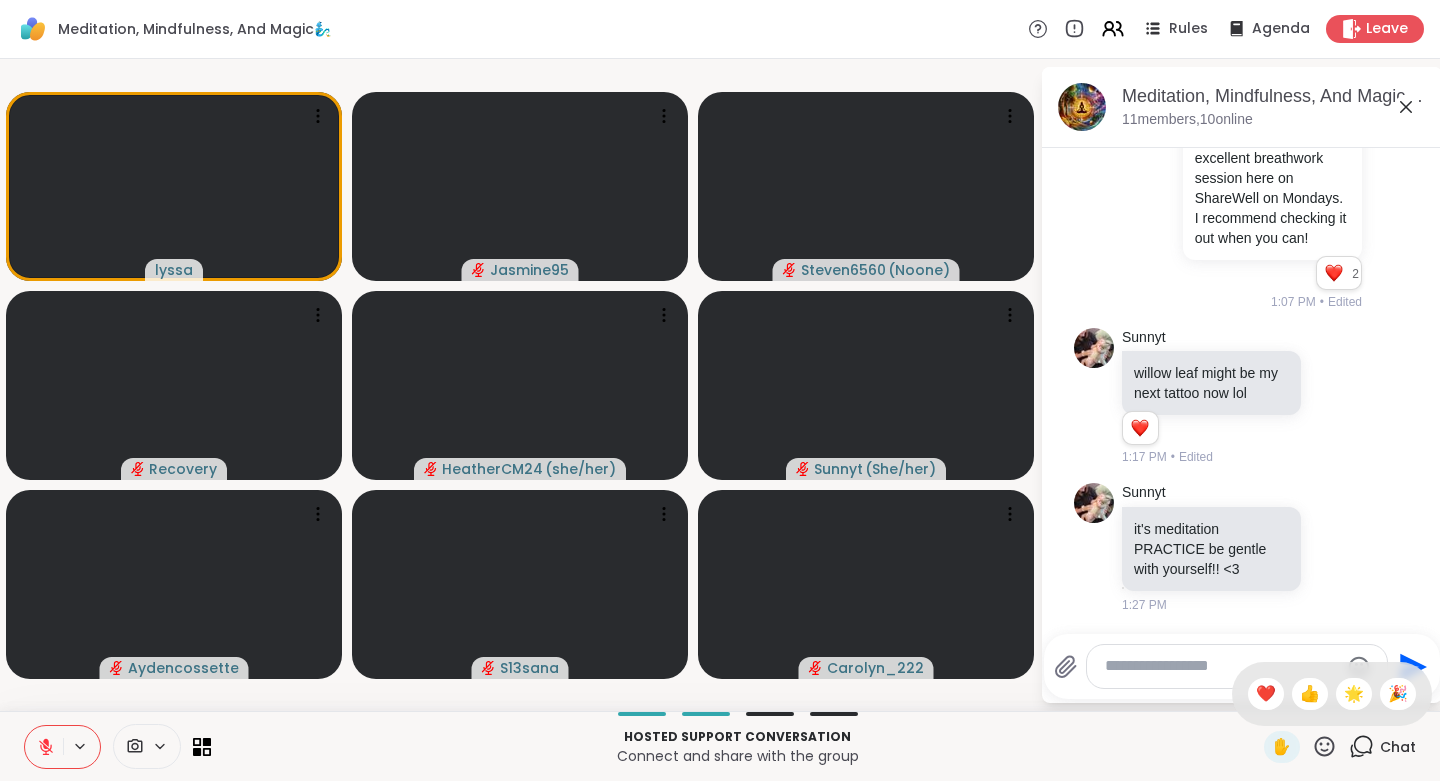click on "❤️" at bounding box center (1266, 694) 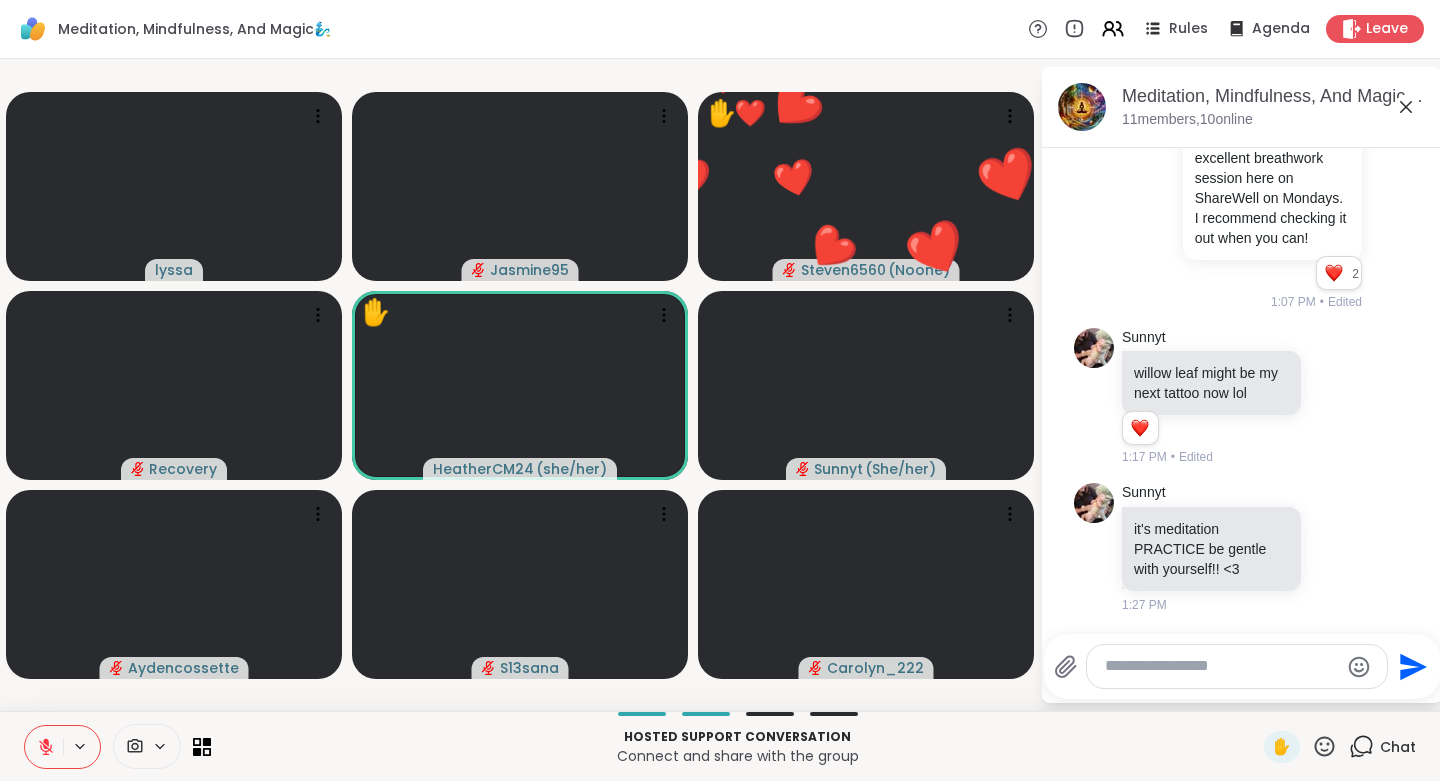 click 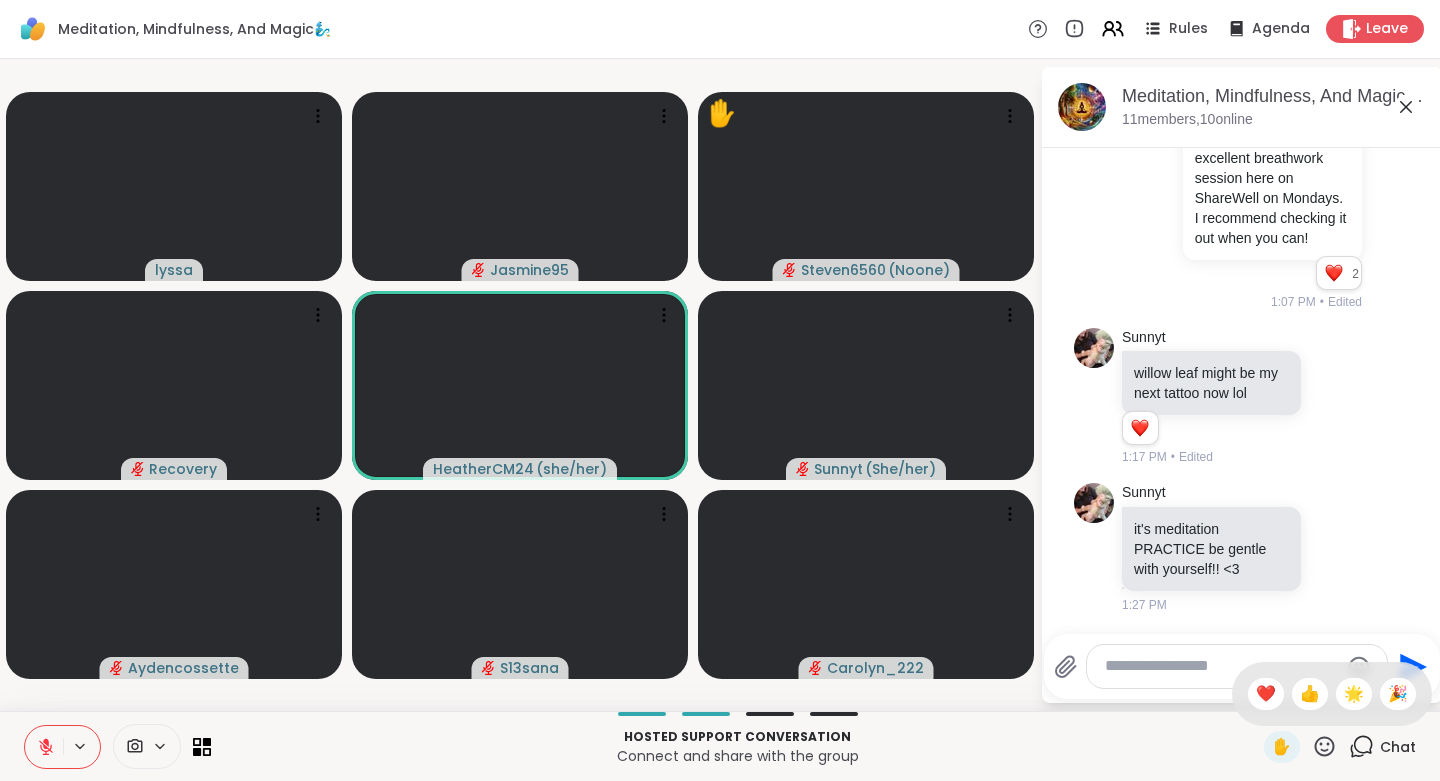 click on "❤️" at bounding box center [1266, 694] 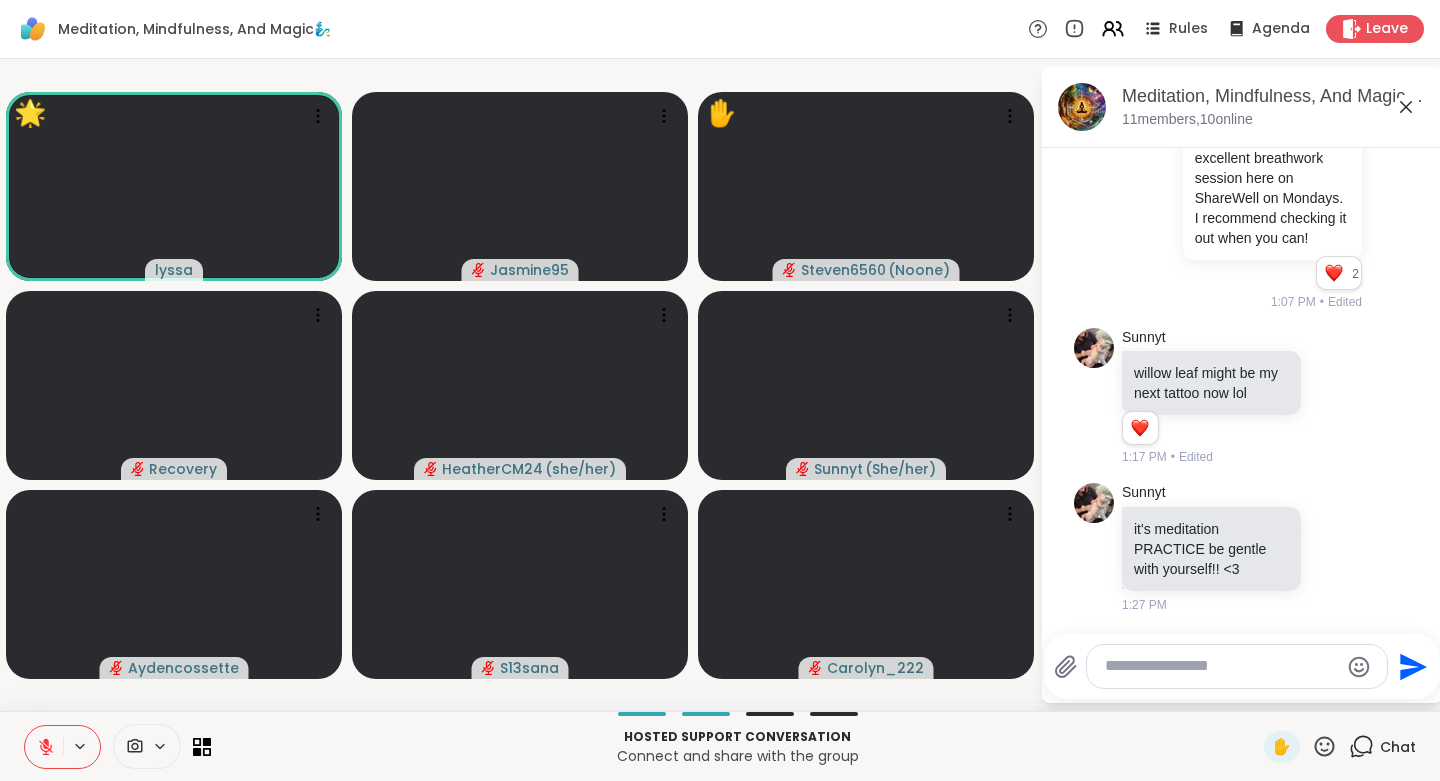 click 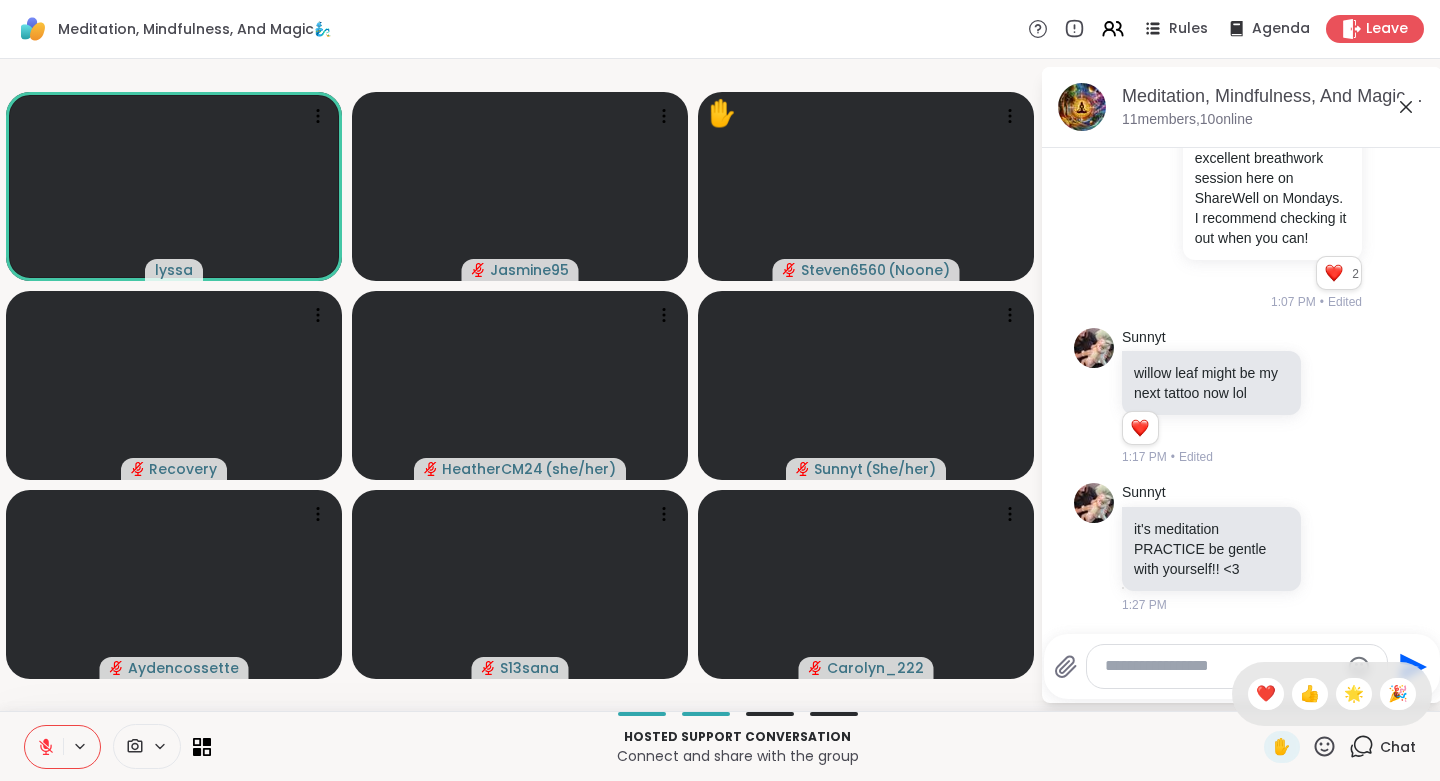 click on "🌟" at bounding box center [1354, 694] 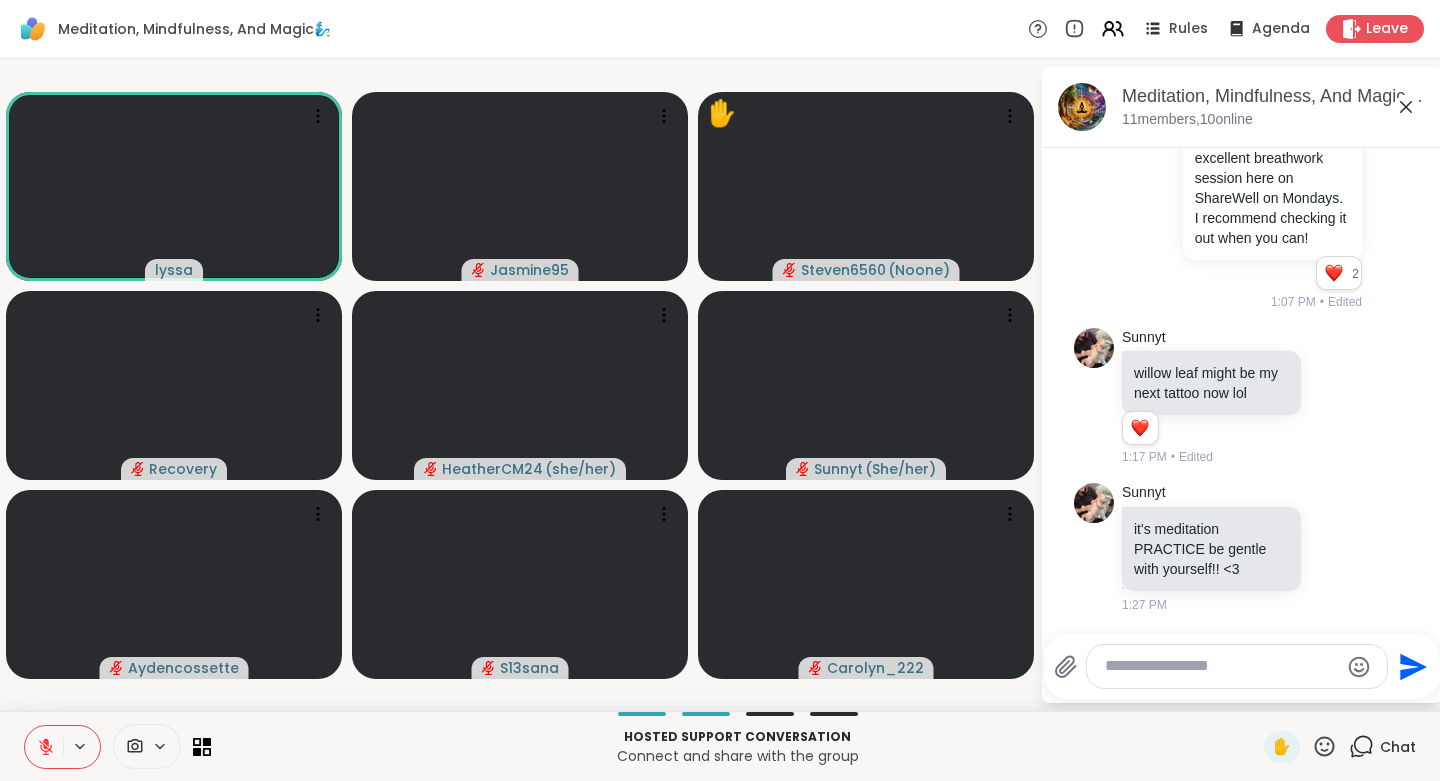 click on "✋" at bounding box center (1282, 747) 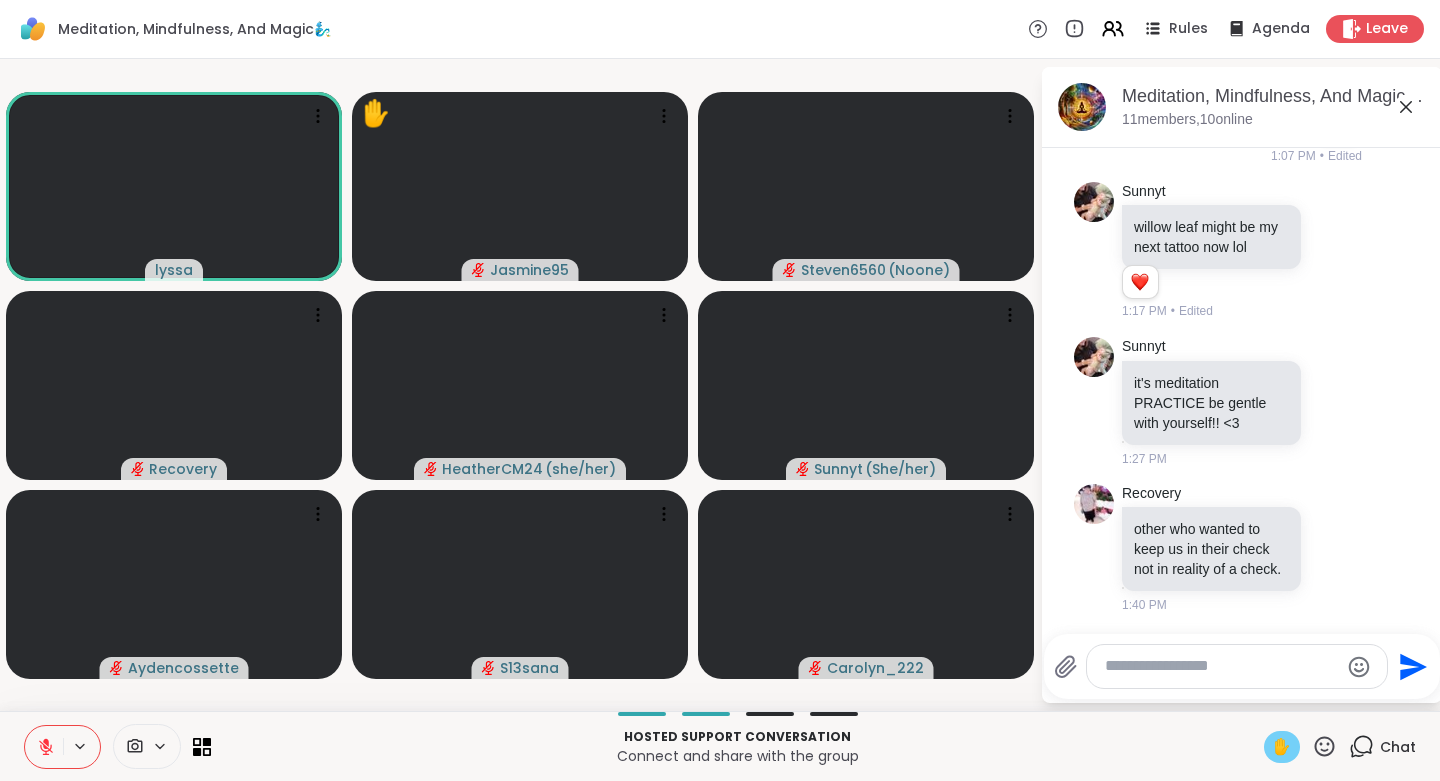 scroll, scrollTop: 3803, scrollLeft: 0, axis: vertical 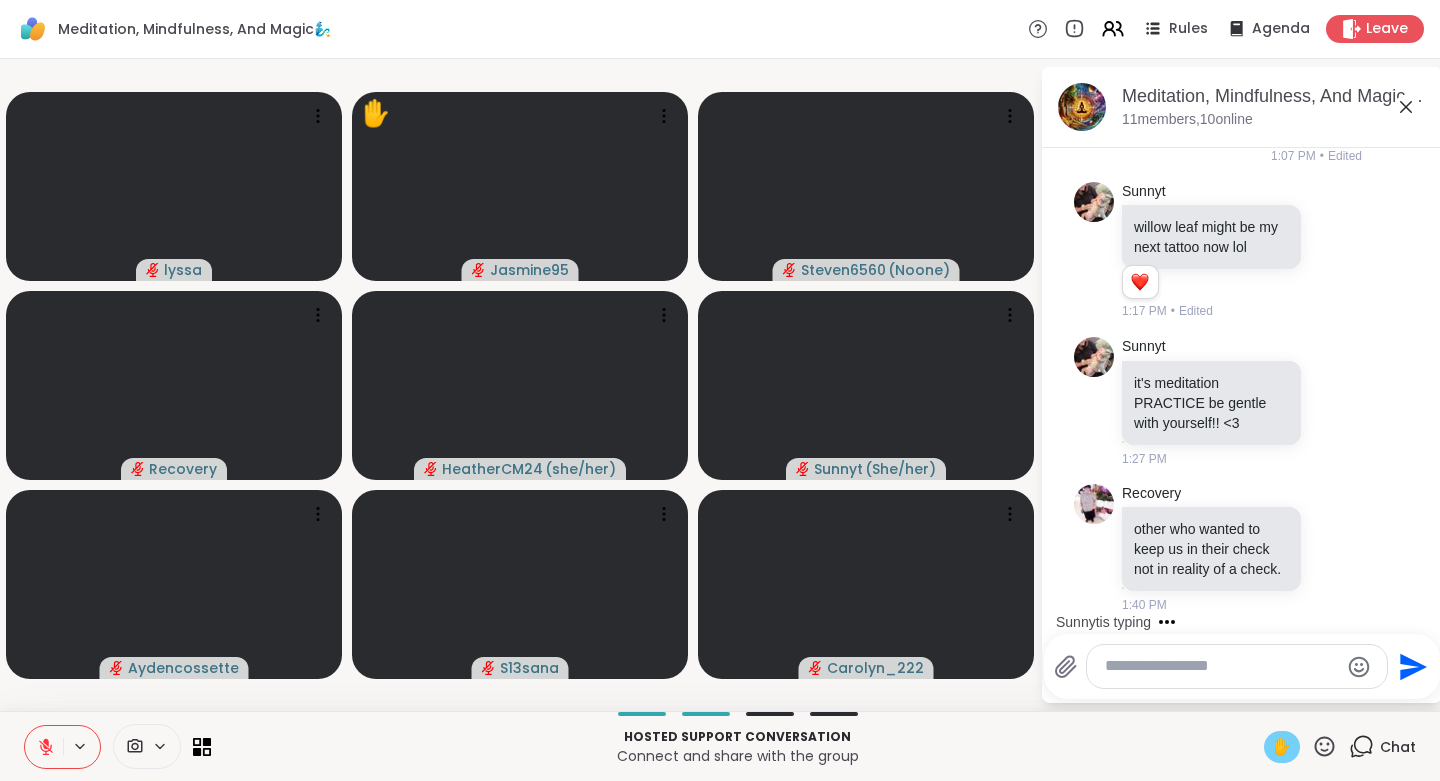 click 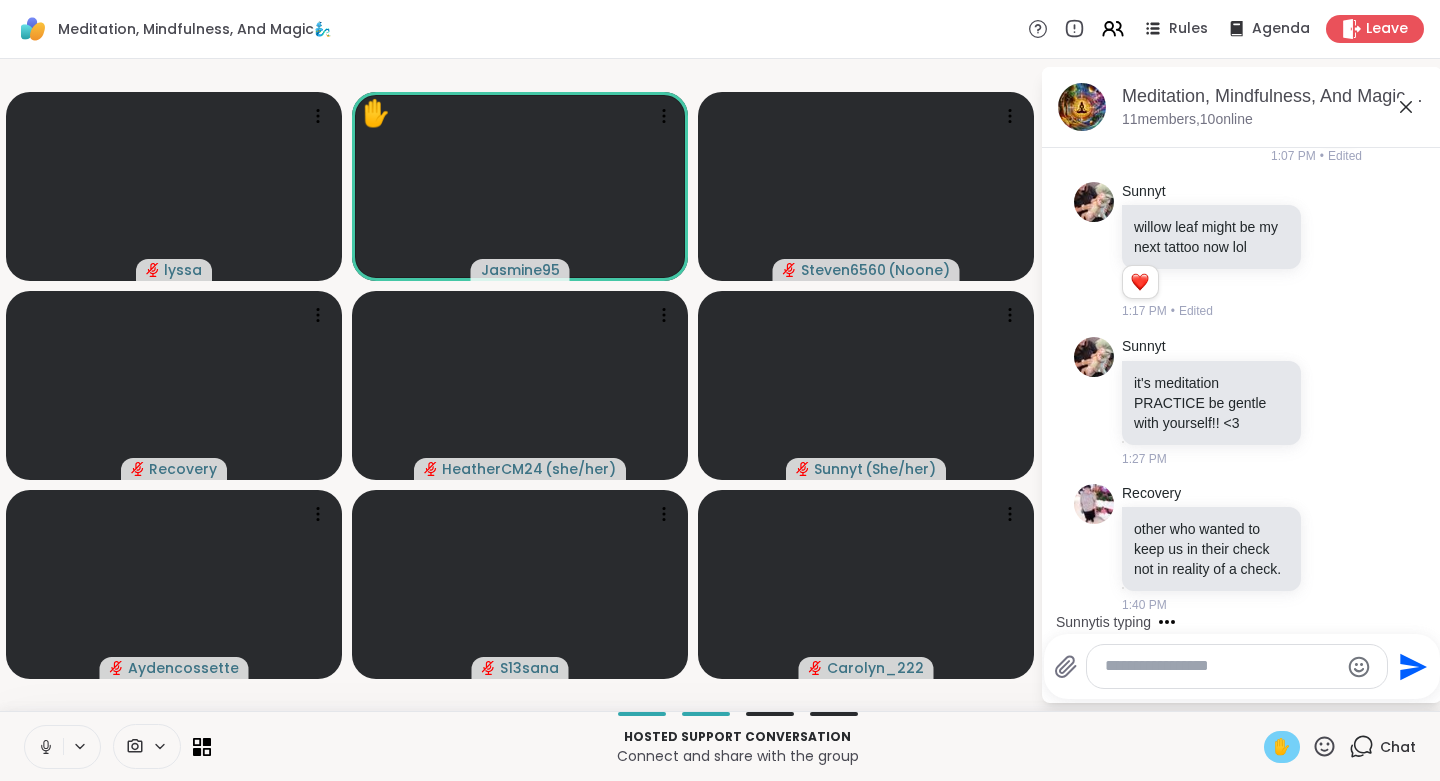 click on "✋" at bounding box center [1282, 747] 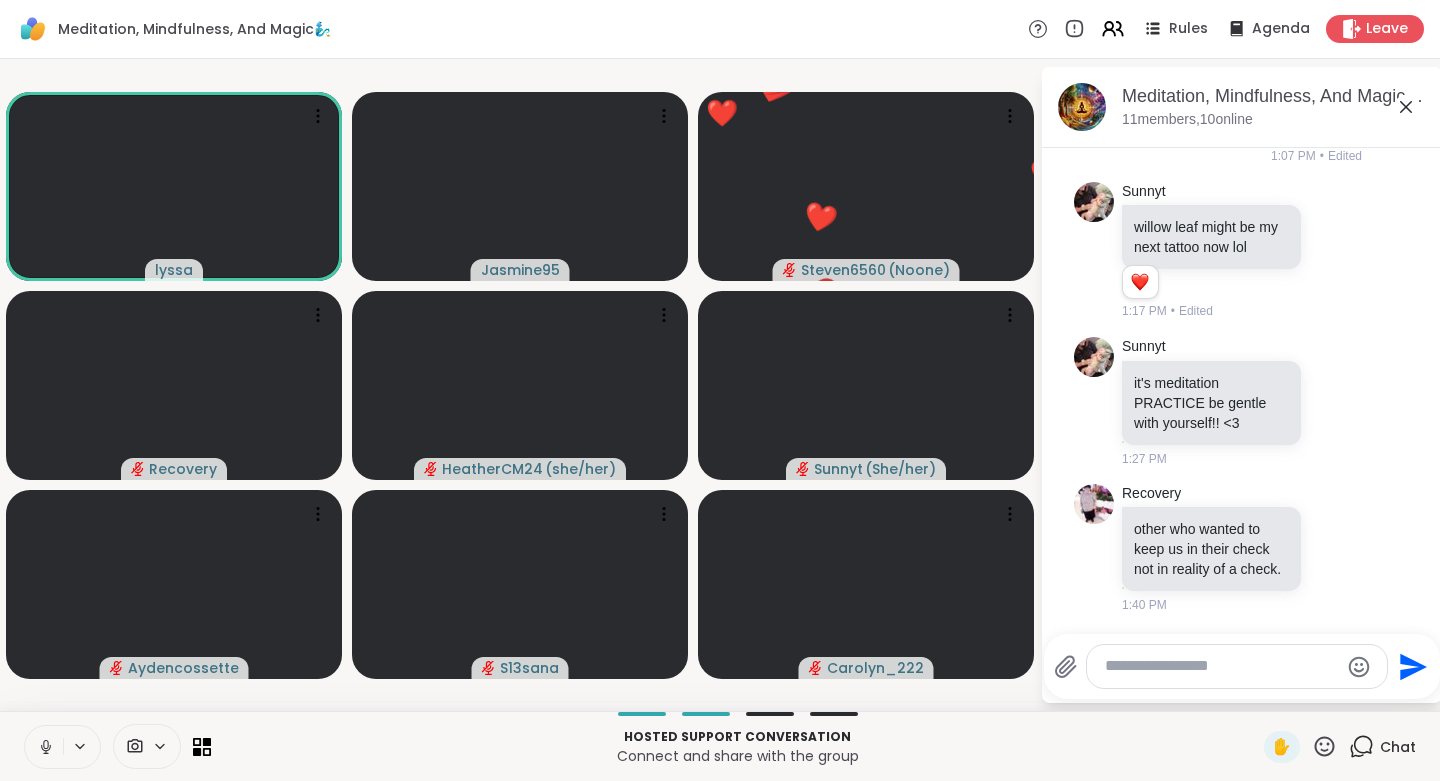 scroll, scrollTop: 4210, scrollLeft: 0, axis: vertical 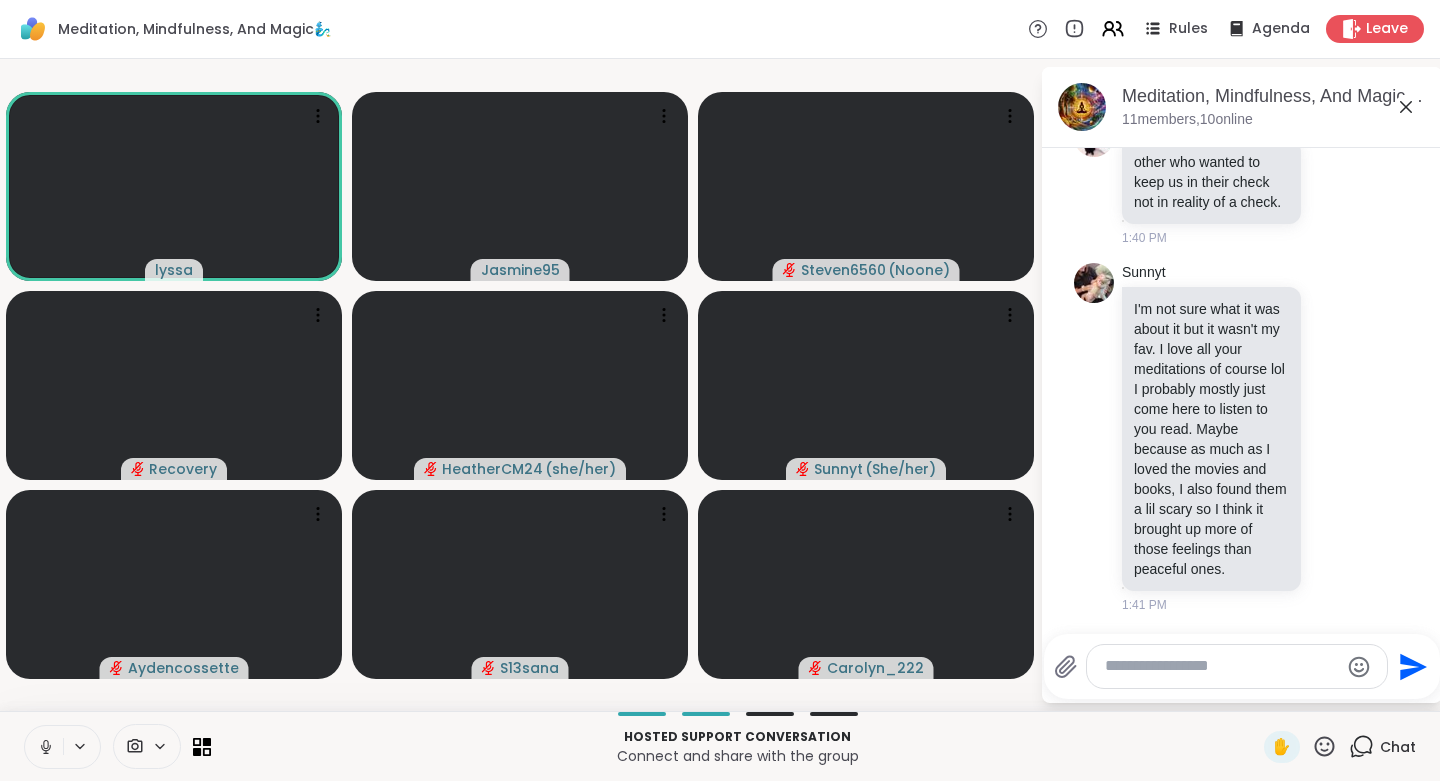 click at bounding box center [44, 747] 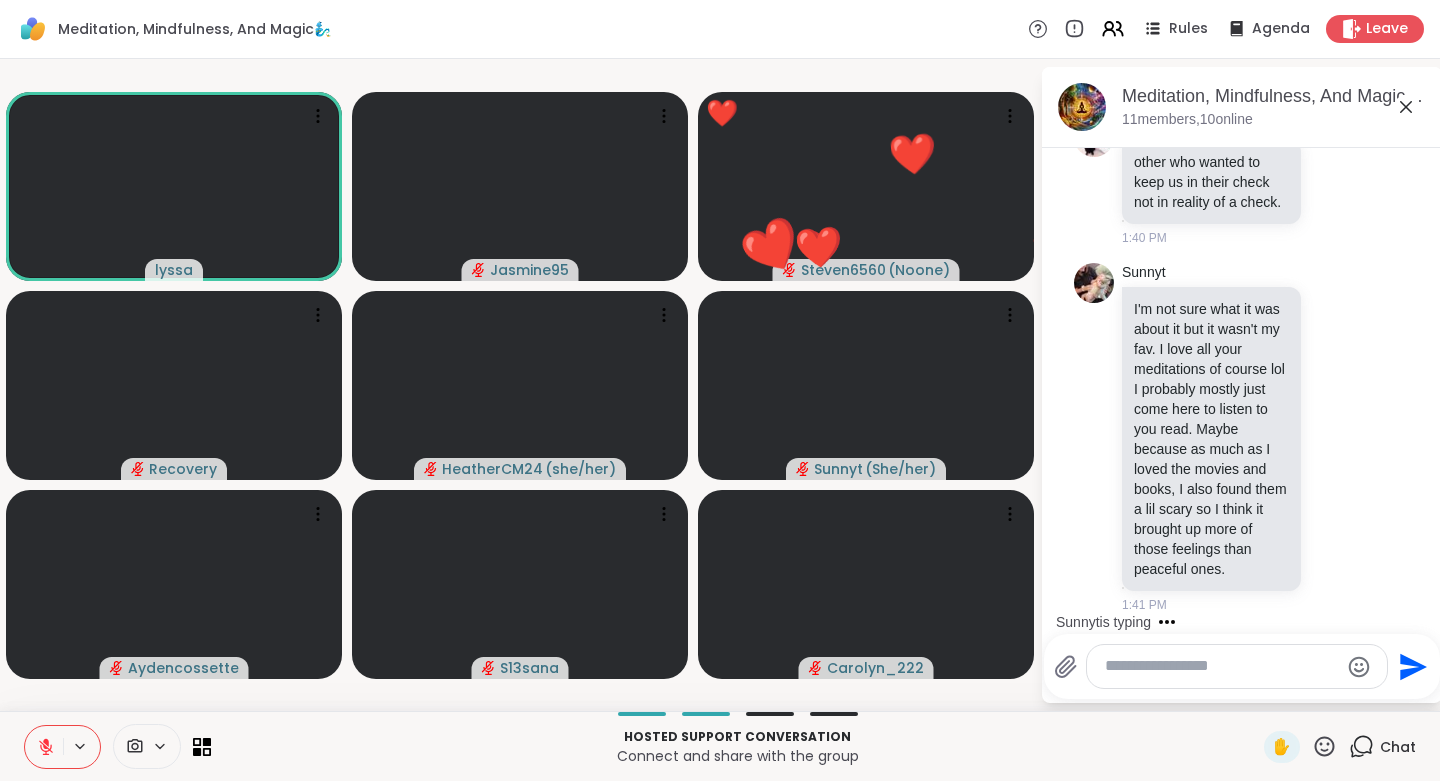 click 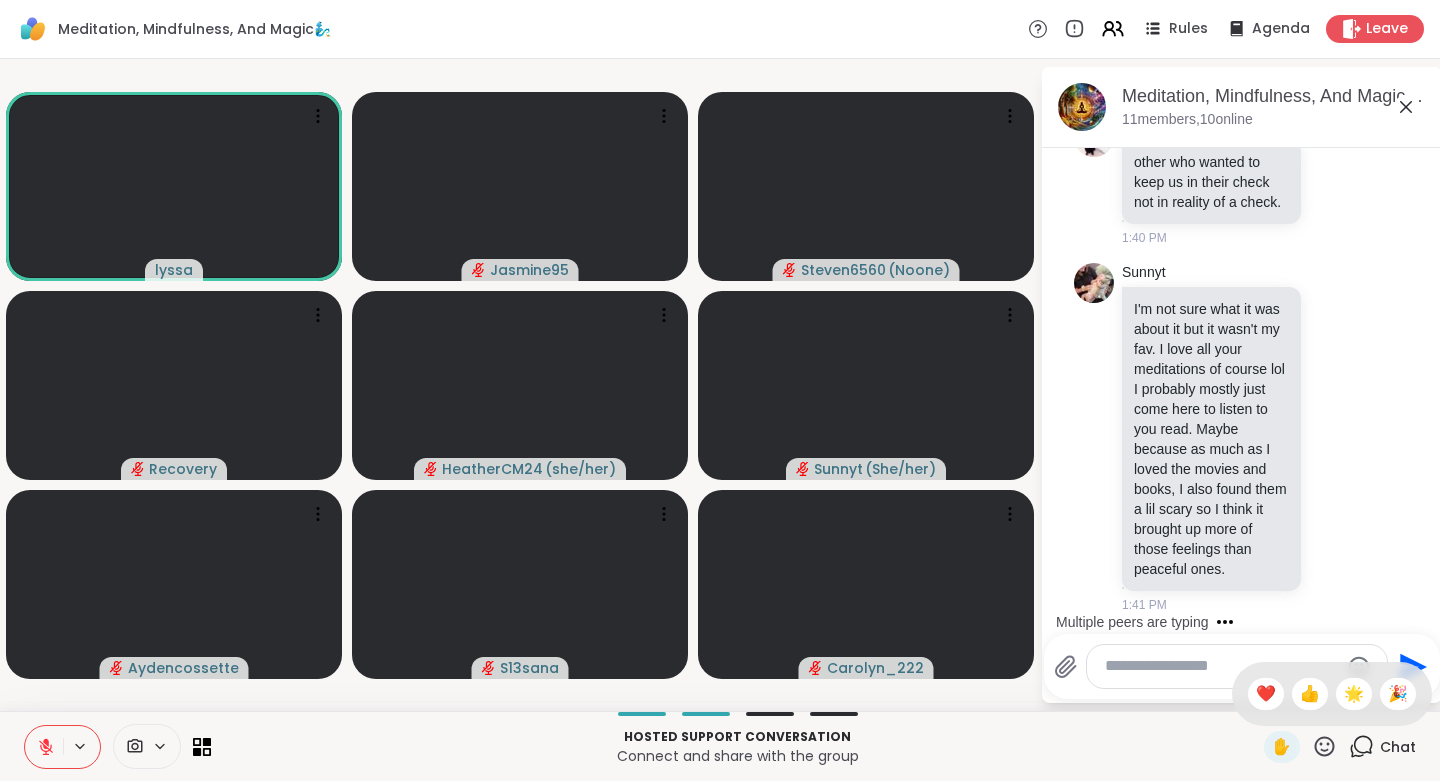 click on "❤️" at bounding box center [1266, 694] 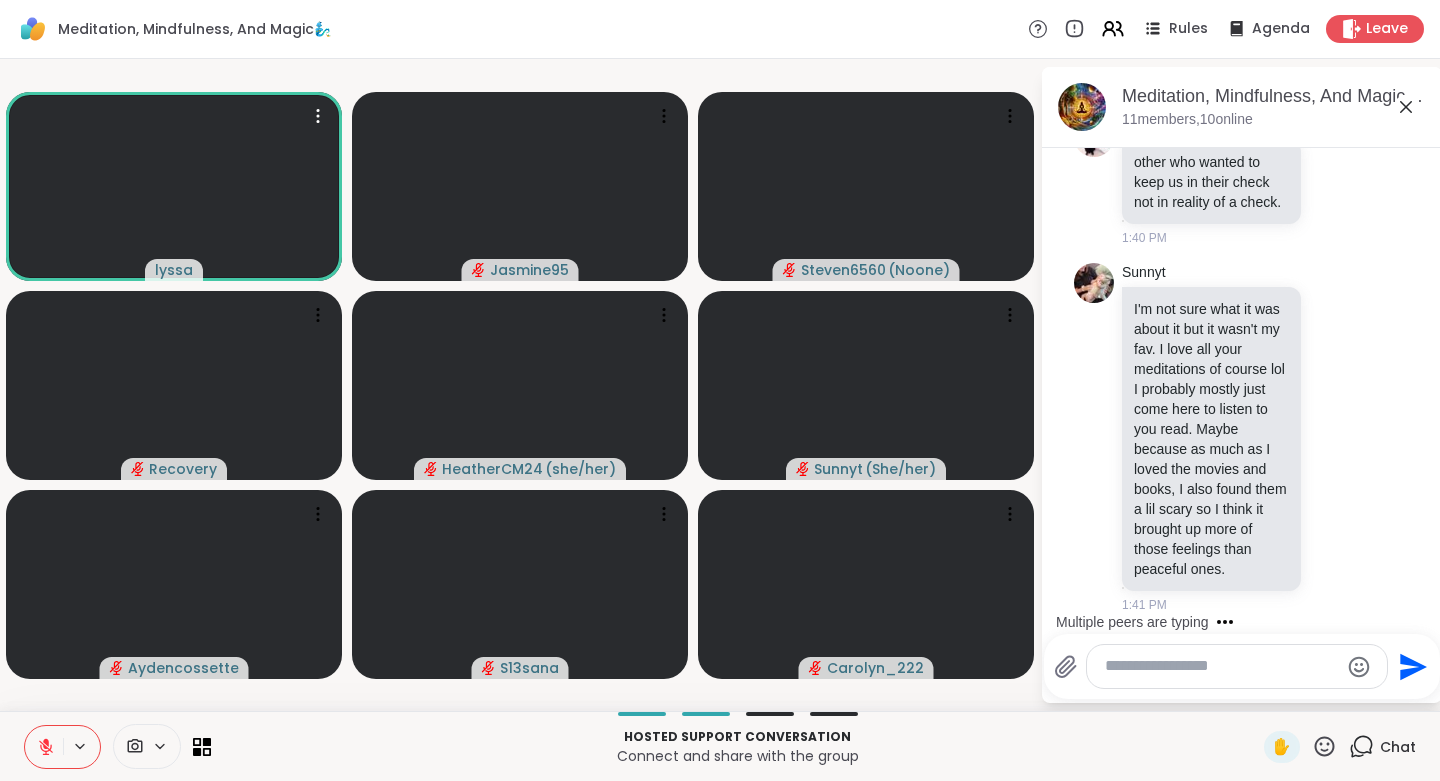 scroll, scrollTop: 4437, scrollLeft: 0, axis: vertical 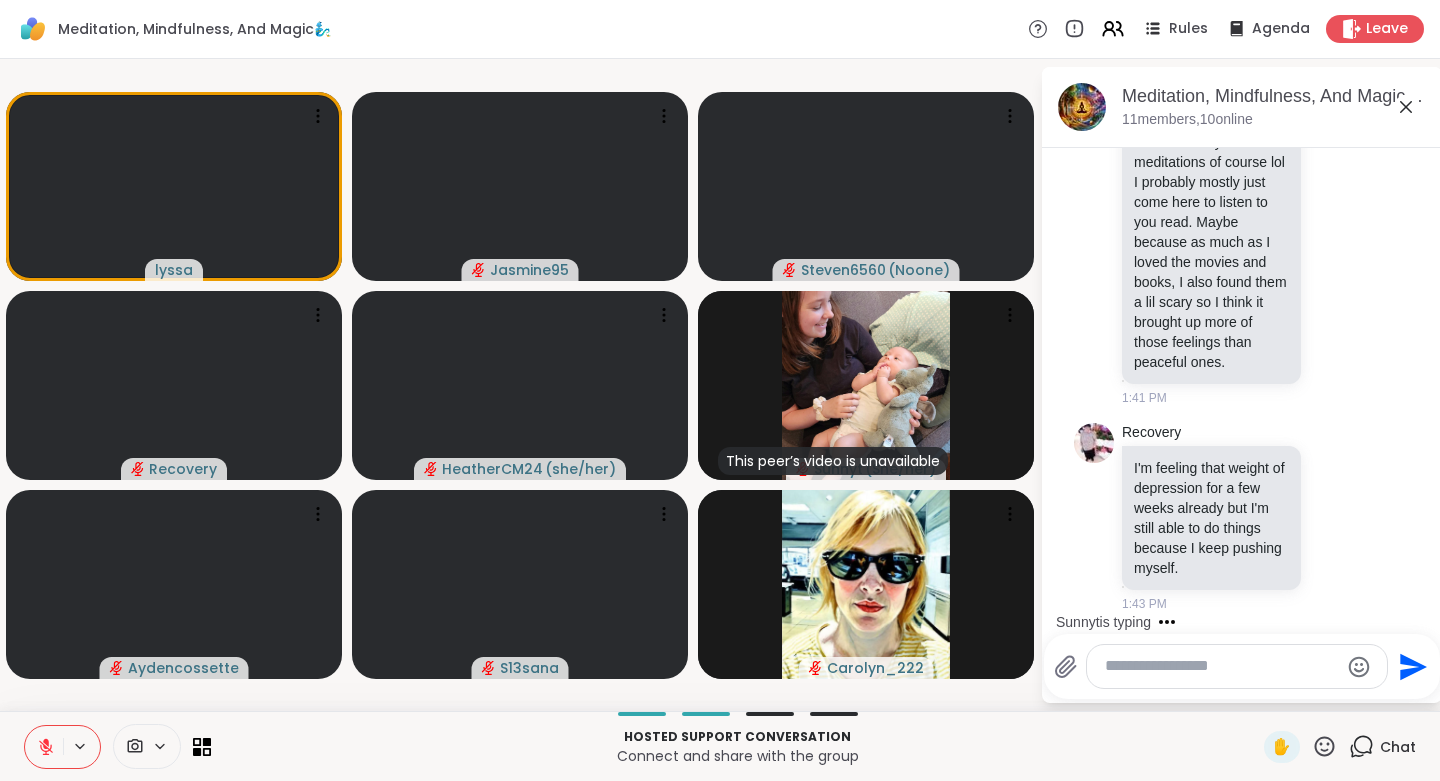 click on "[PERSON] [PERSON] [PERSON] ( Noone ) Recovery [PERSON] ( she/her ) This peer’s video is unavailable [PERSON] ( She/her ) [PERSON] [PERSON] [PERSON] Meditation, Mindfulness, And Magic🧞‍♂️, [MONTH] [DAY] [TIME]  members,  10  online Today [PERSON] 🌑 🎭  “Journey Through the Opera House: Meeting the Phantom Within”   1   1 2 2 [TIME] • Edited [PERSON] 🔥 🕊 “Becoming the Girl on Fire”   3   1 4 4 [TIME] • Edited [PERSON] Whispering Willows: Anxiety Relief Fantasy Meditation   1   1 2 2 [TIME] • Edited [PERSON] Making A Decision meditation   1   2 3 3 [TIME] • Edited [PERSON] Fighting The Depression Meditation   2 2 2 [TIME] • Edited [PERSON] Enhancing your creativity   1 1 [TIME] • Edited [PERSON] Please pick which one you guys like best. [TIME] [PERSON] I love the Phantom within [TIME] [PERSON] Whoops I clicked the wrong one with girlsbon fire,but that is a good one for all your girls   1 1 [TIME] • Edited [PERSON]" at bounding box center [720, 385] 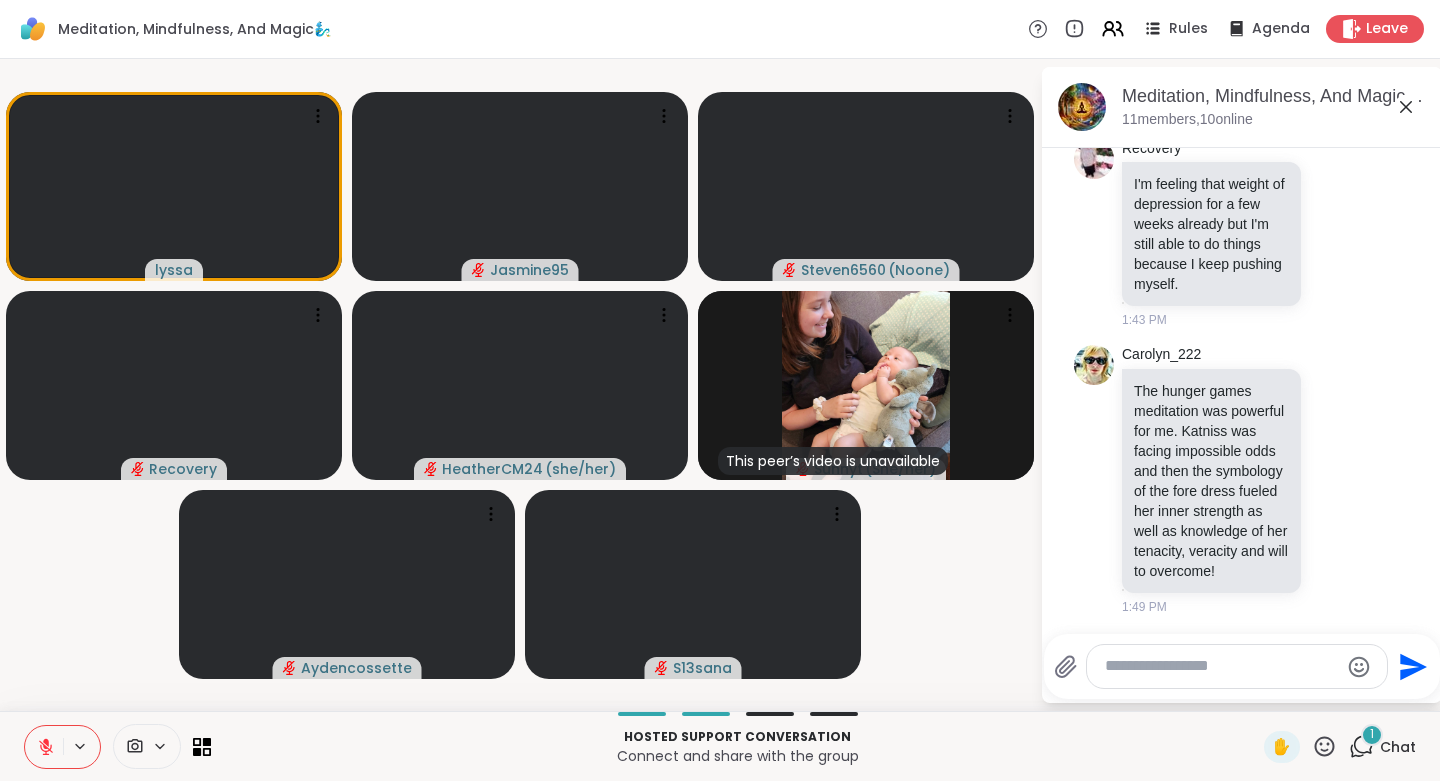 scroll, scrollTop: 4763, scrollLeft: 0, axis: vertical 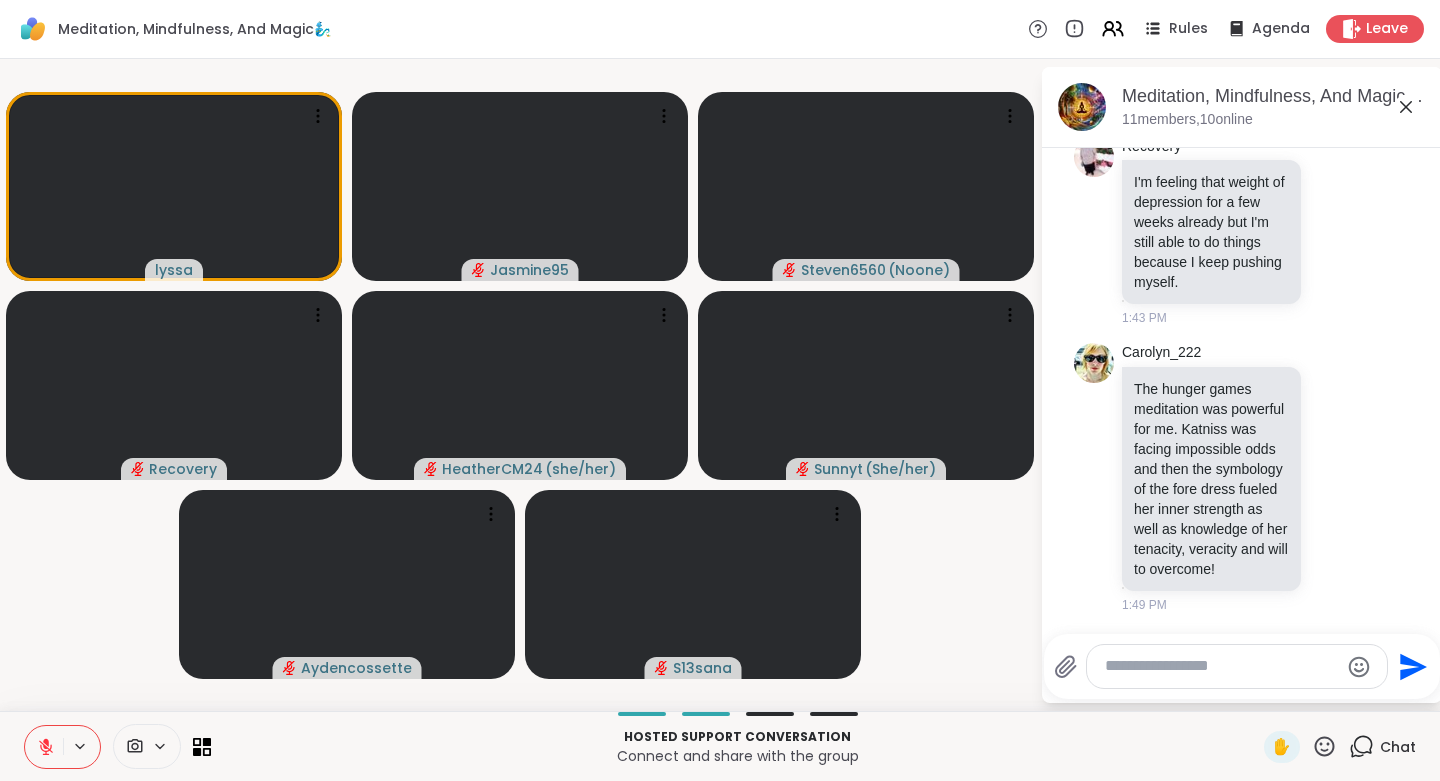 click 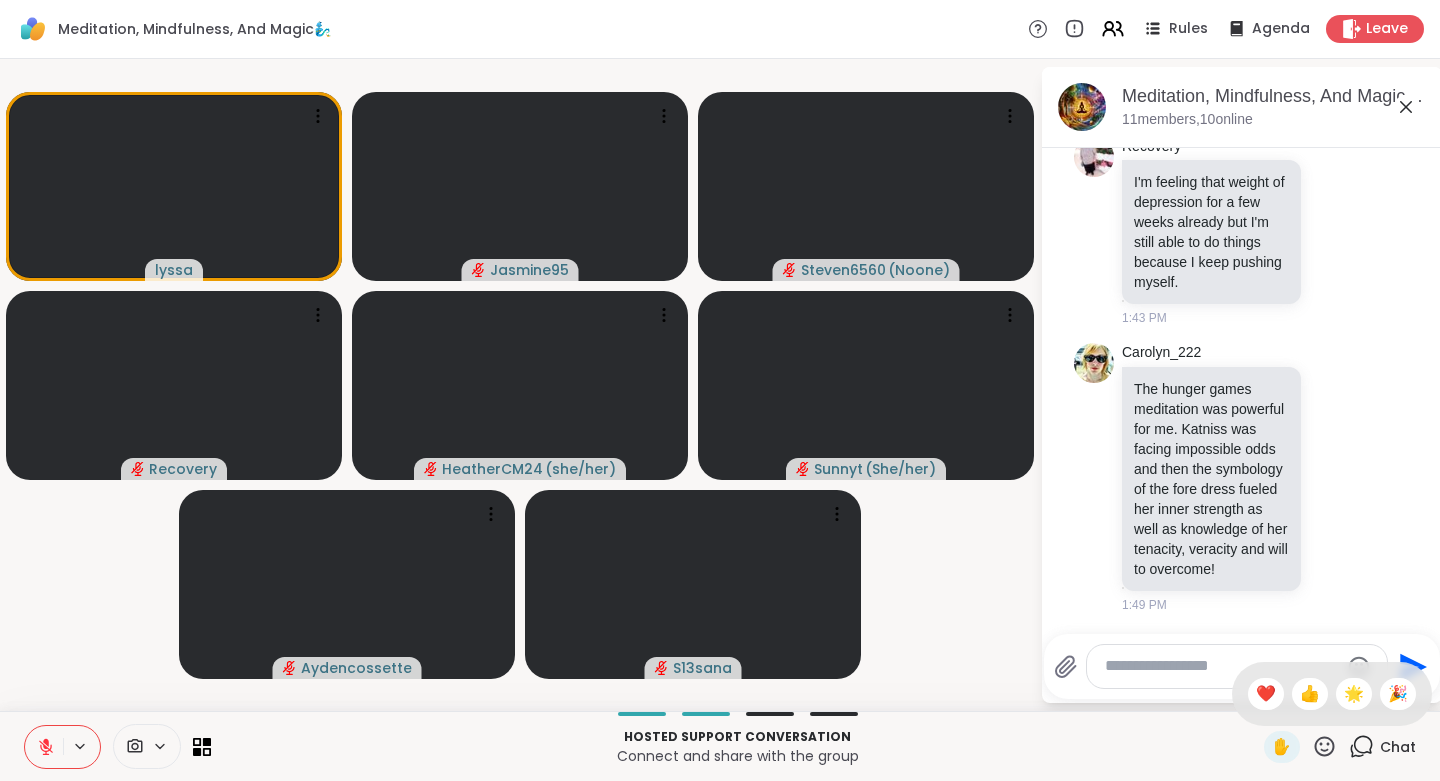 click on "❤️" at bounding box center (1266, 694) 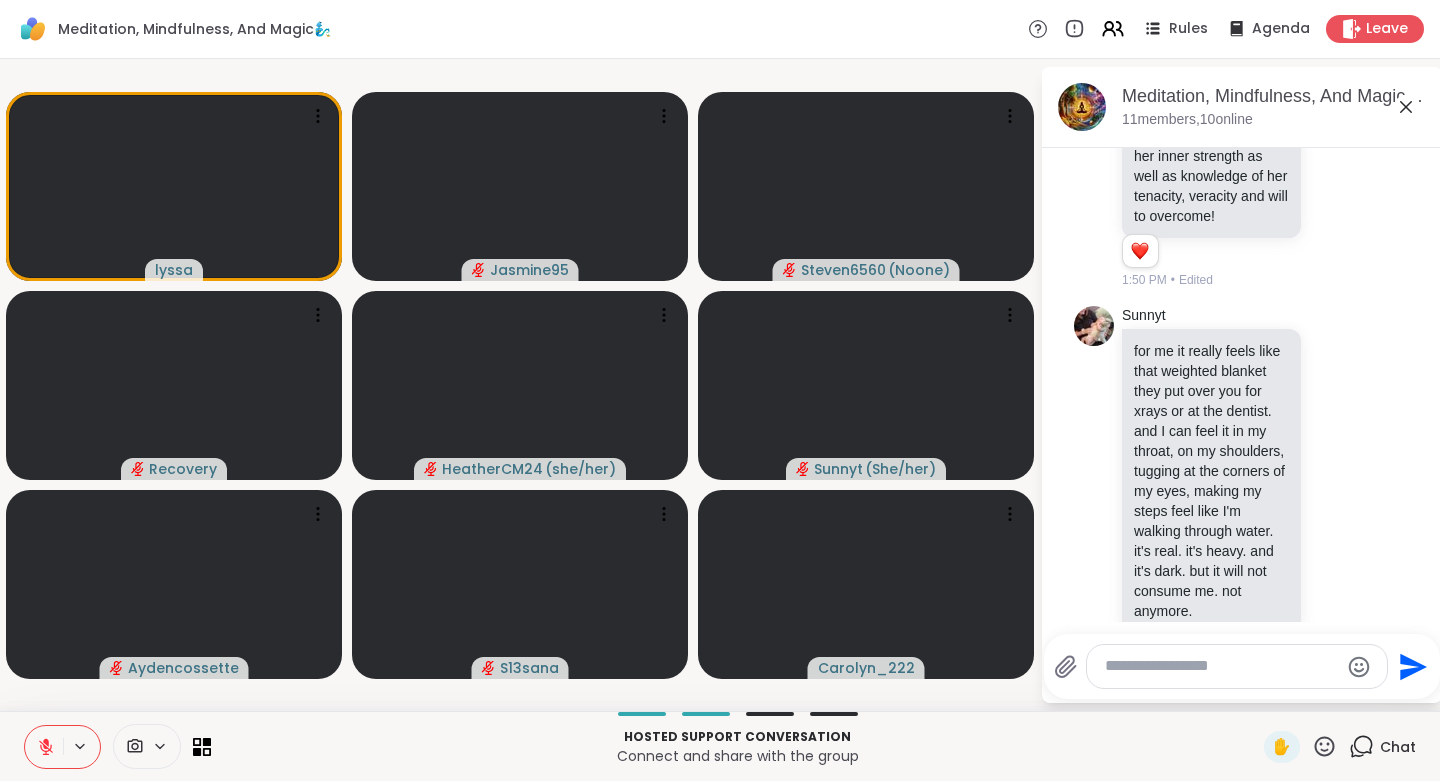 scroll, scrollTop: 5198, scrollLeft: 0, axis: vertical 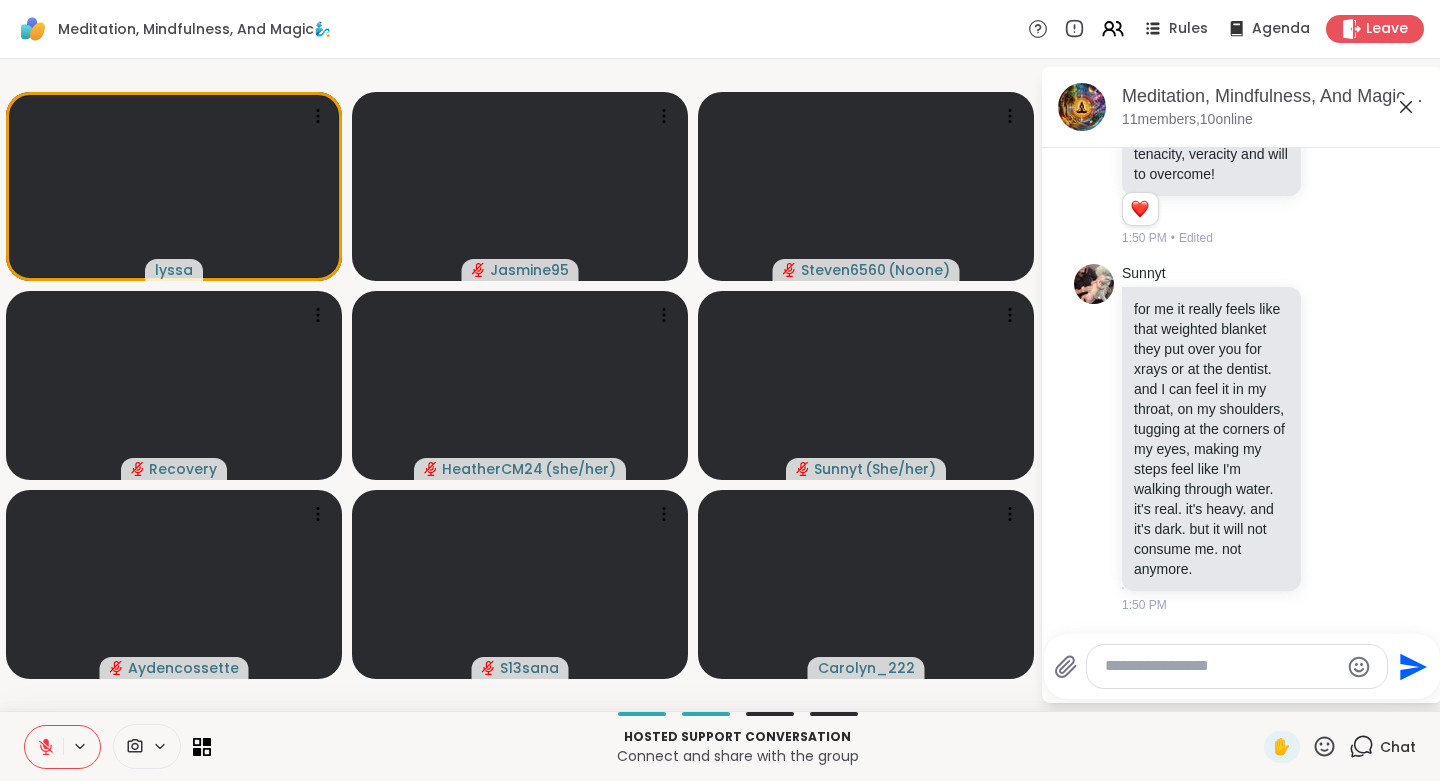 click at bounding box center (1221, 666) 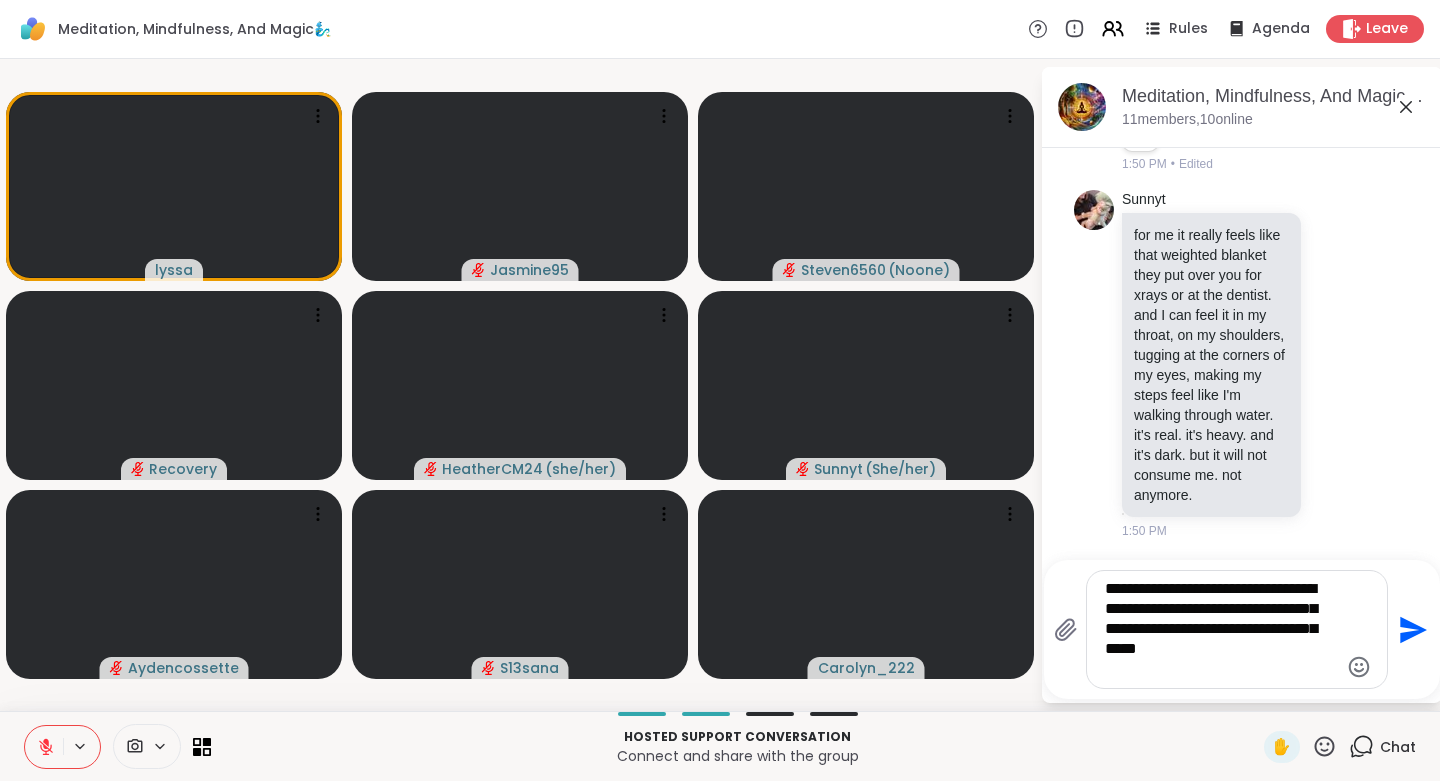 type 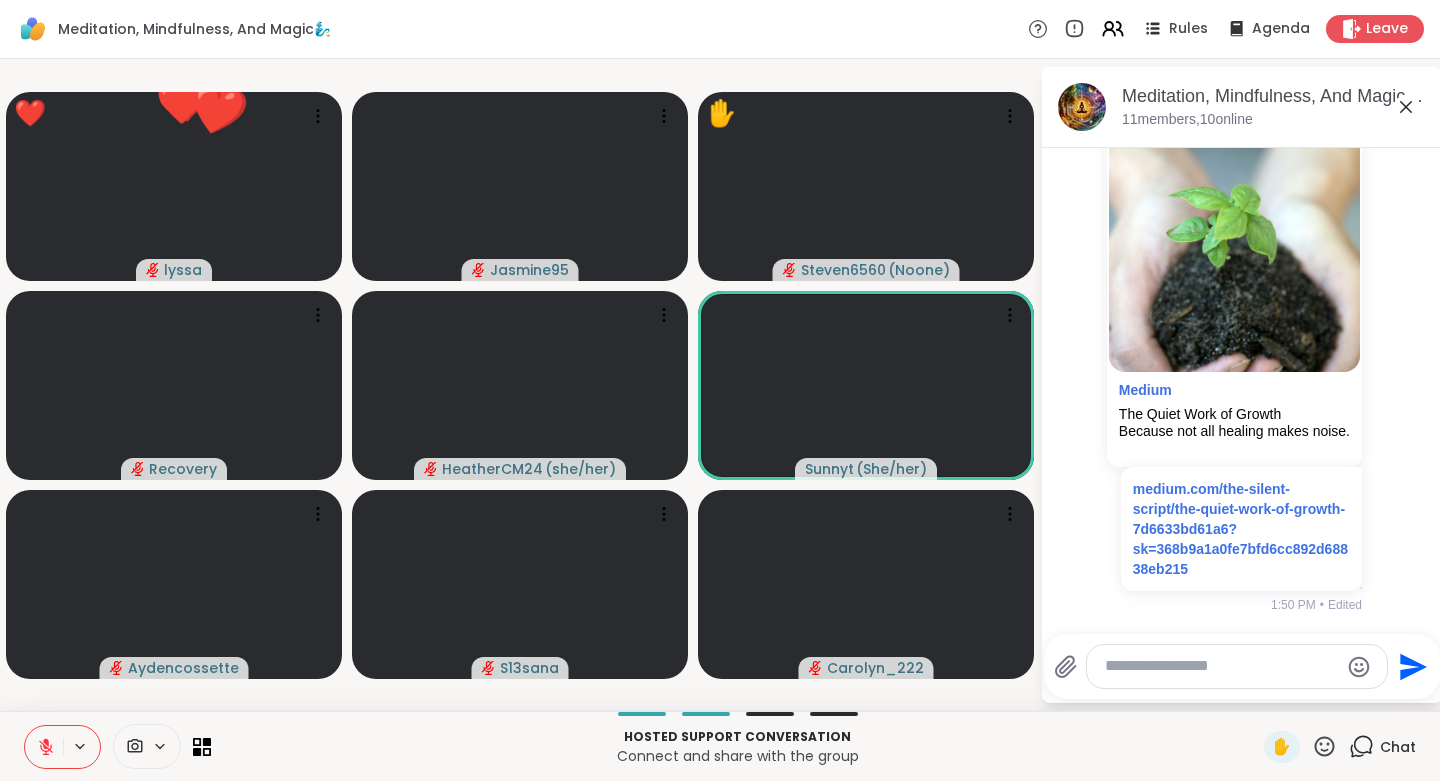scroll, scrollTop: 5760, scrollLeft: 0, axis: vertical 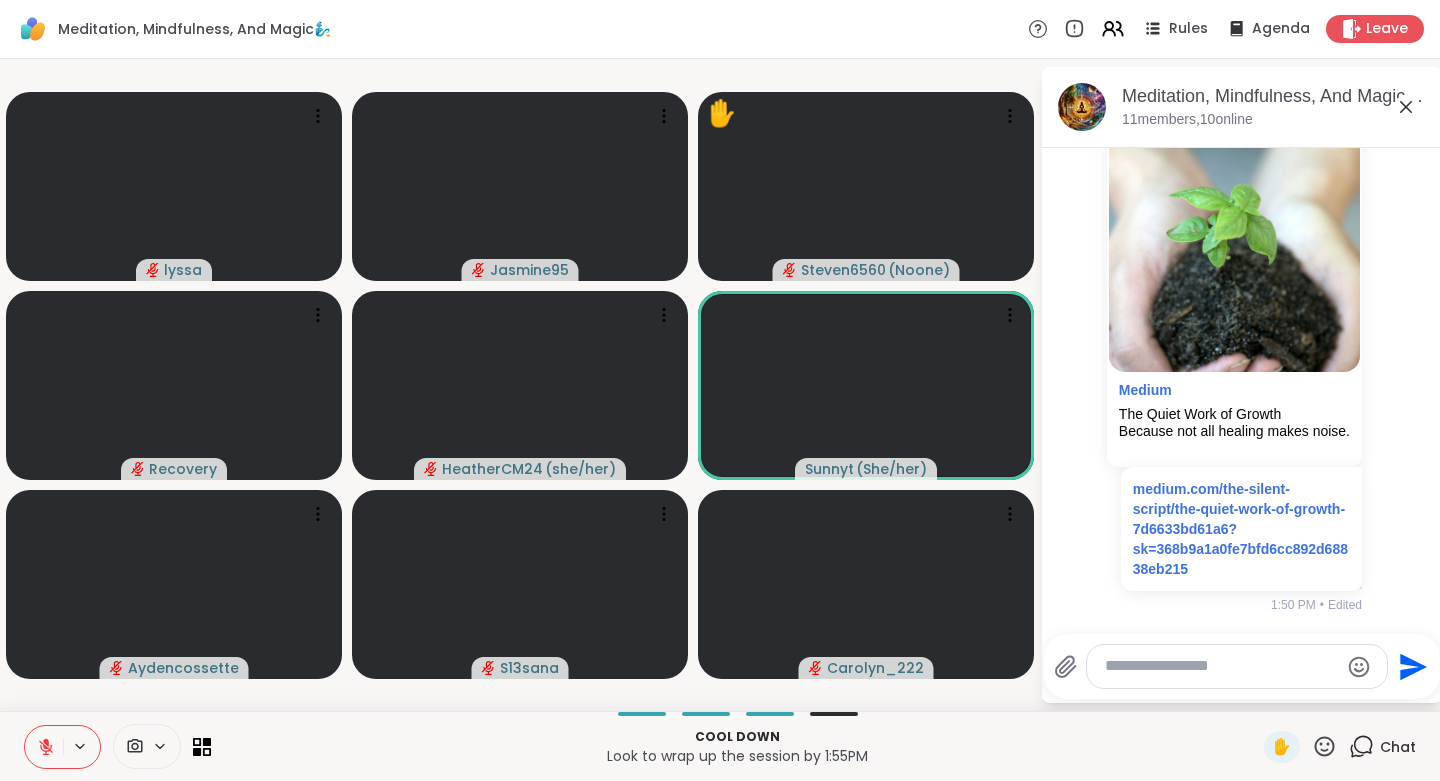 click 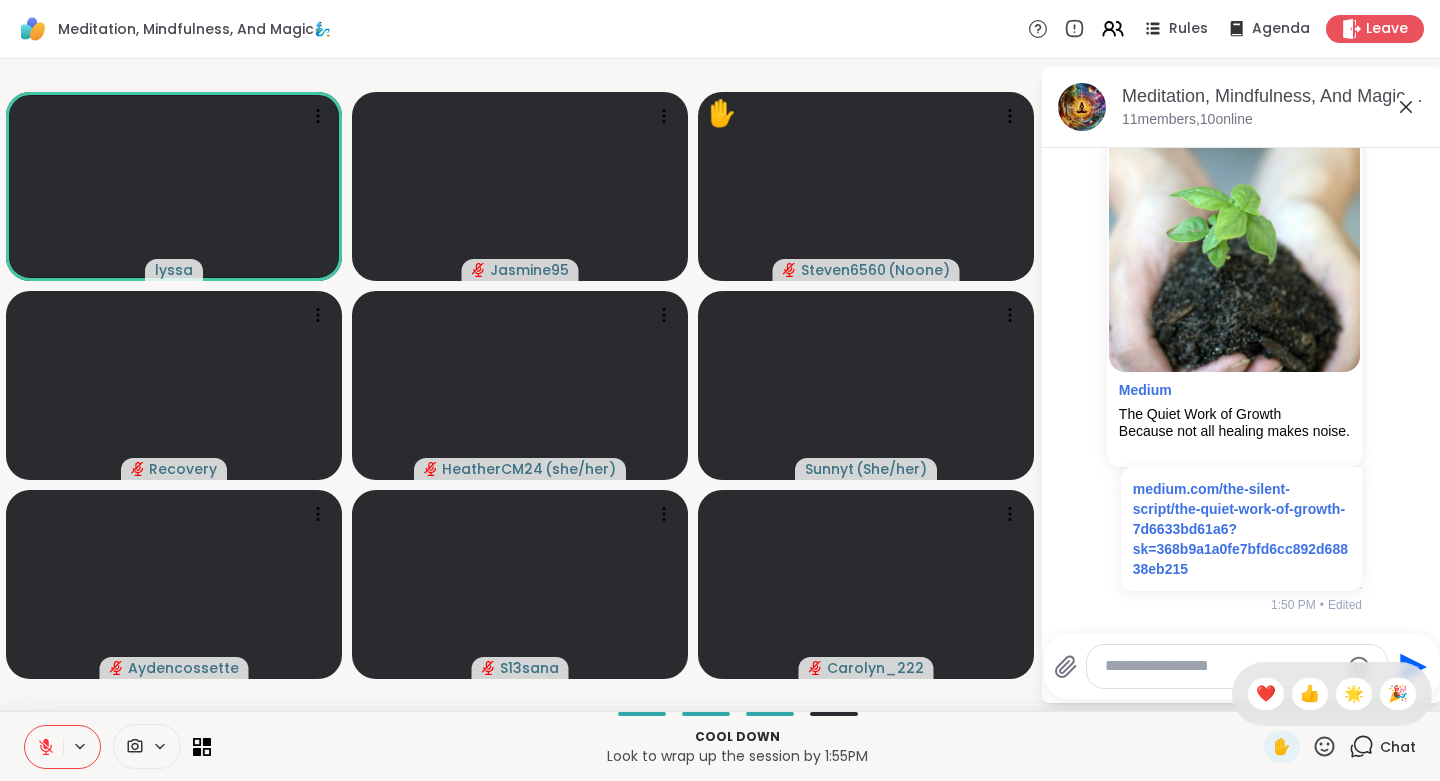 click on "👍" at bounding box center (1310, 694) 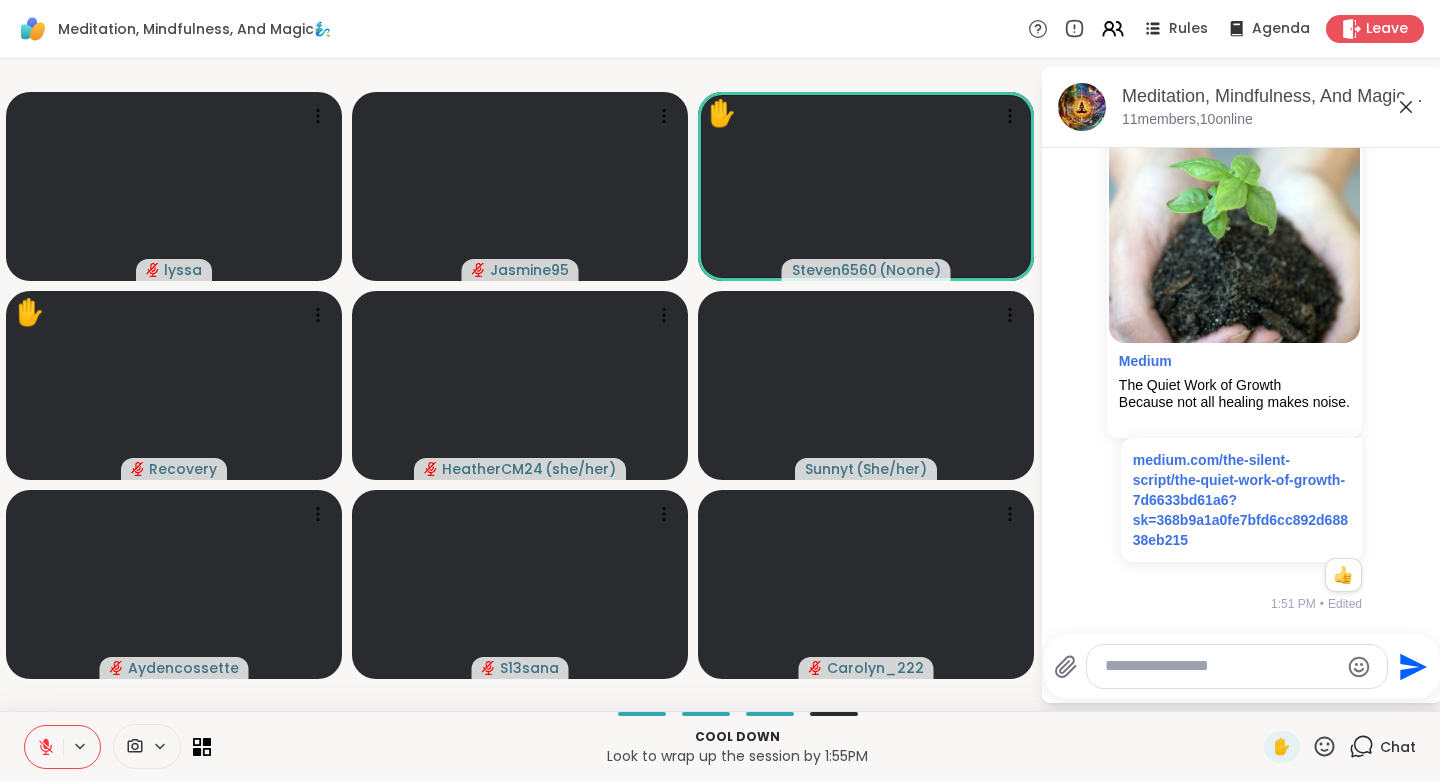 scroll, scrollTop: 5789, scrollLeft: 0, axis: vertical 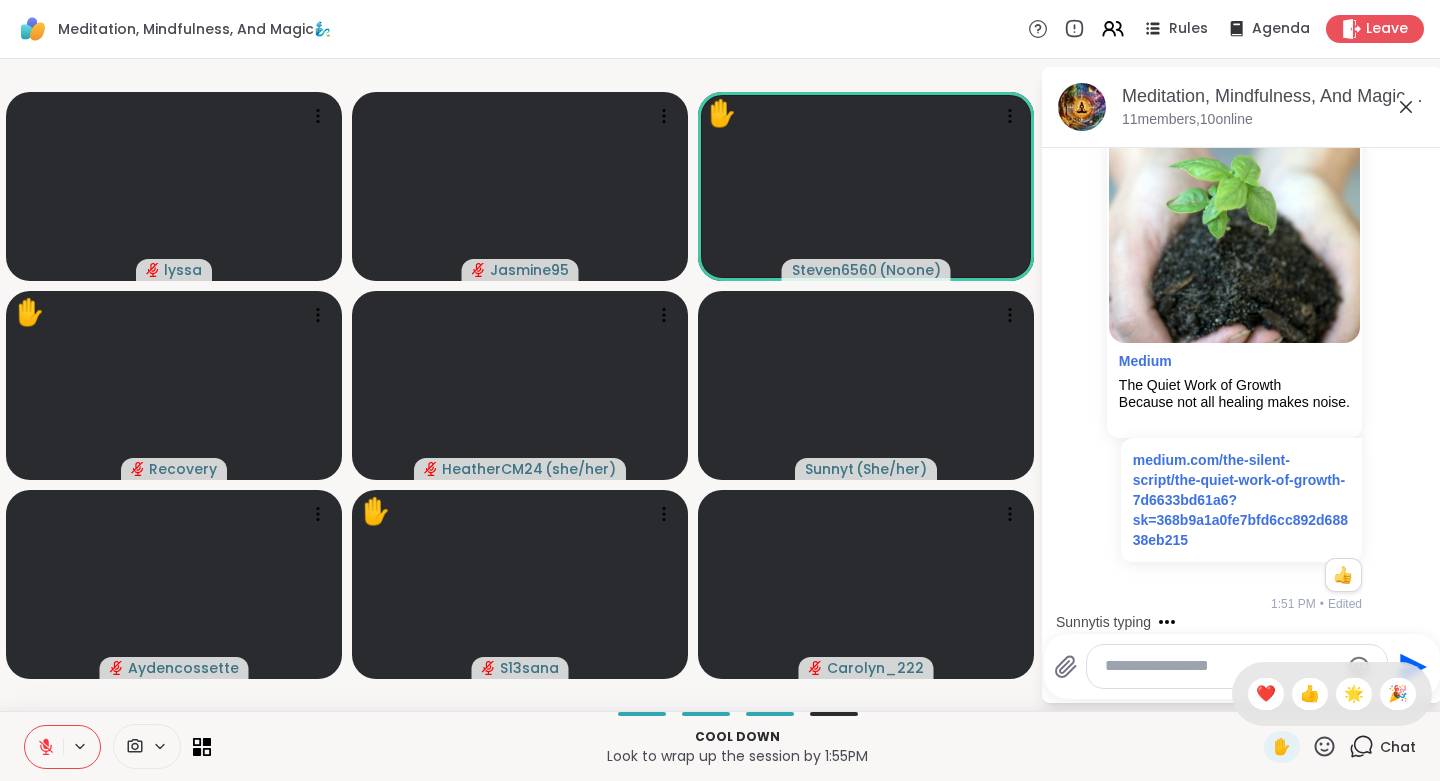 click on "❤️" at bounding box center (1266, 694) 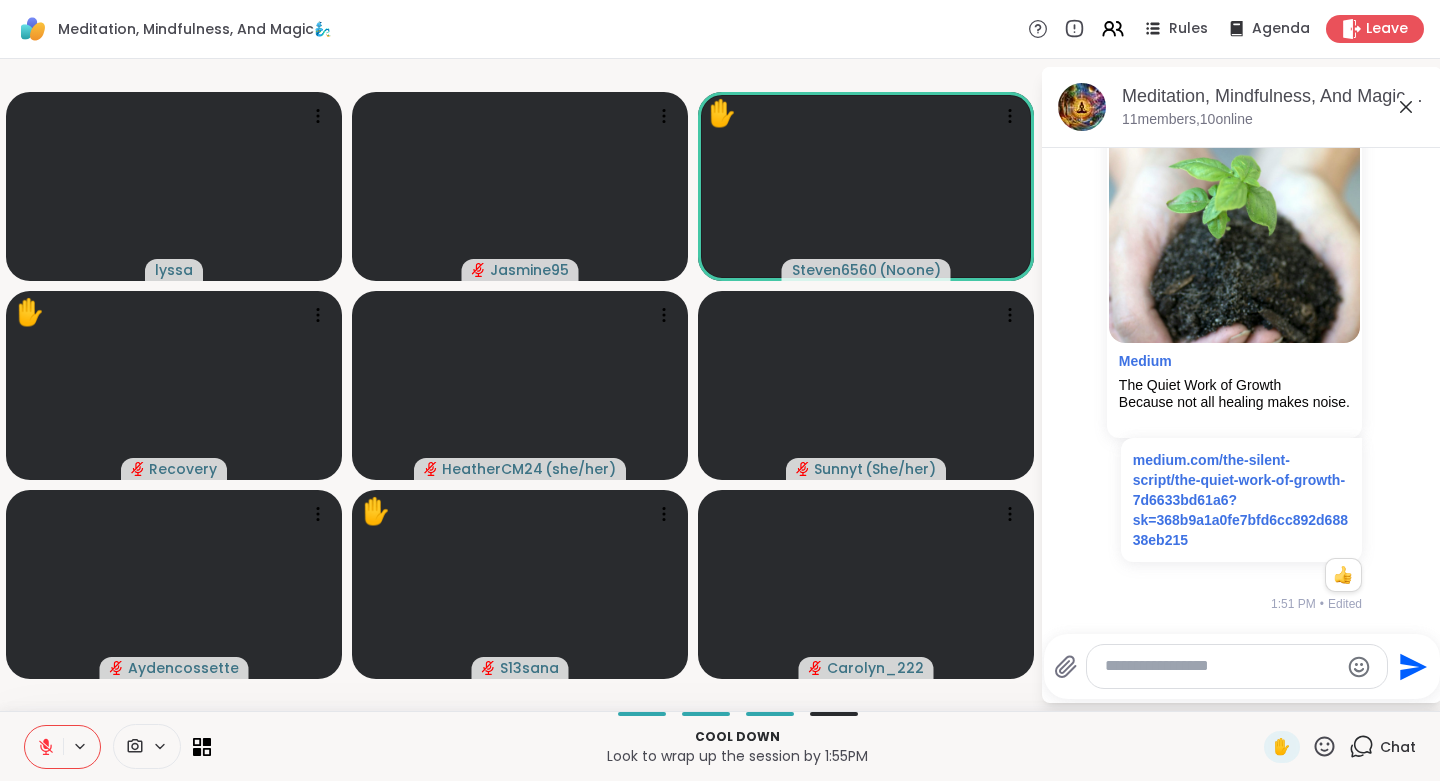 click 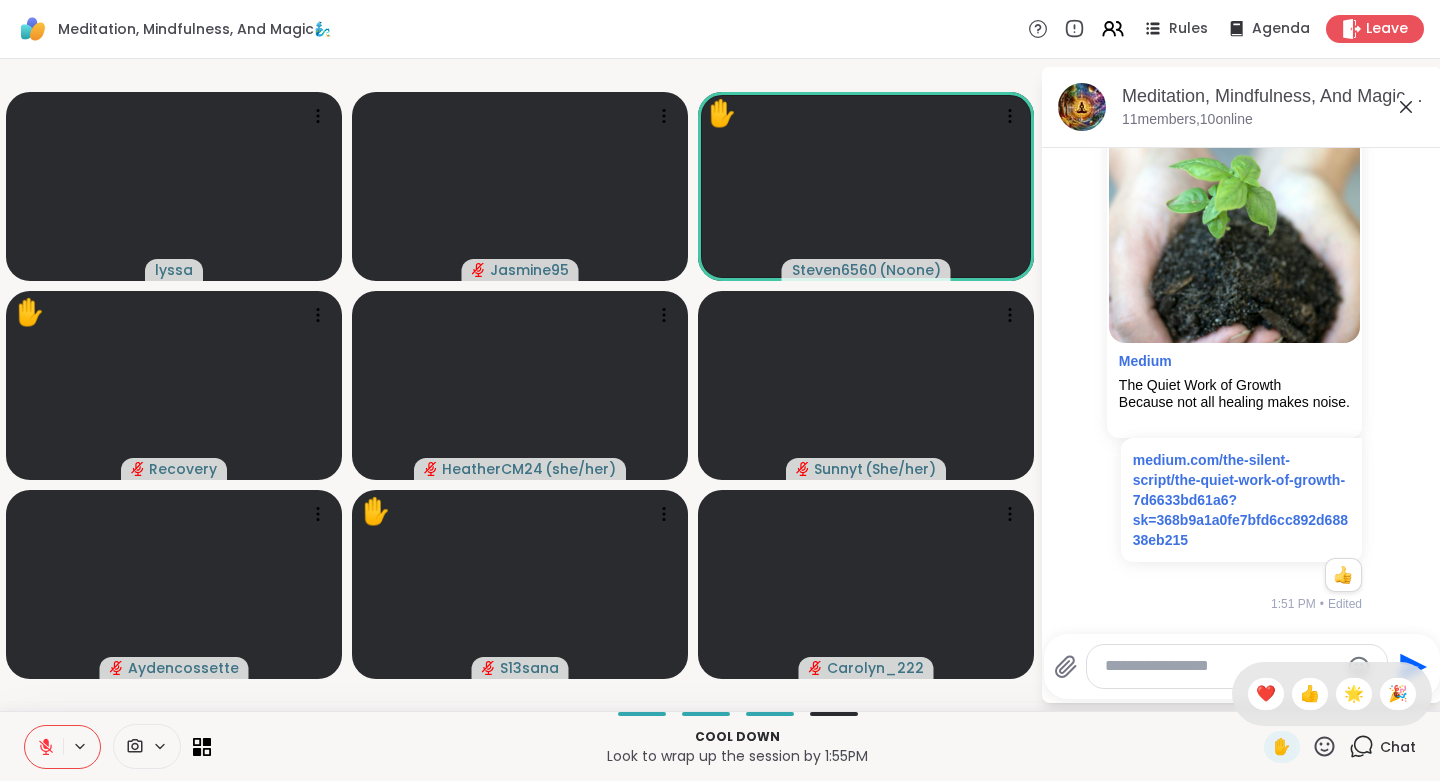 click on "🎉" at bounding box center [1398, 694] 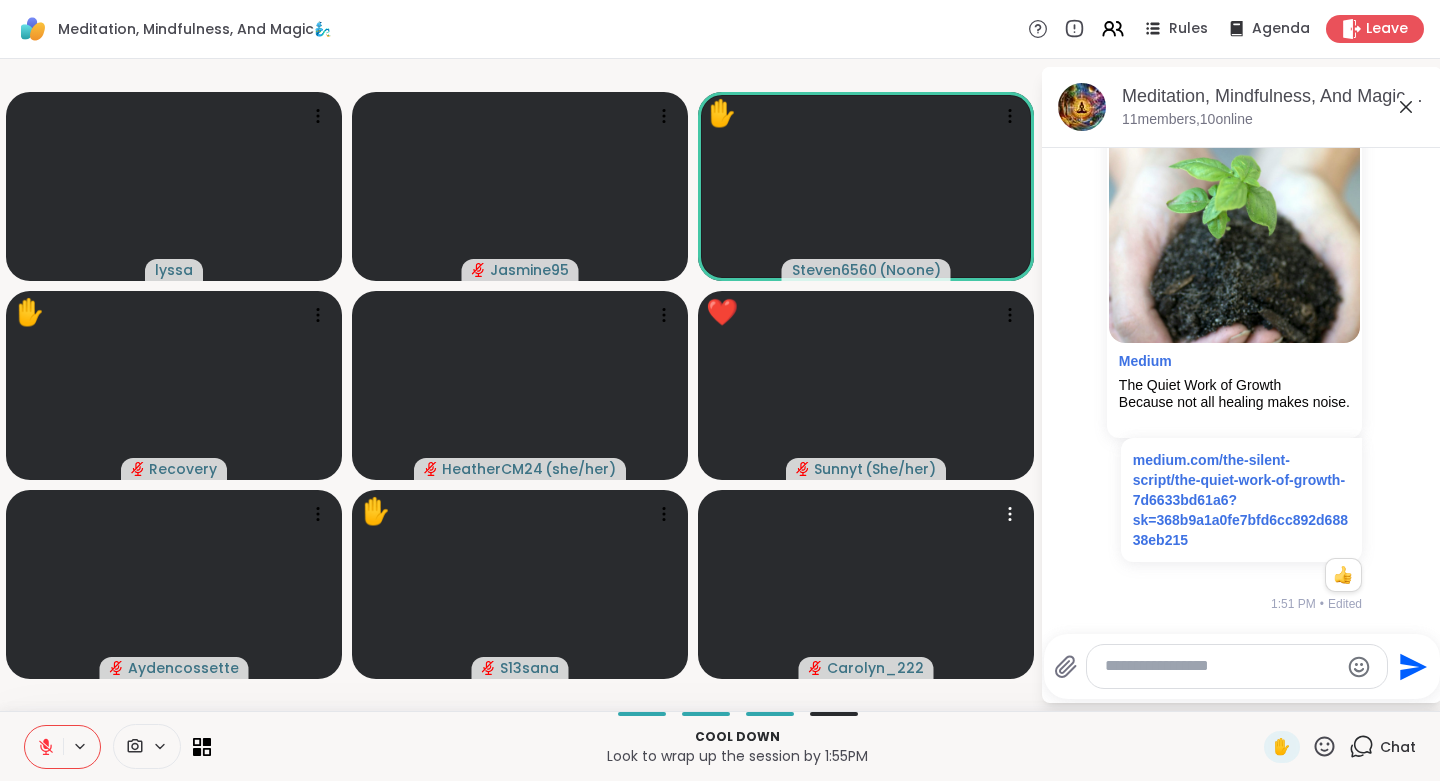 scroll, scrollTop: 5895, scrollLeft: 0, axis: vertical 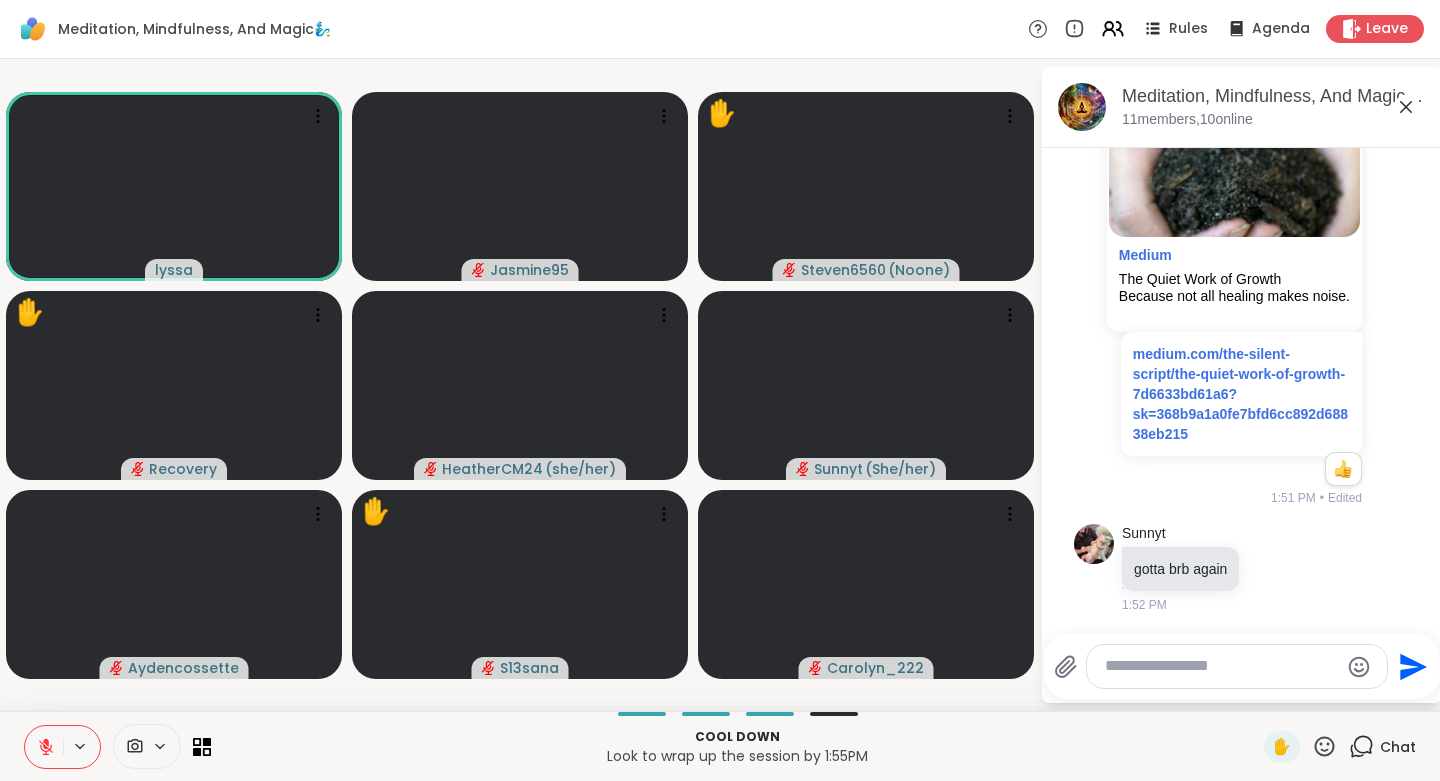 click 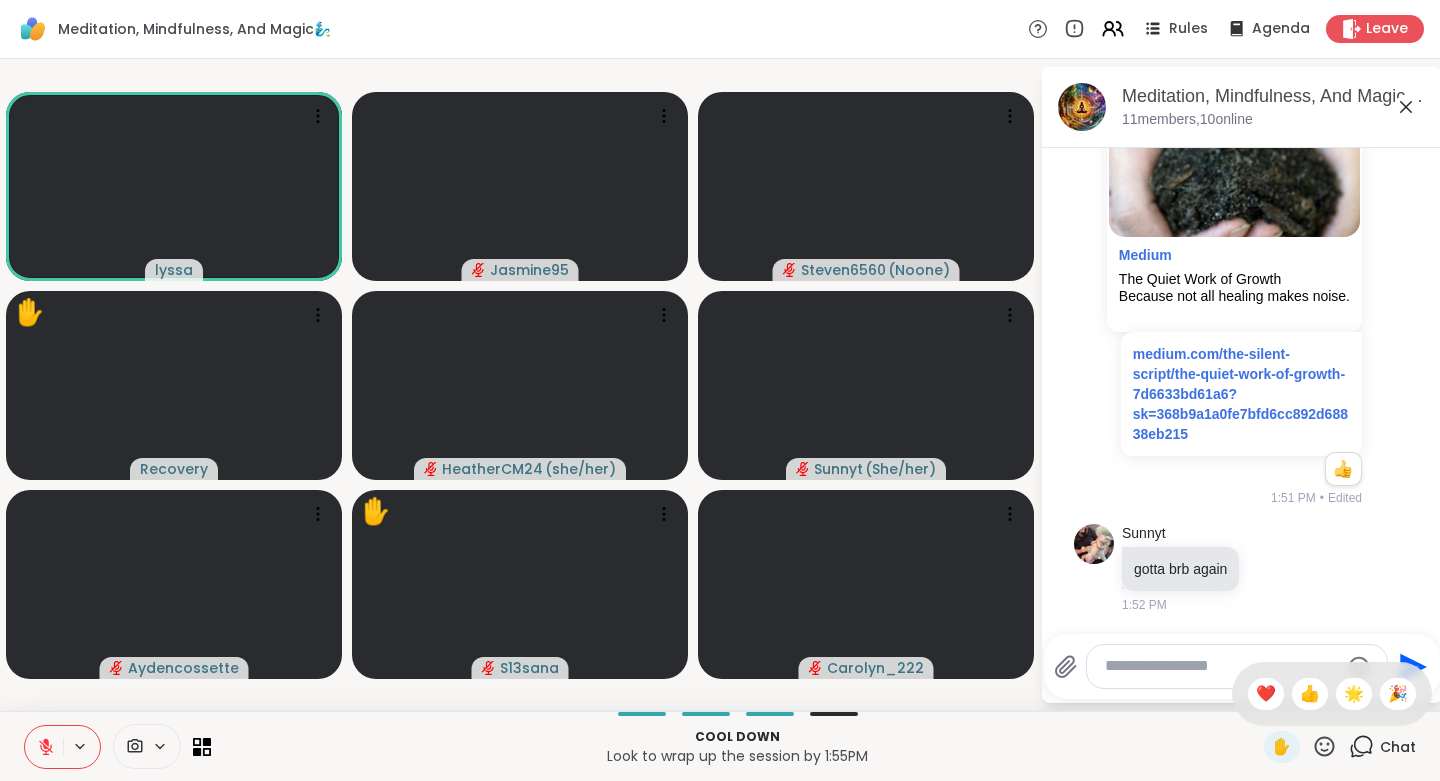 click on "🌟" at bounding box center (1354, 694) 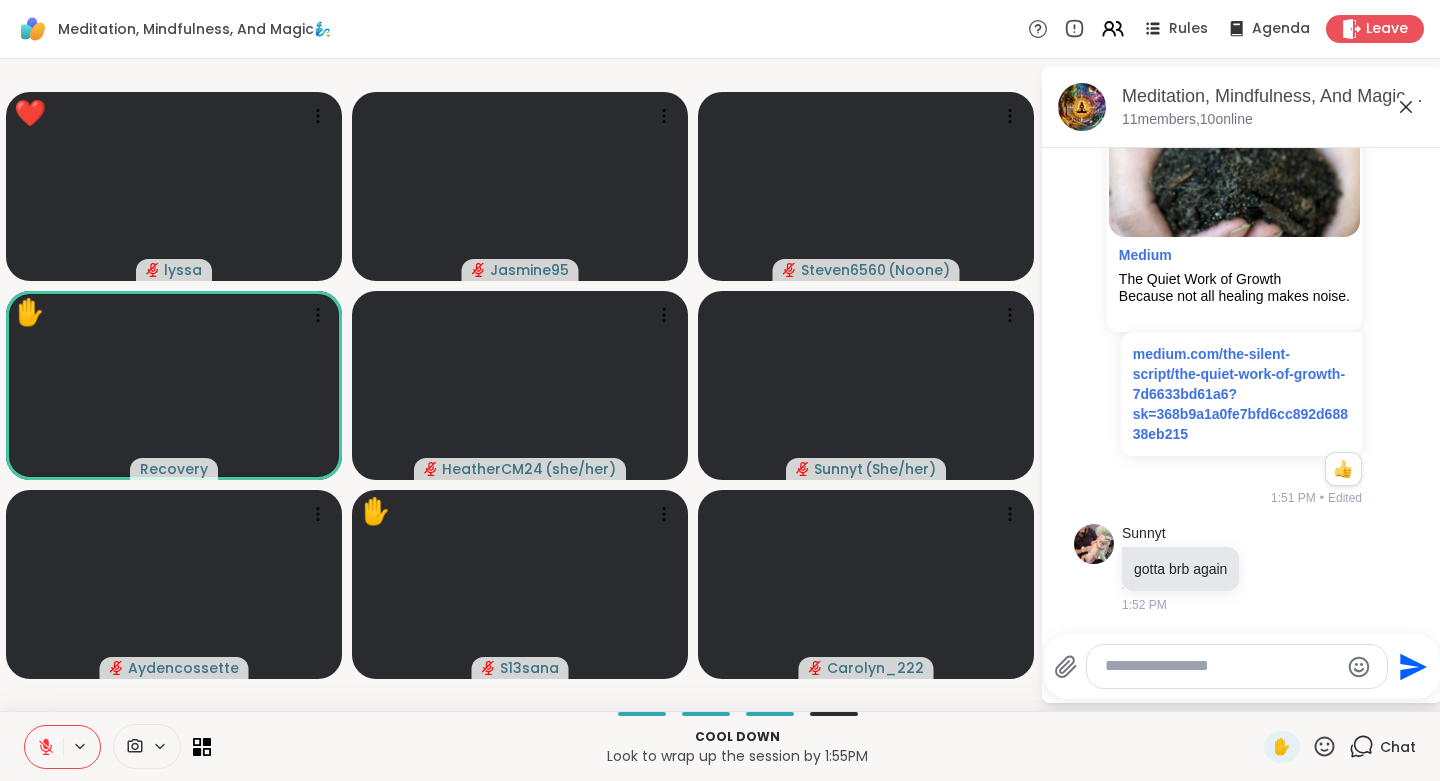 click 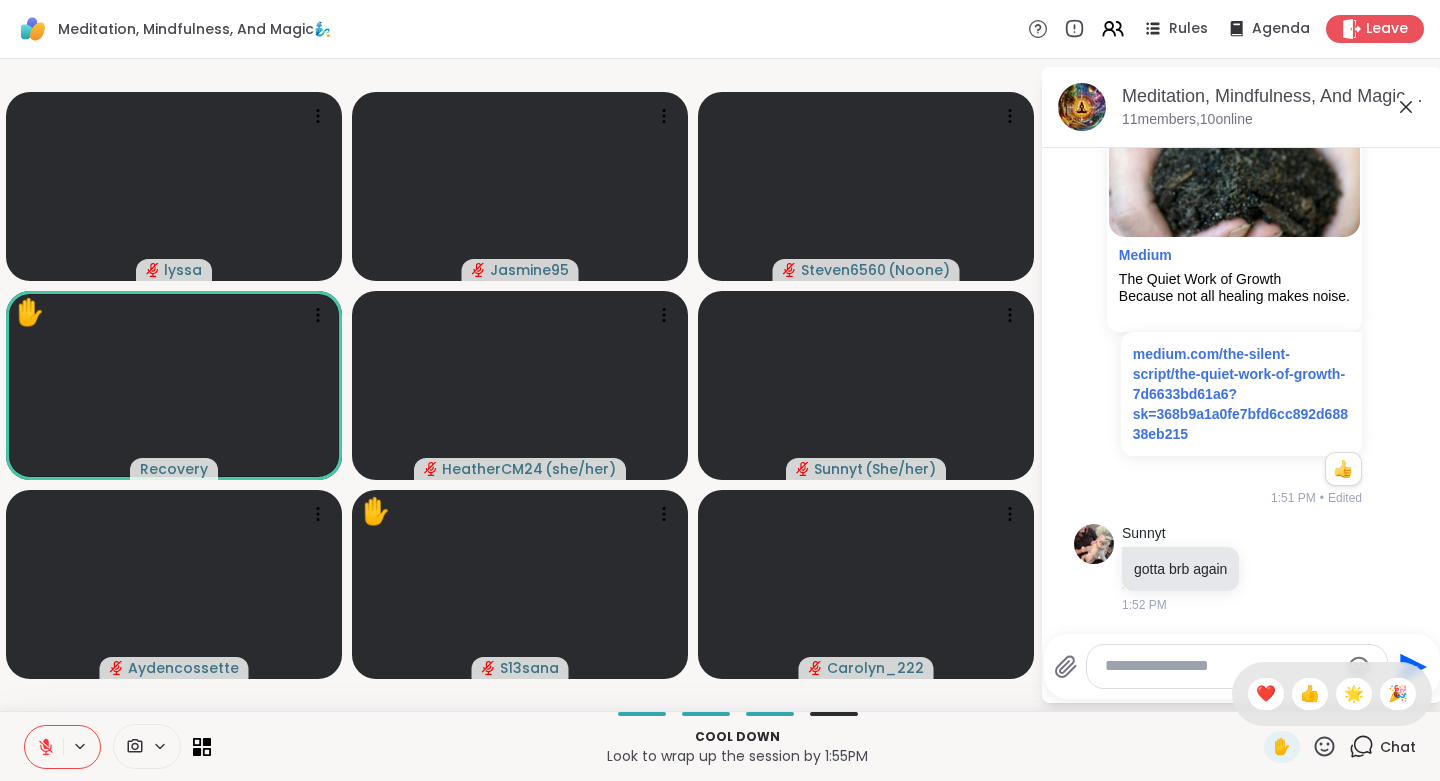 click on "❤️" at bounding box center [1266, 694] 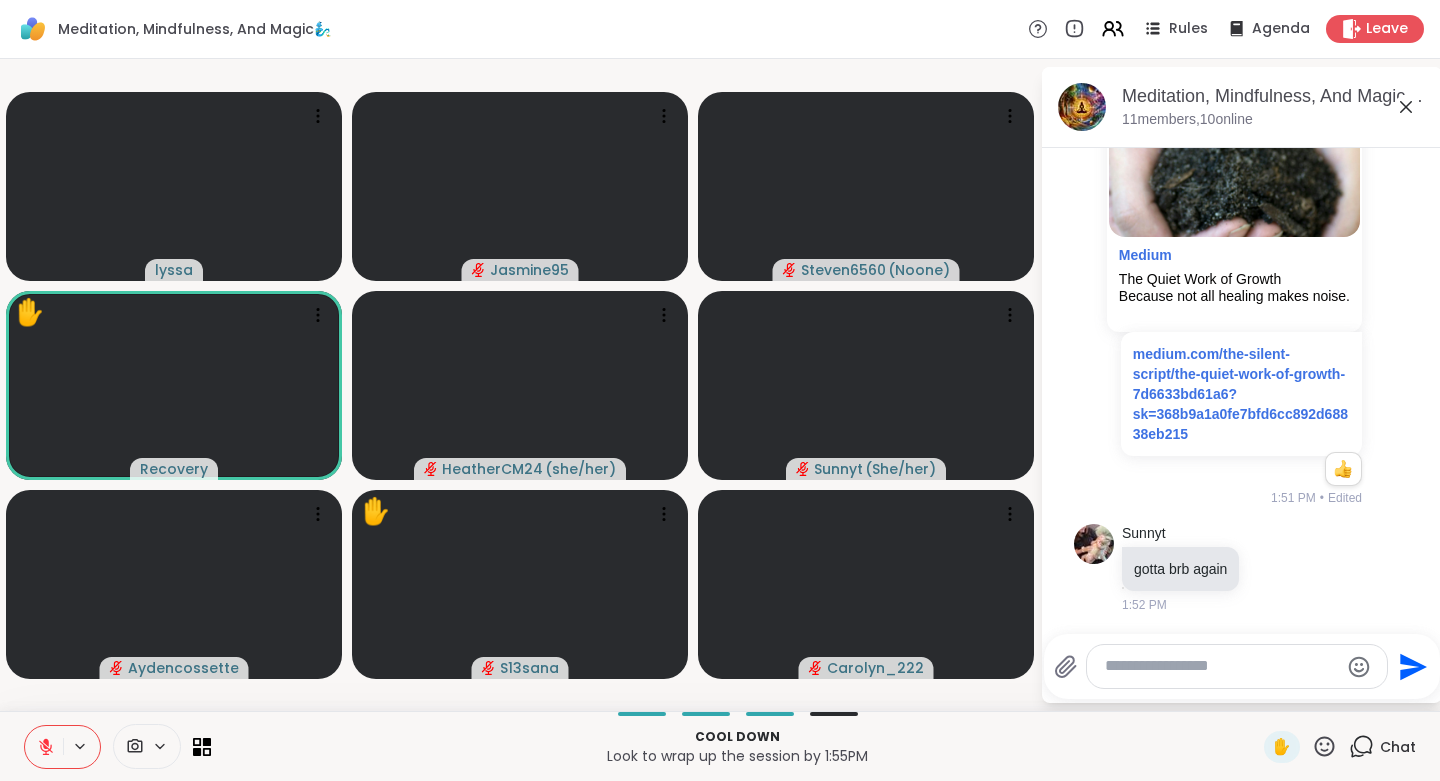 click 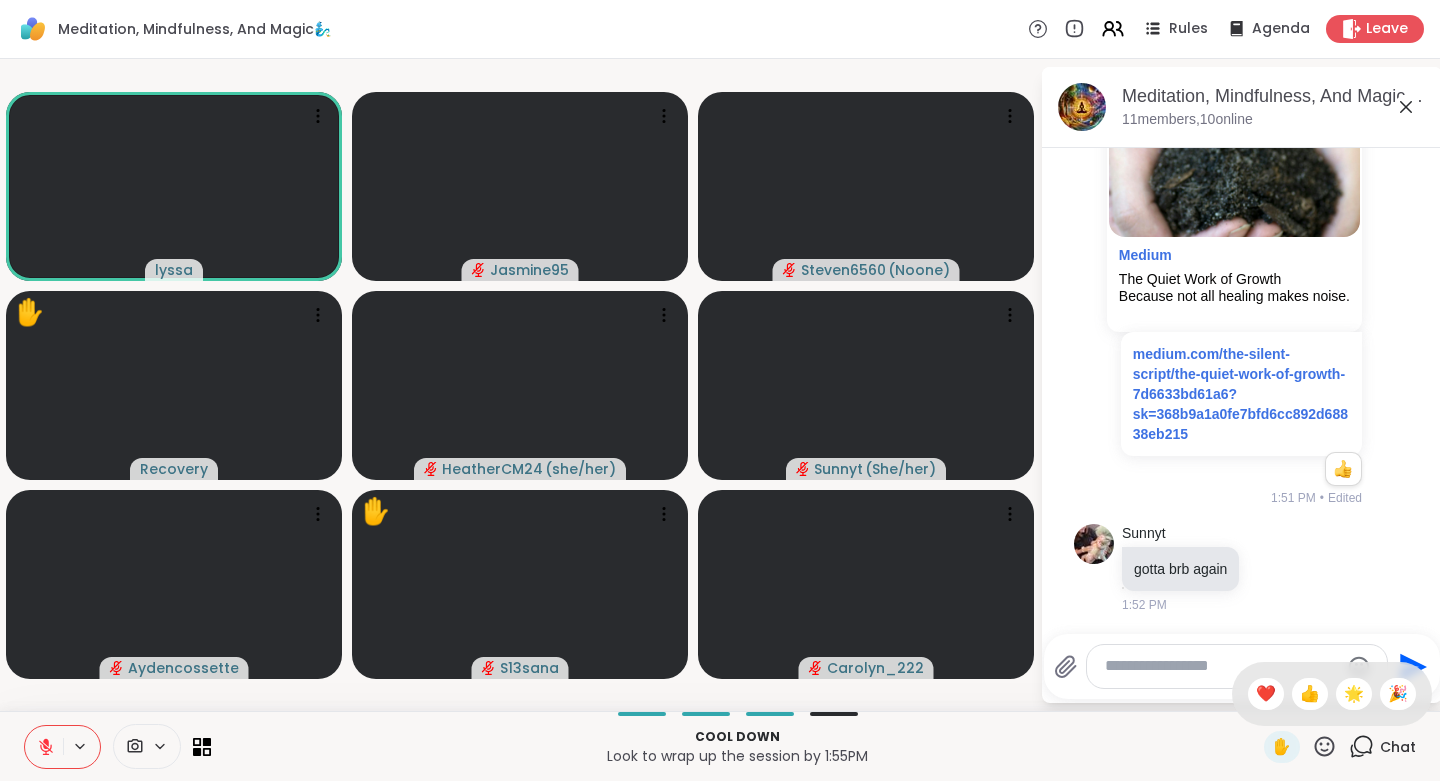 click on "👍" at bounding box center [1310, 694] 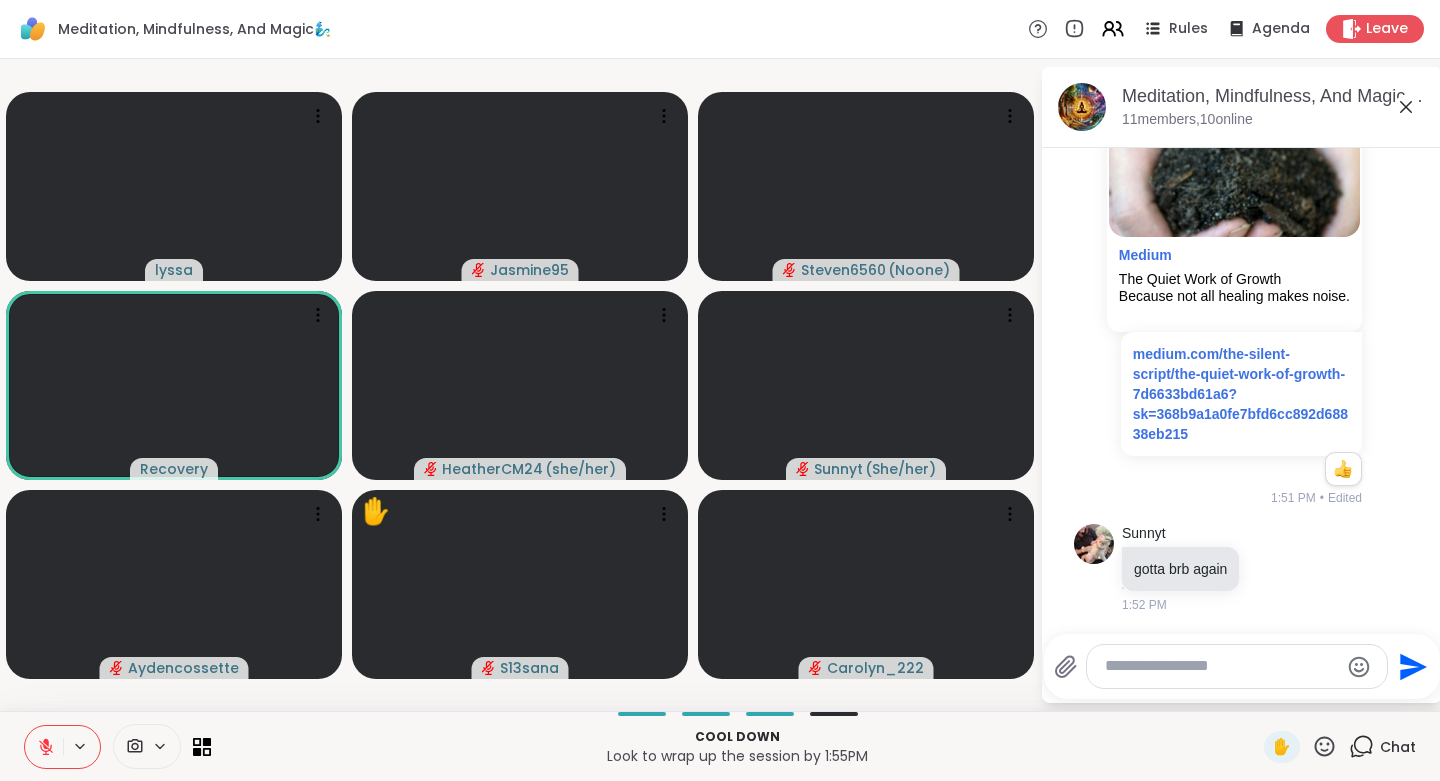 click 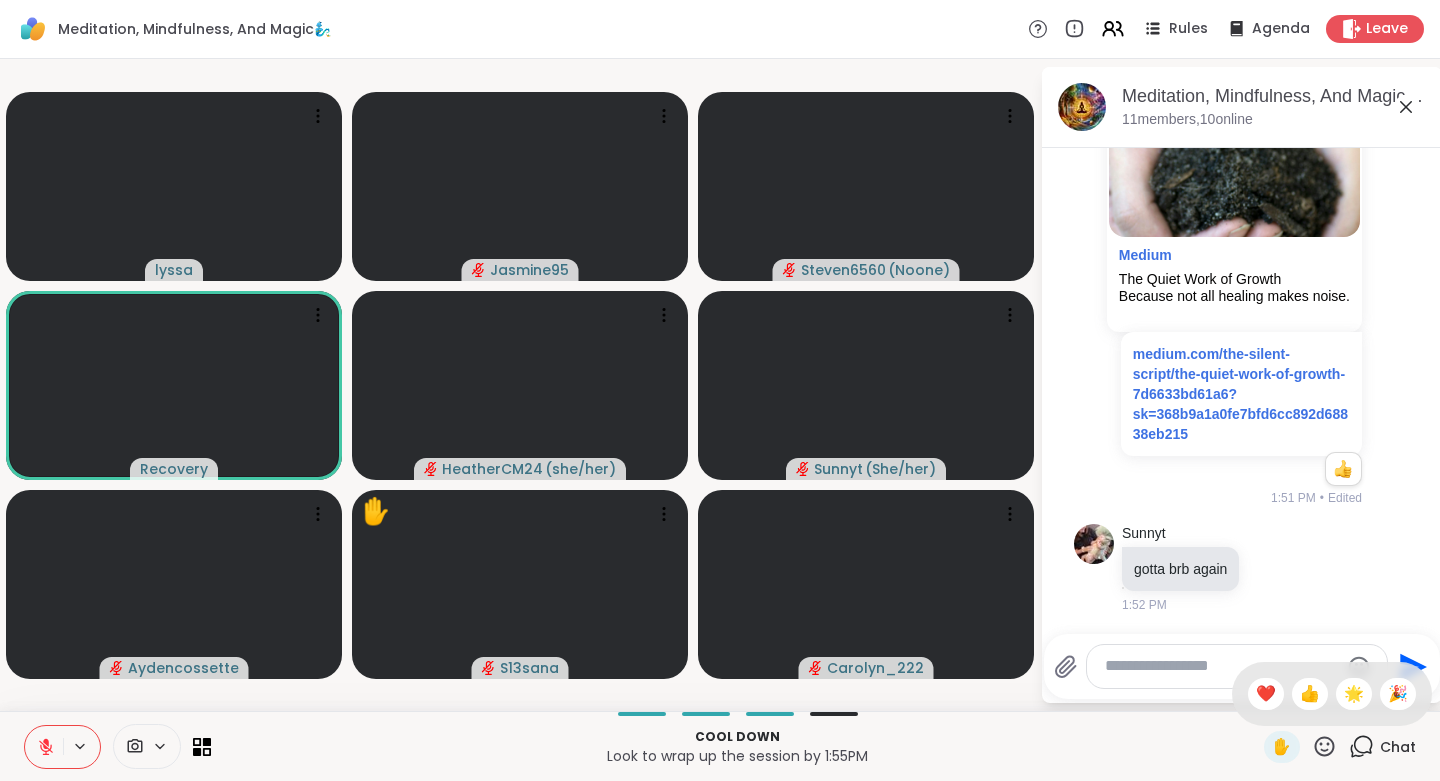 click on "❤️" at bounding box center [1266, 694] 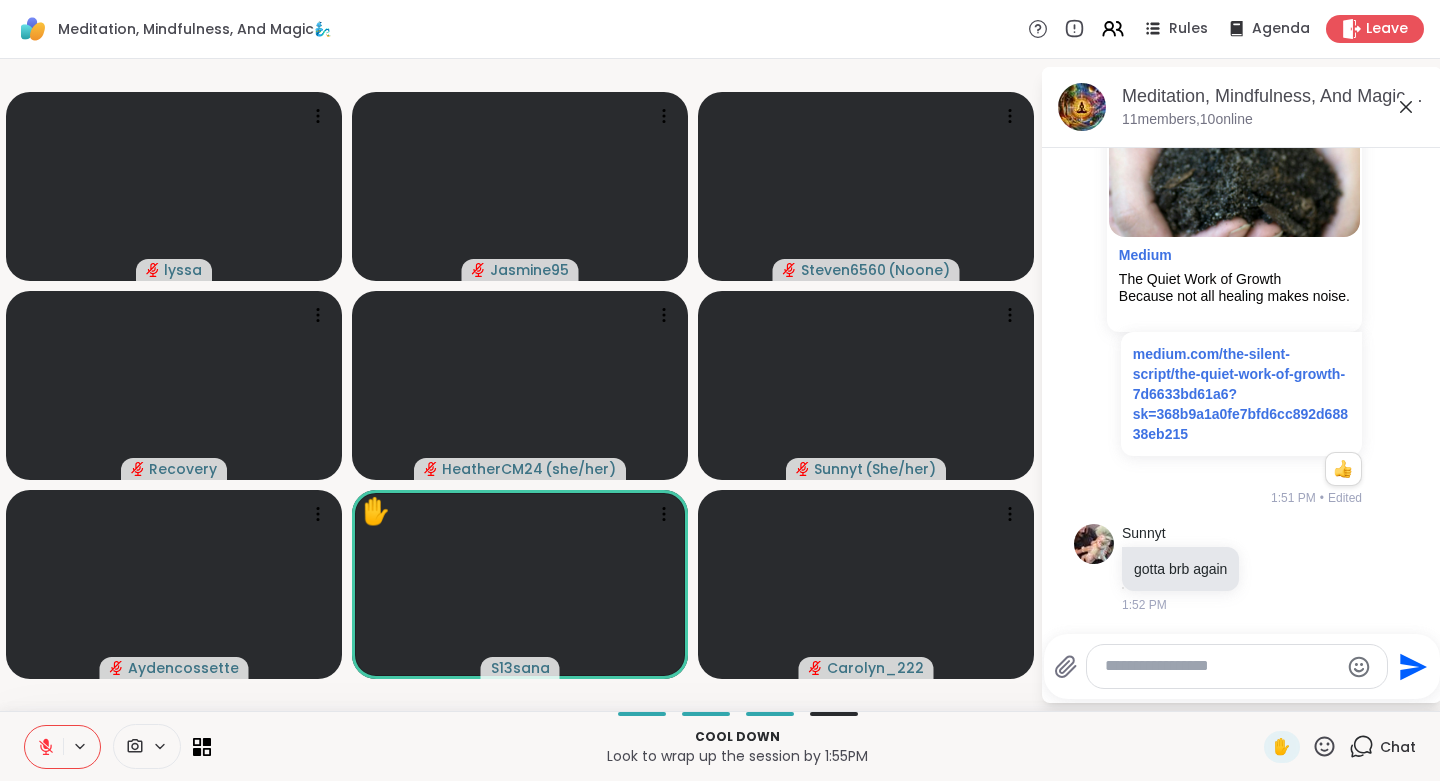 click 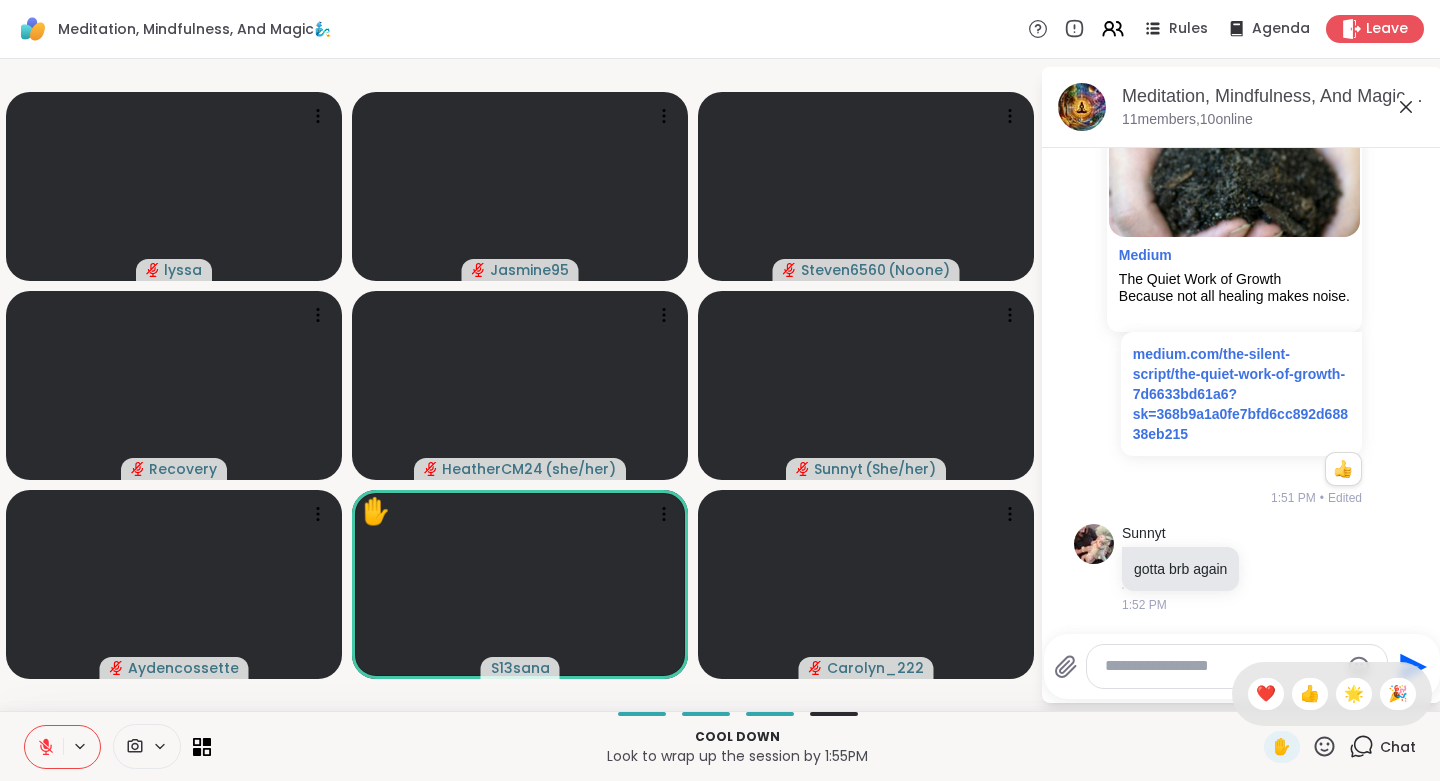 click on "✋ ❤️ 👍 🌟 🎉" at bounding box center [1332, 694] 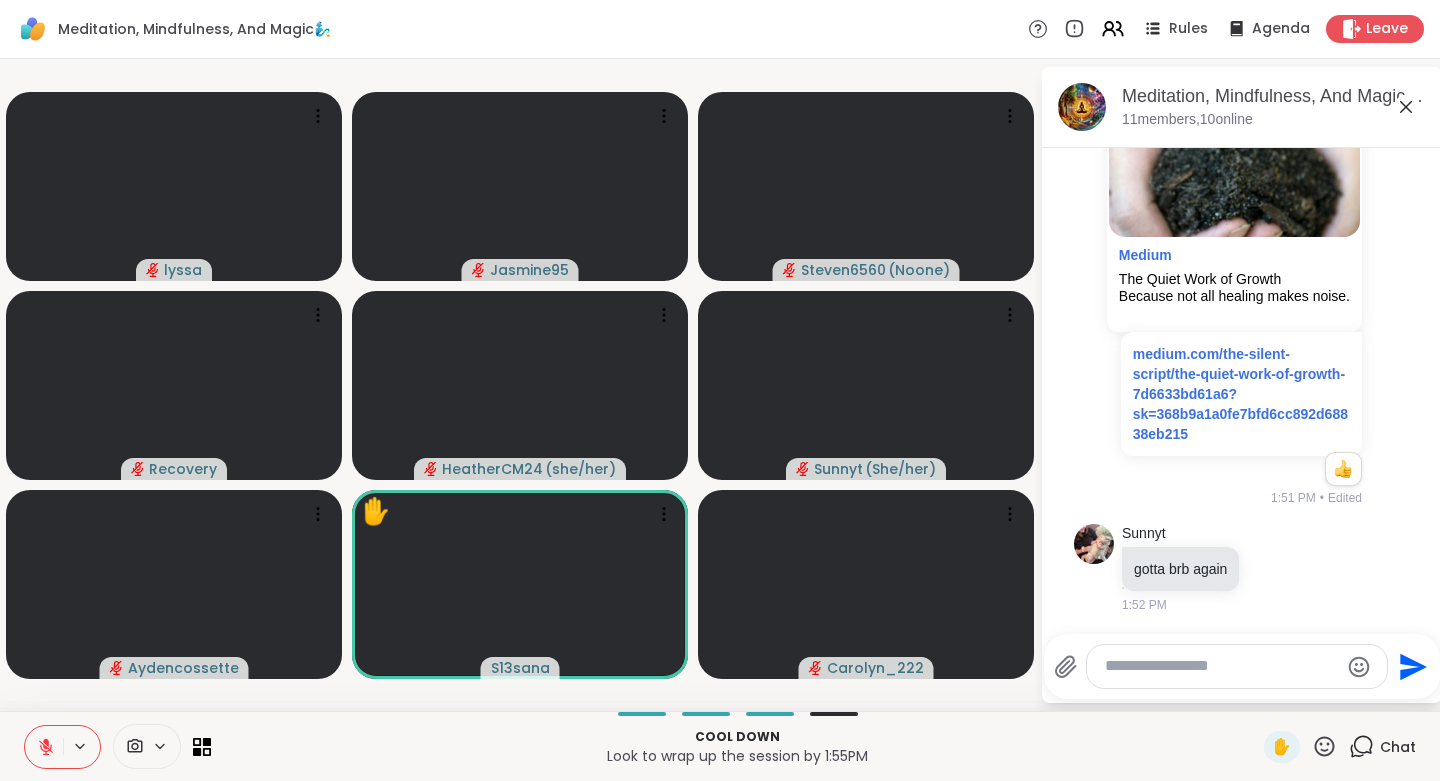click 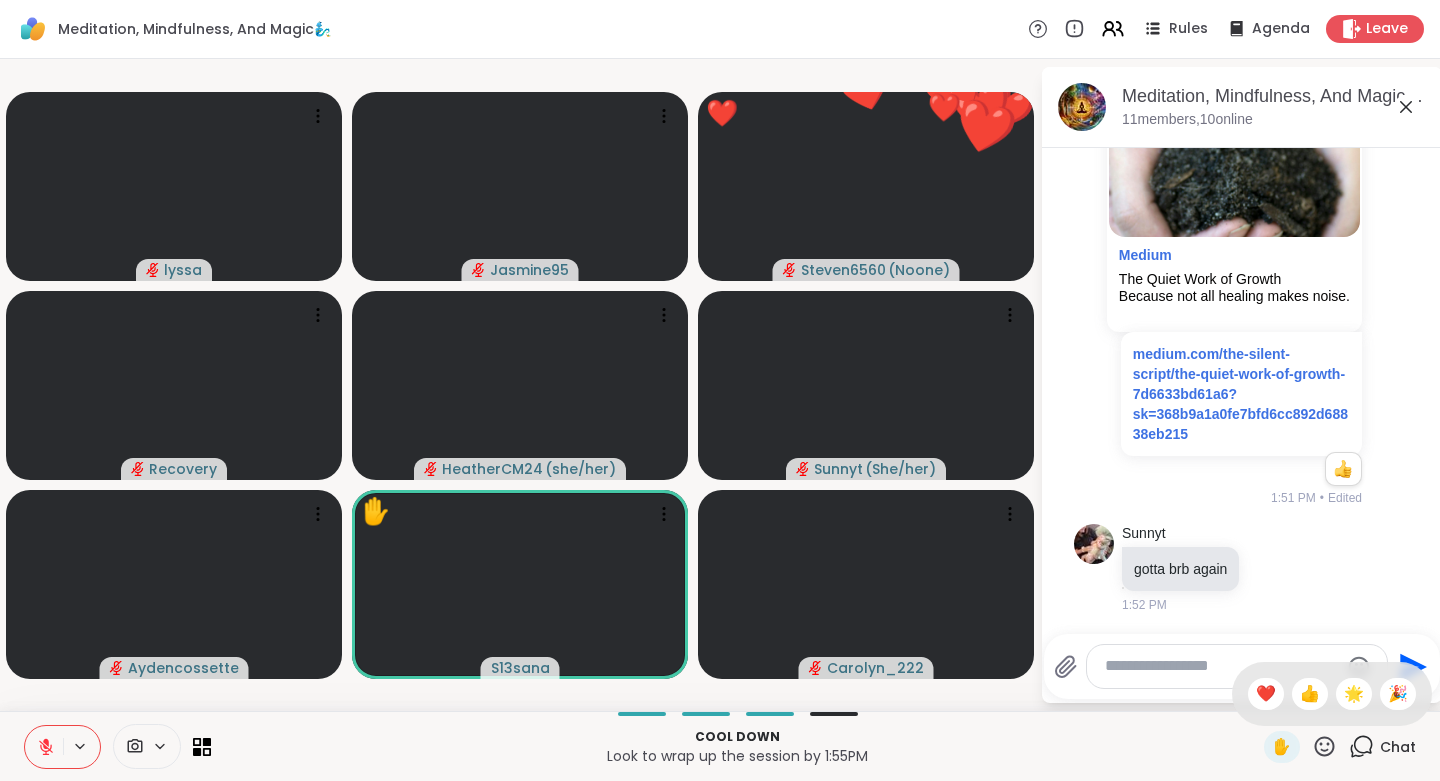 click on "👍" at bounding box center [1310, 694] 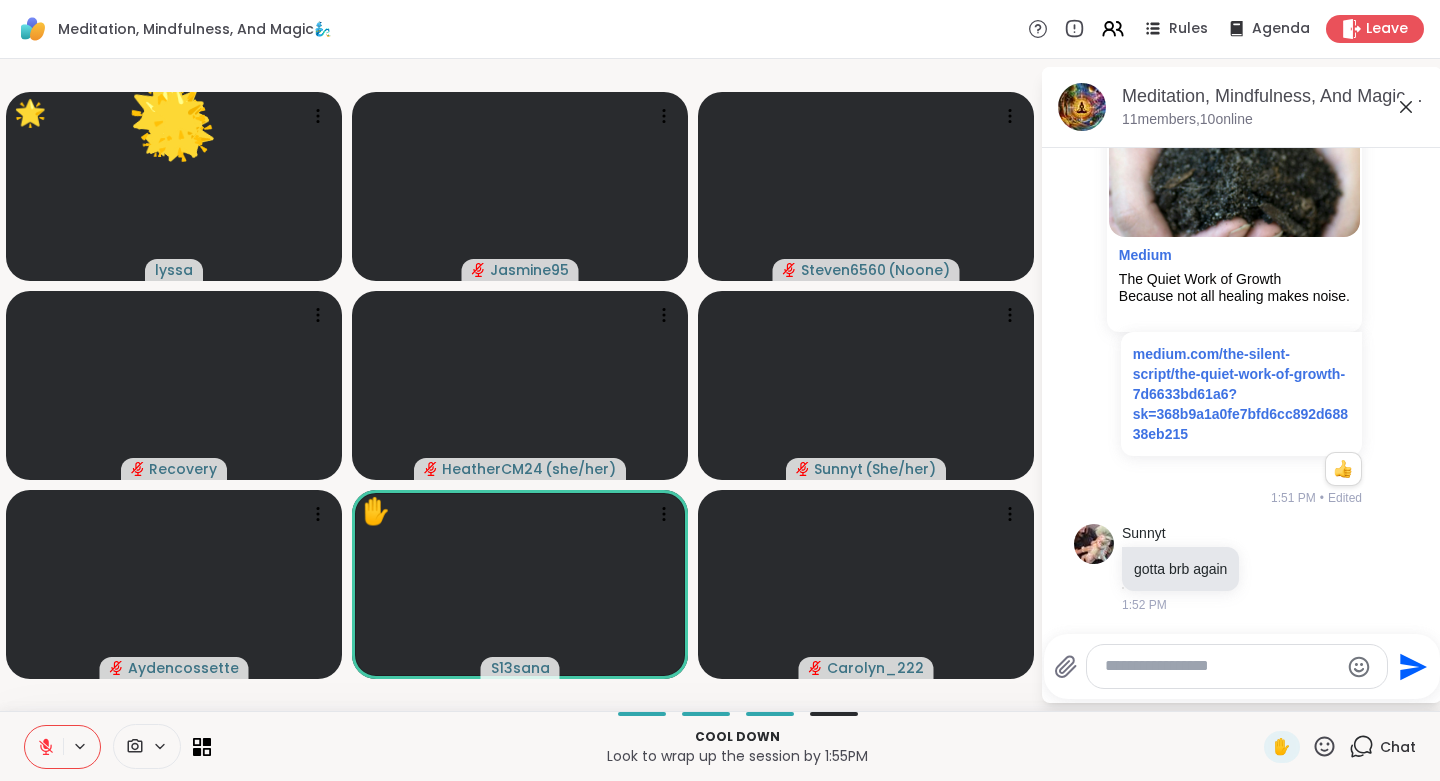 click 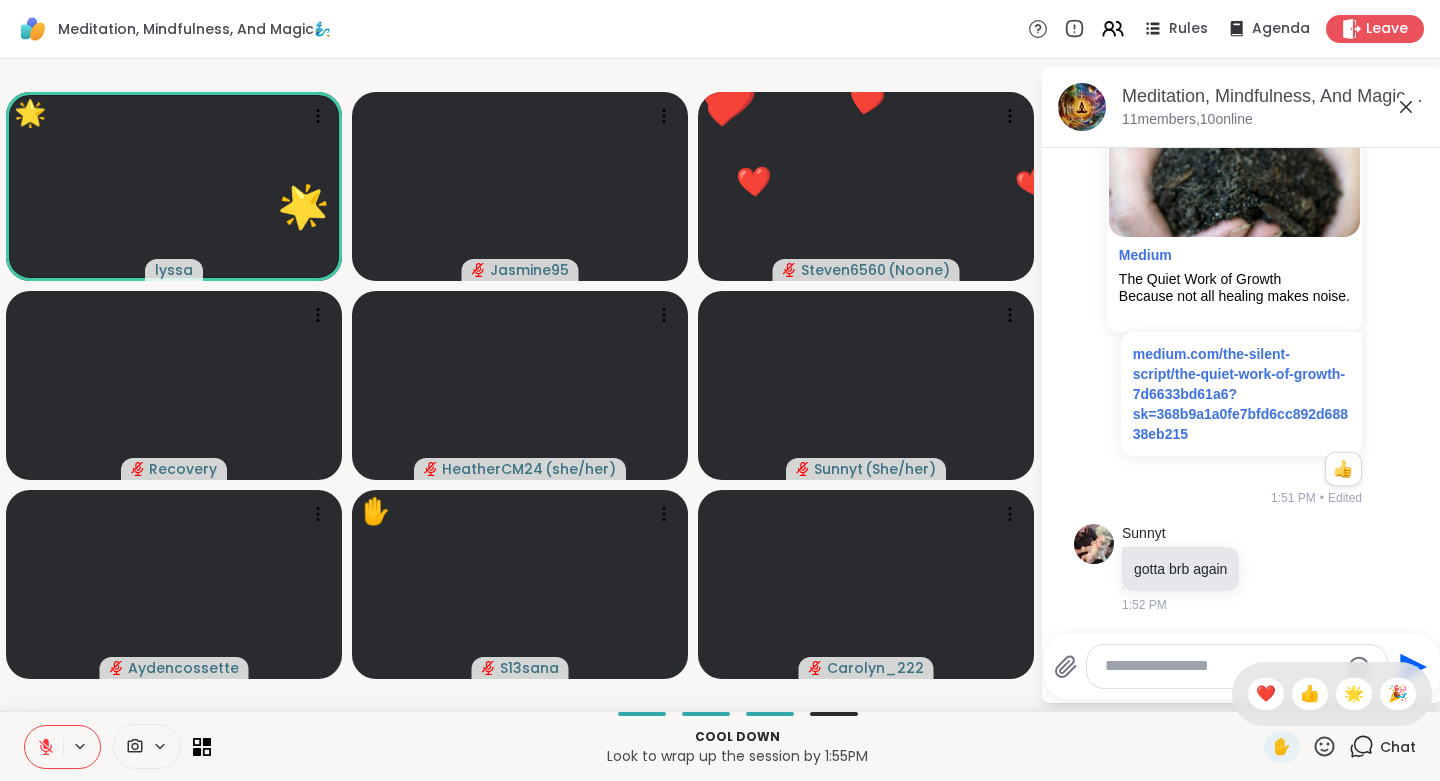 click on "❤️" at bounding box center [1266, 694] 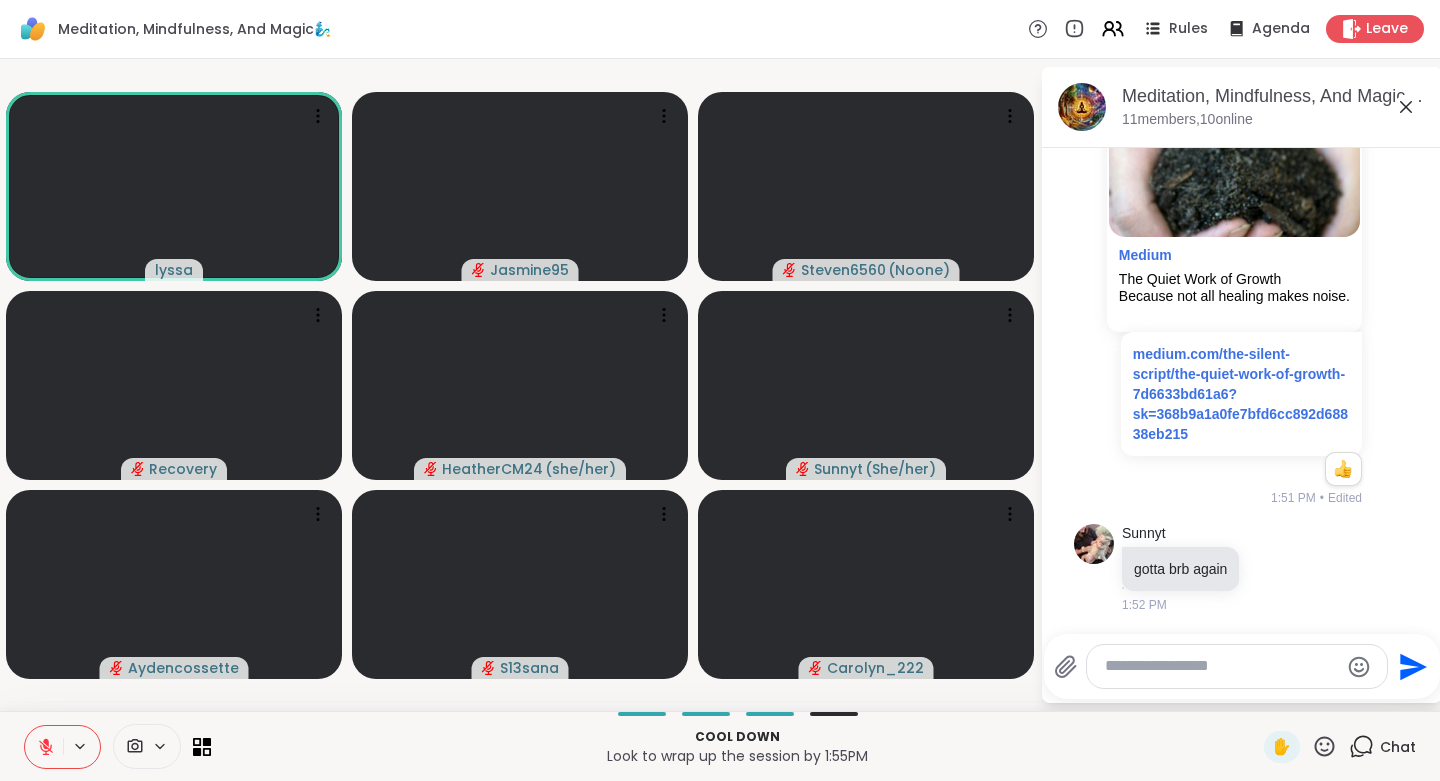 click 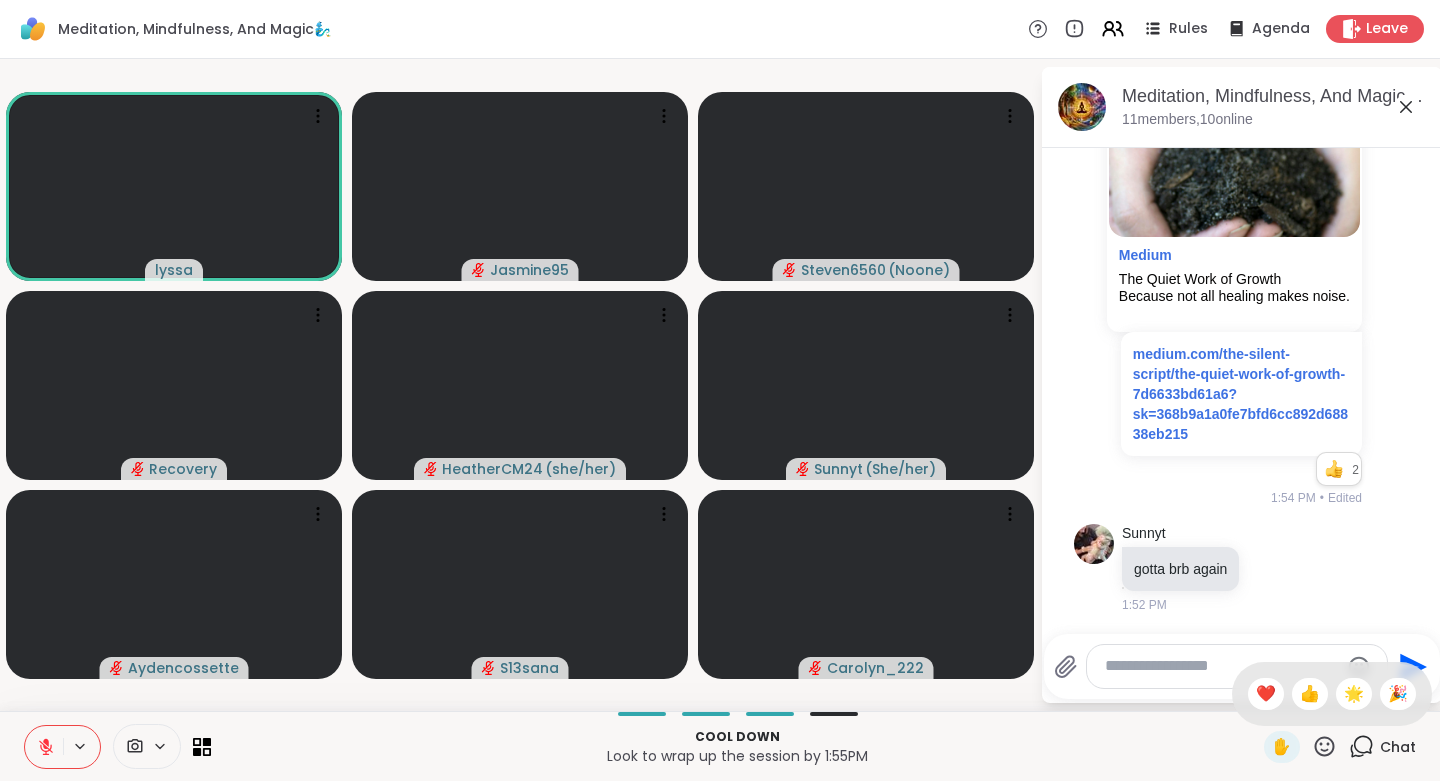 click on "❤️" at bounding box center [1266, 694] 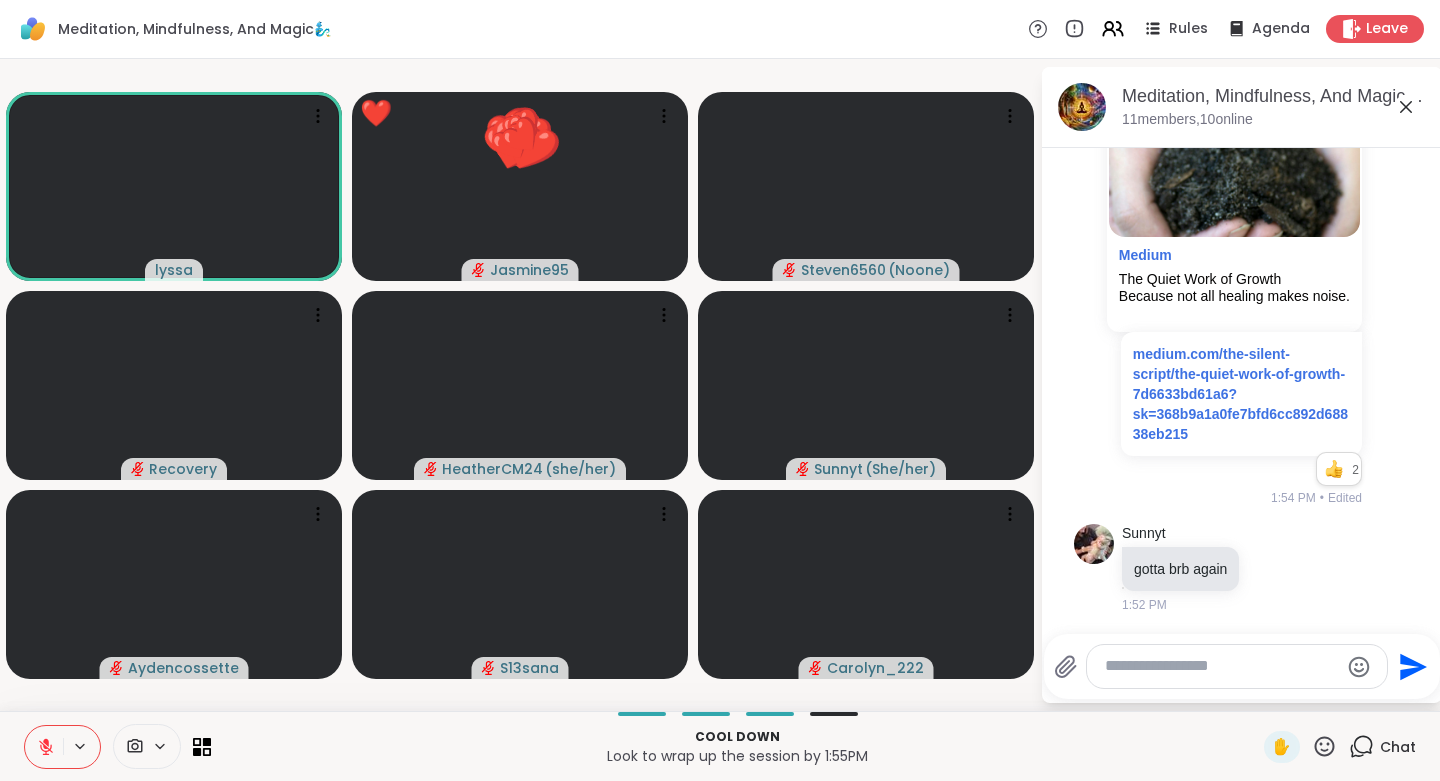 click on "Send" at bounding box center [1242, 666] 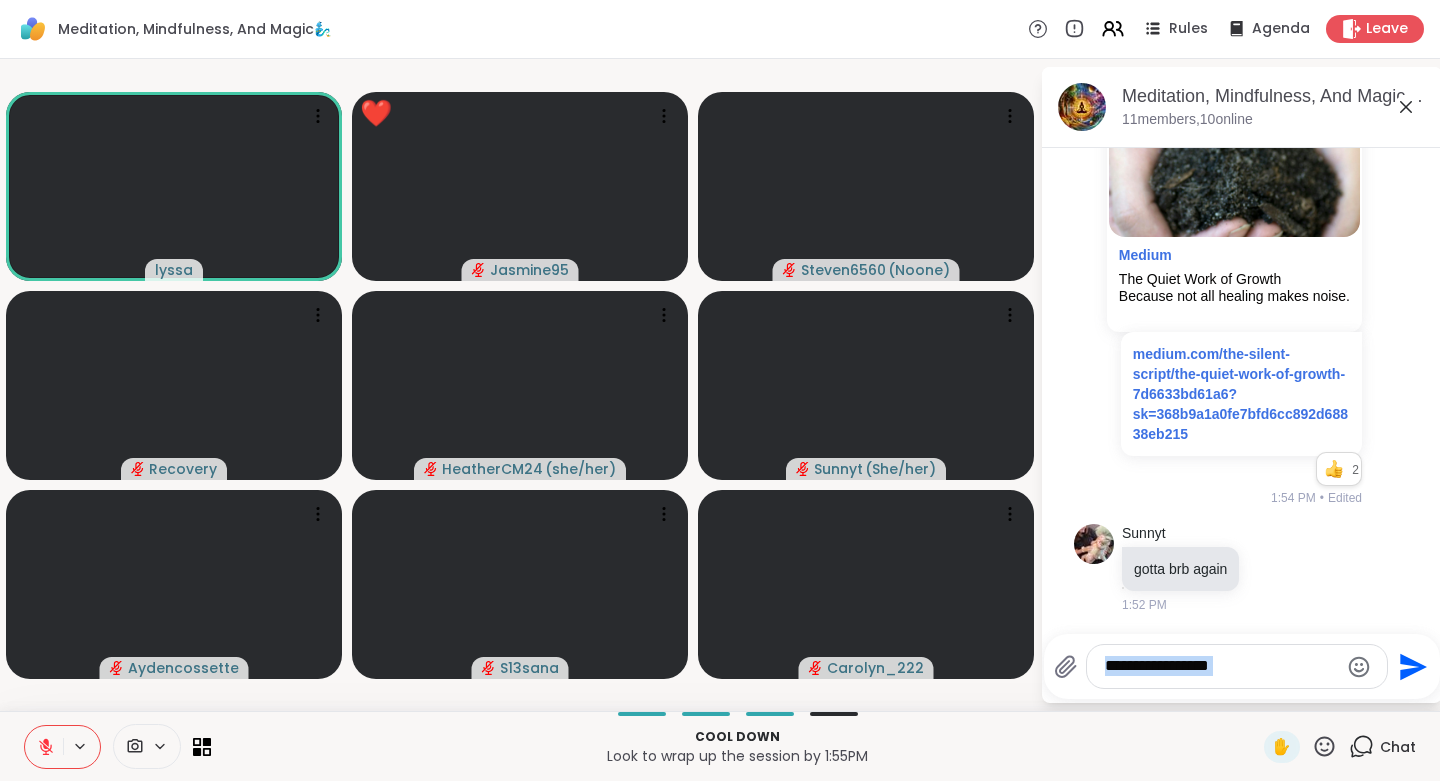 click at bounding box center [1221, 666] 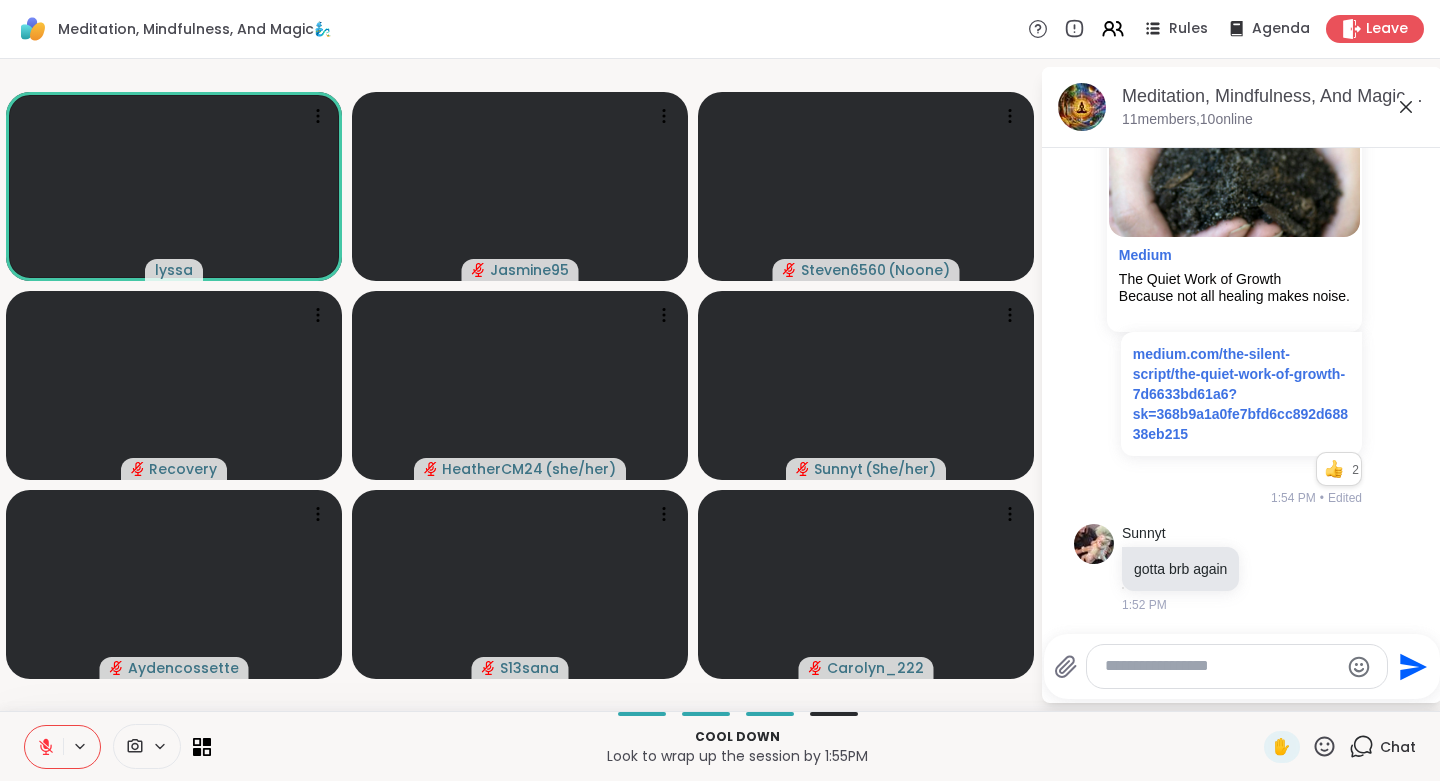 click 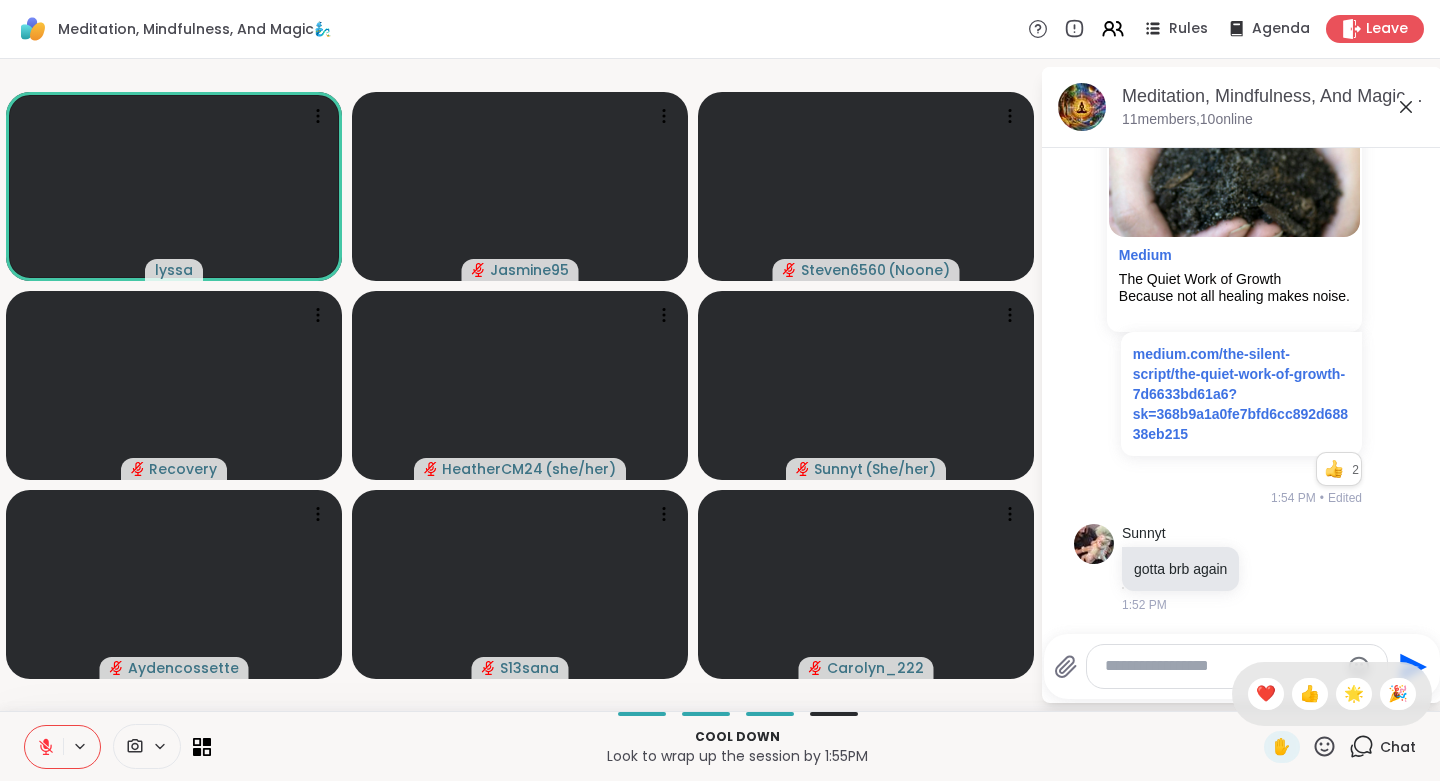 click on "🌟" at bounding box center (1354, 694) 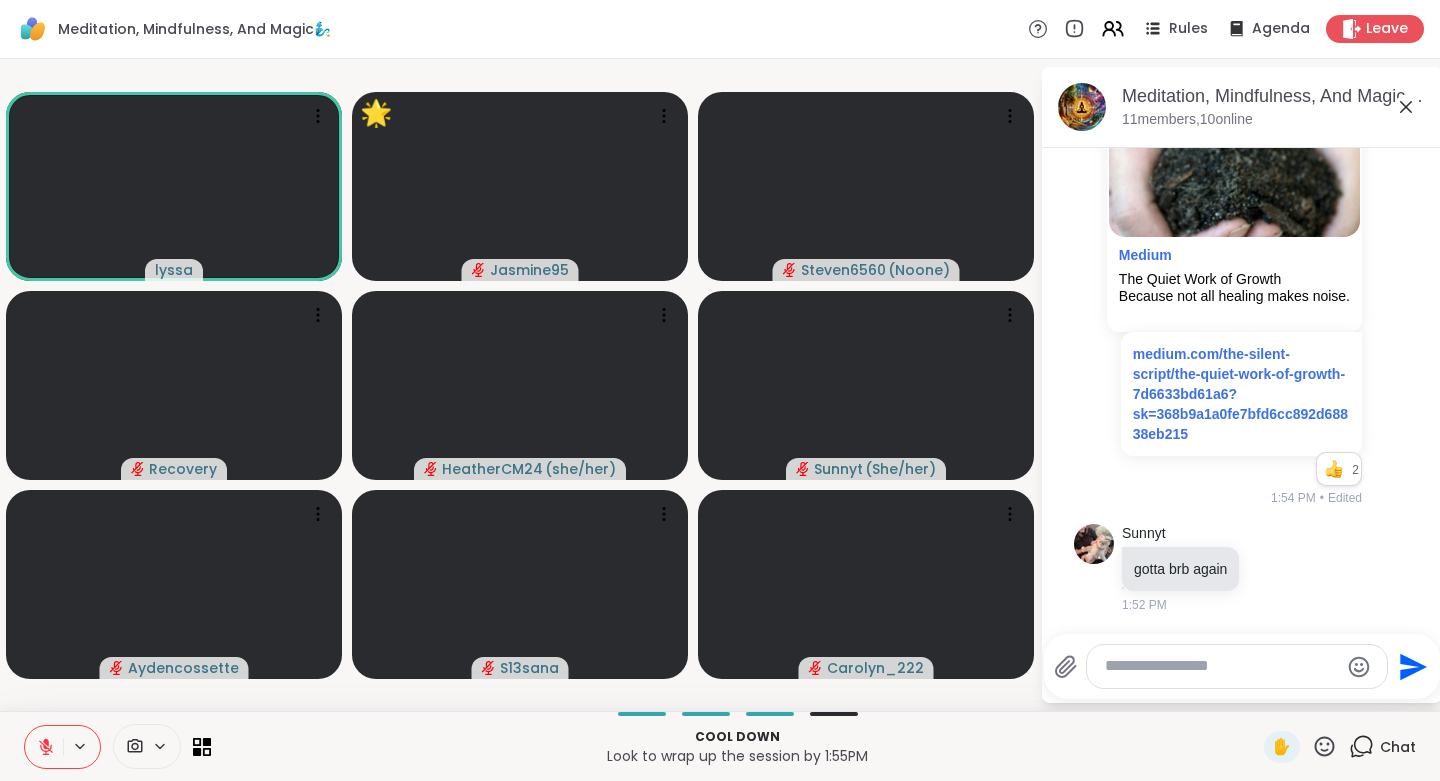 click 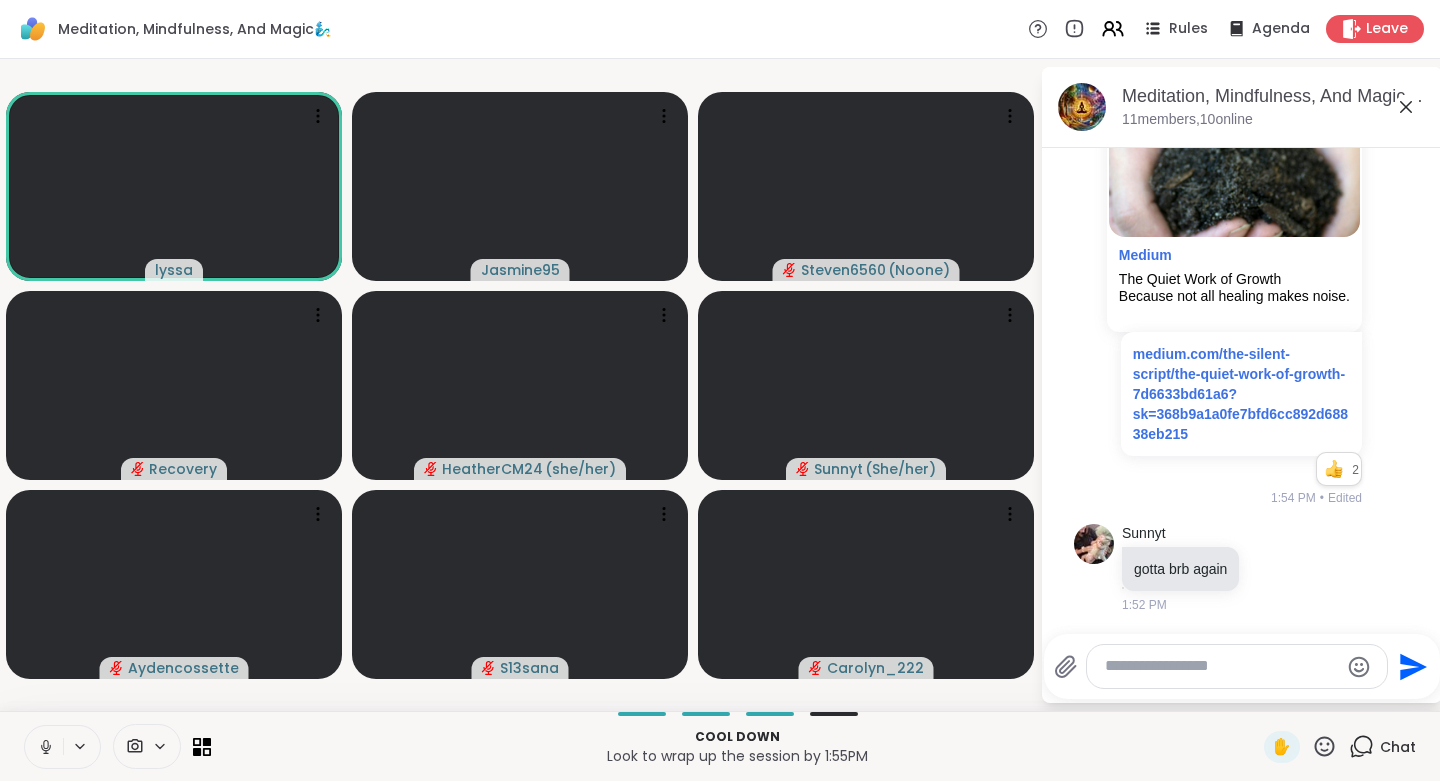 click at bounding box center (1221, 666) 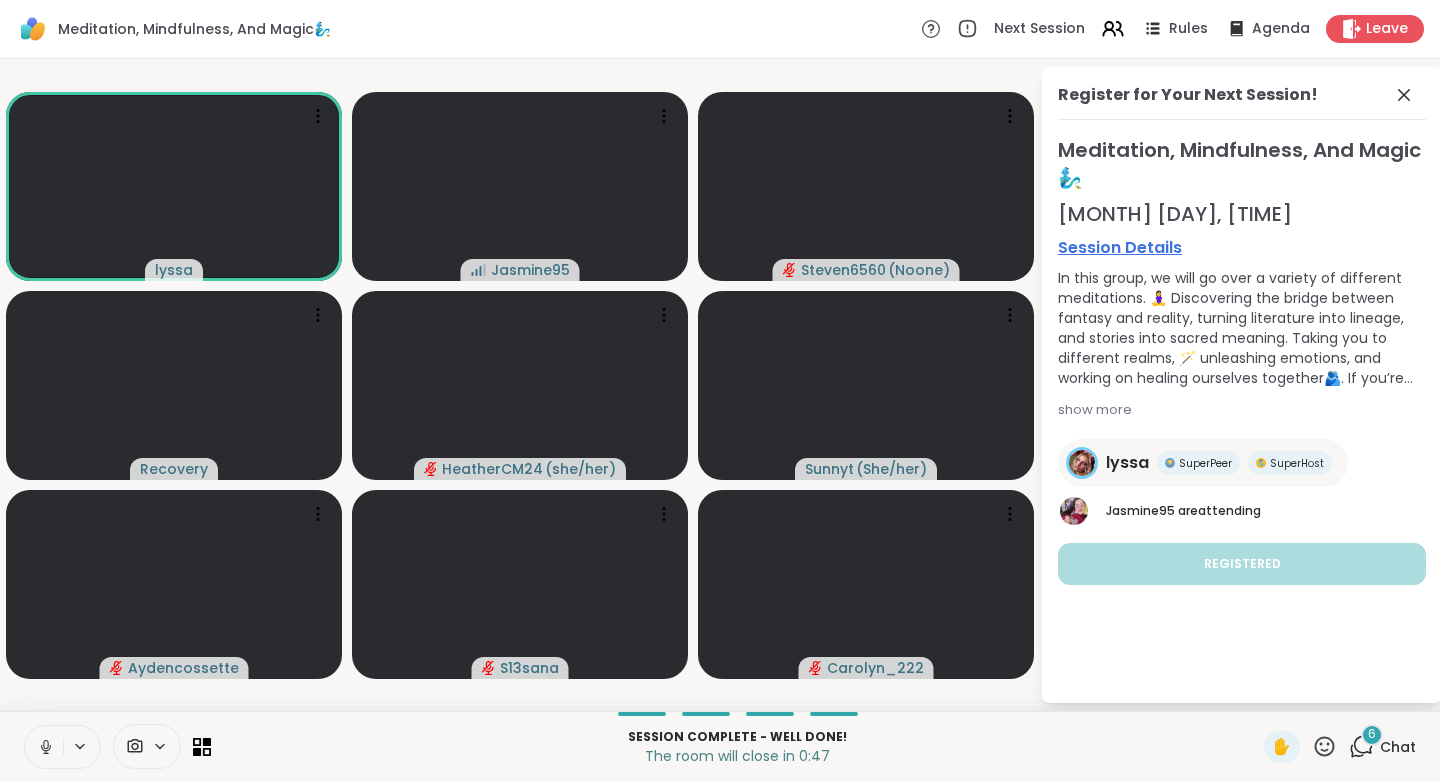 click on "Chat" at bounding box center (1398, 747) 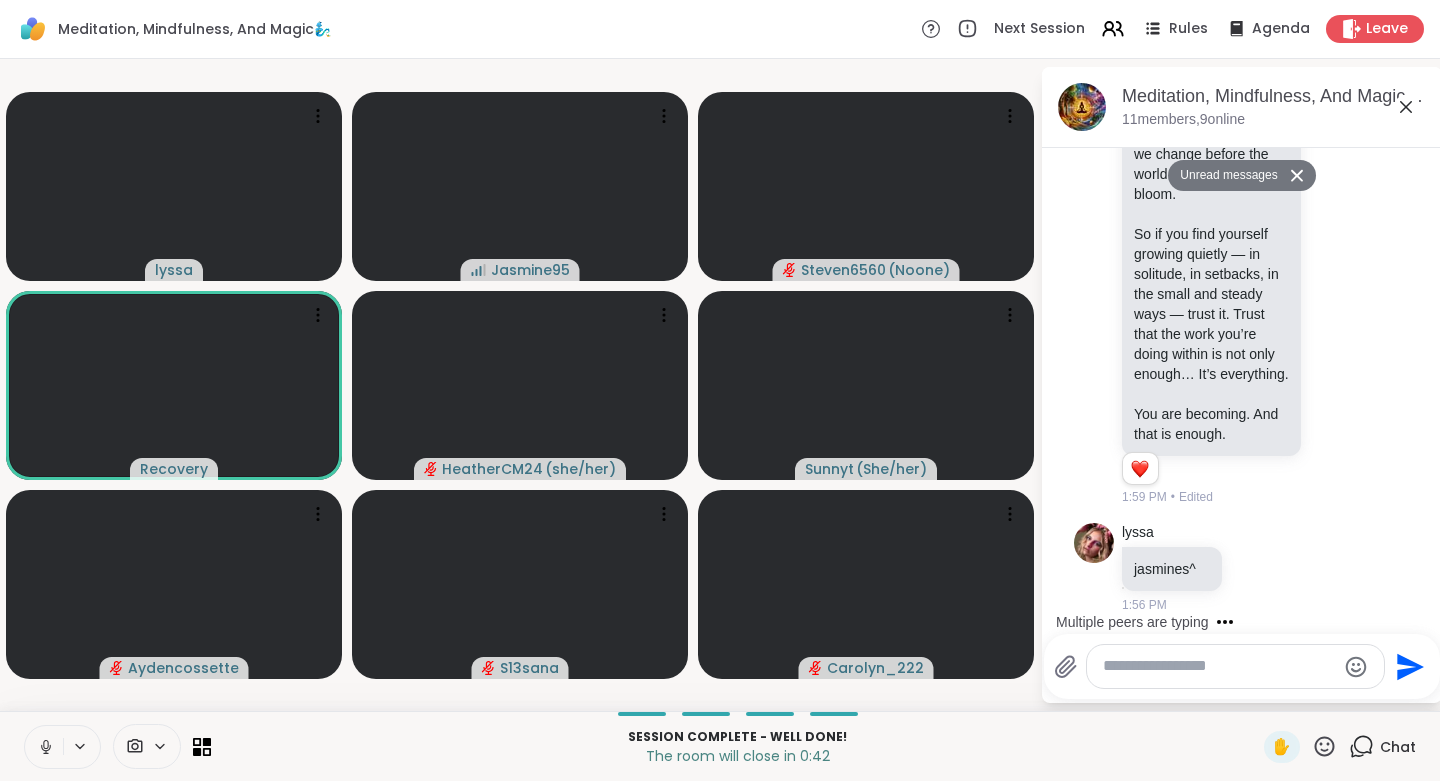 scroll, scrollTop: 8670, scrollLeft: 0, axis: vertical 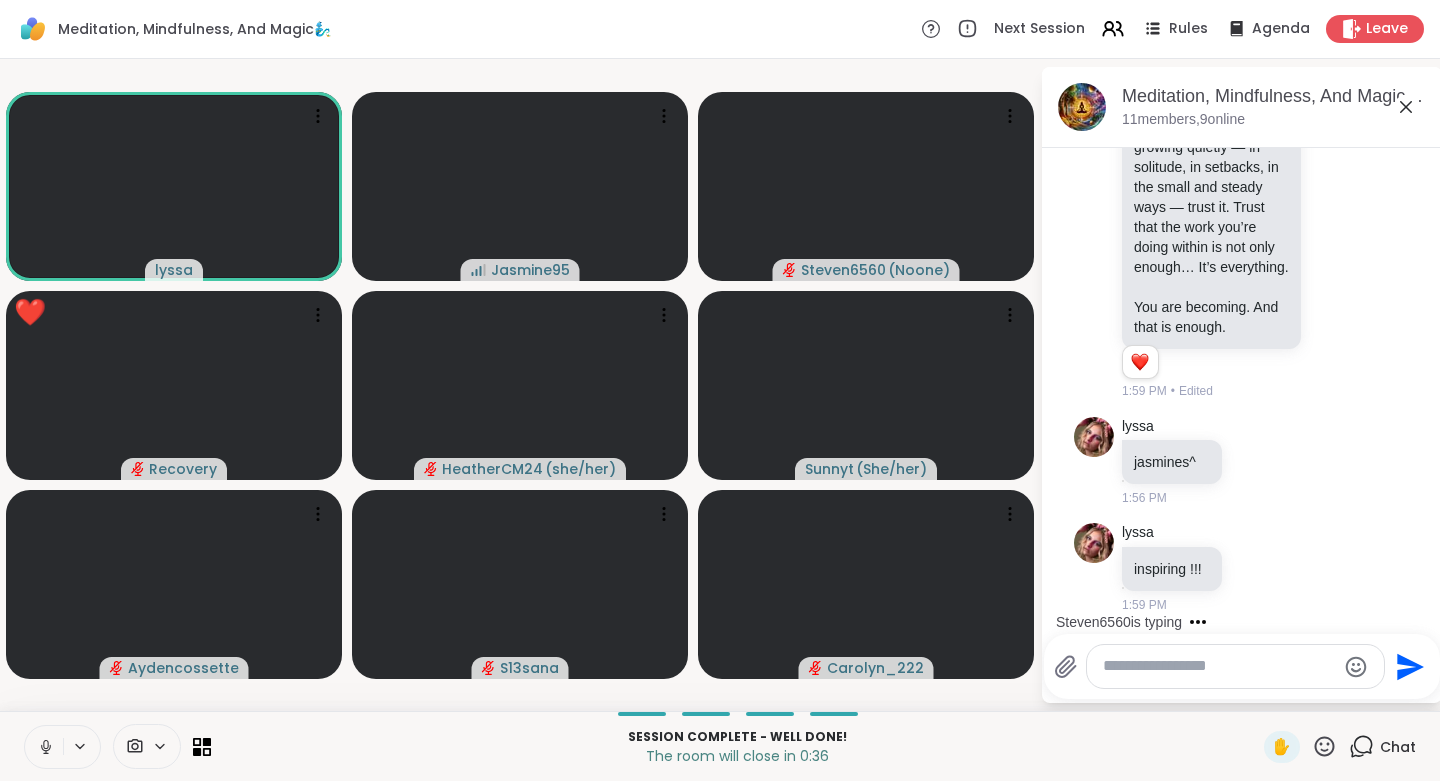click 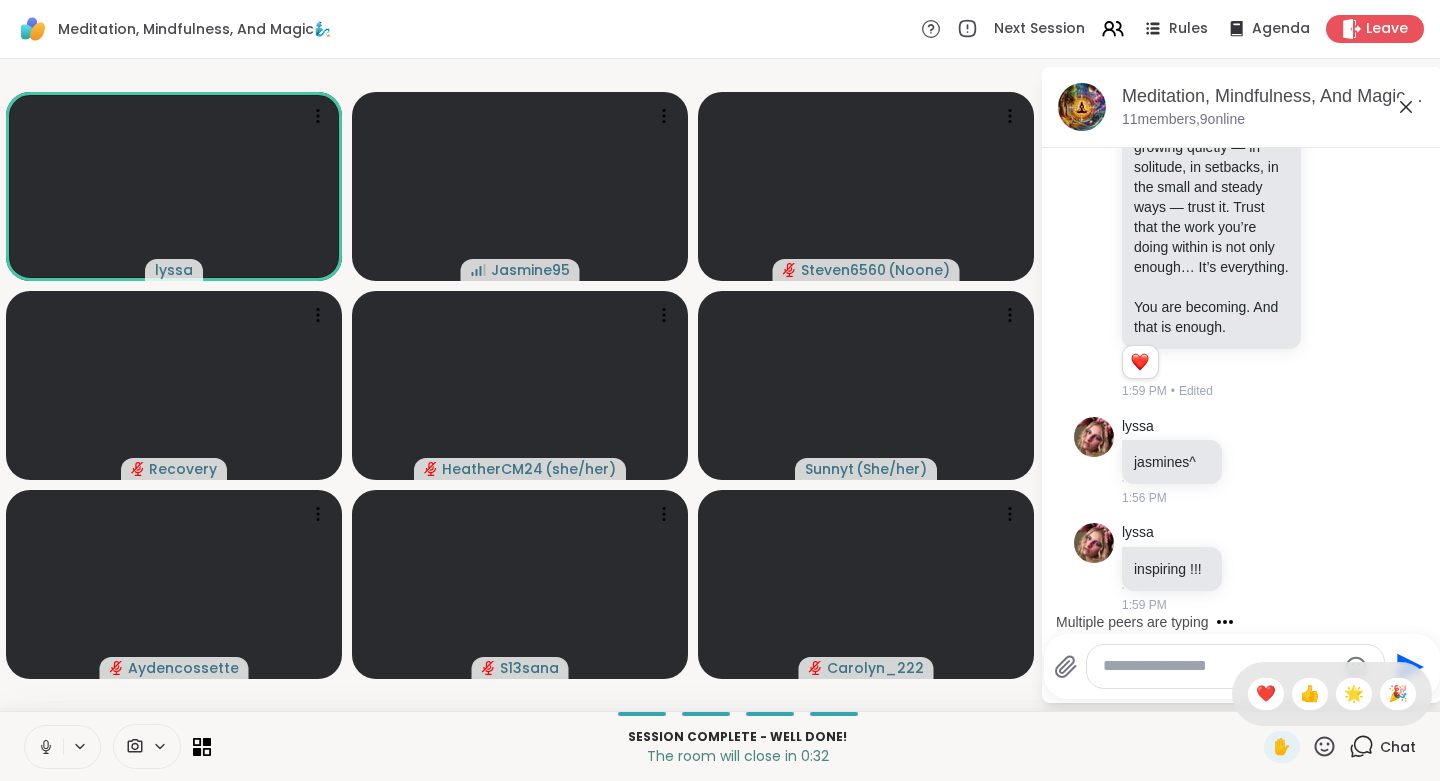 click on "❤️" at bounding box center [1266, 694] 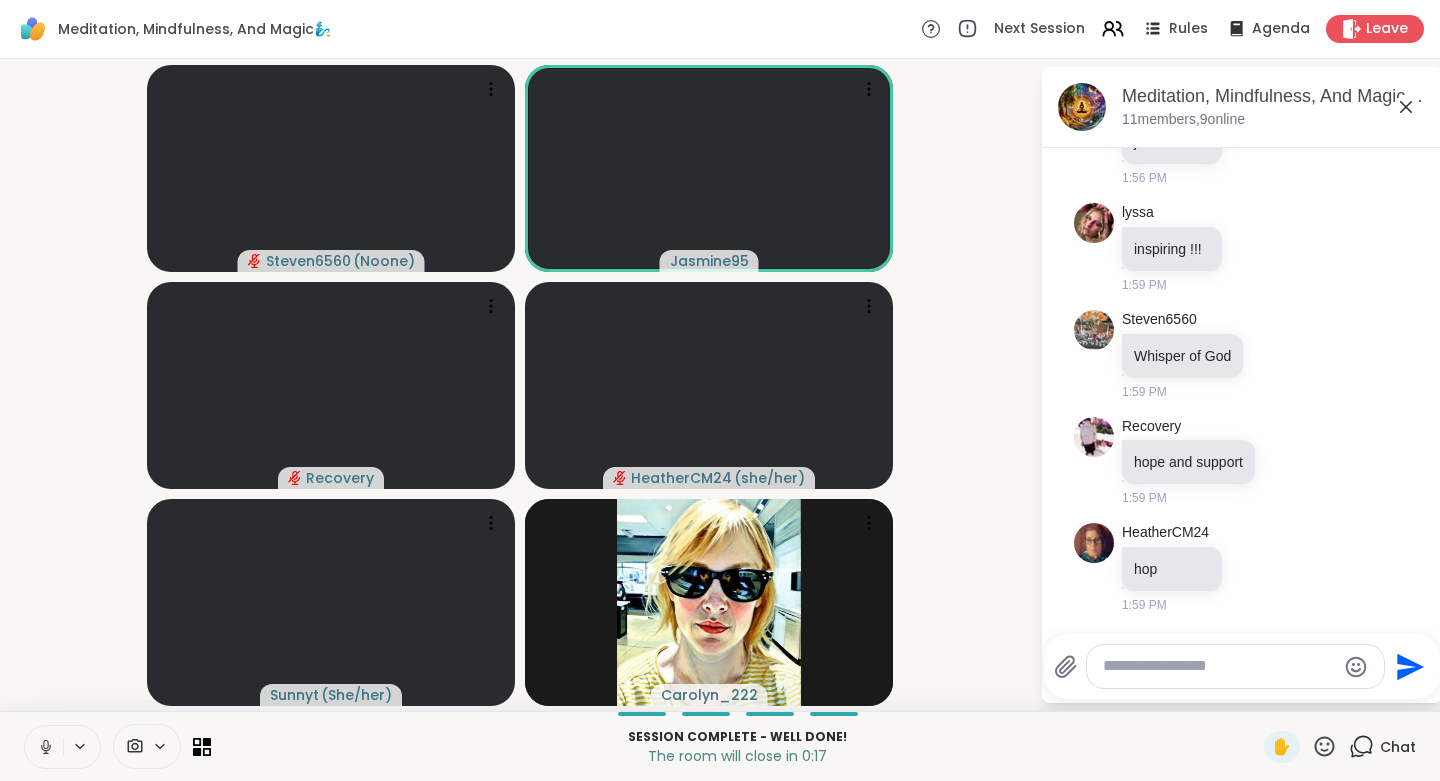 scroll, scrollTop: 9097, scrollLeft: 0, axis: vertical 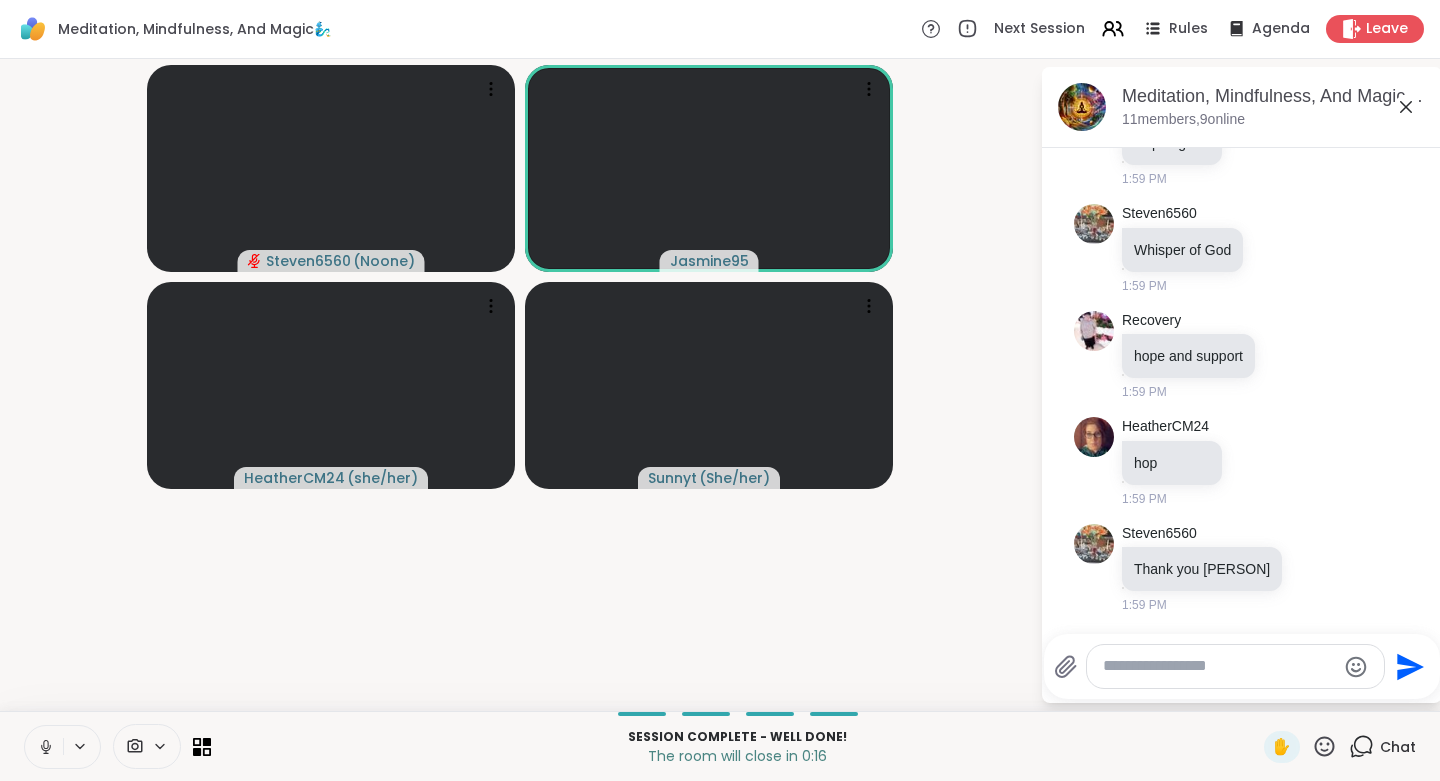 click on "Leave" at bounding box center (1387, 29) 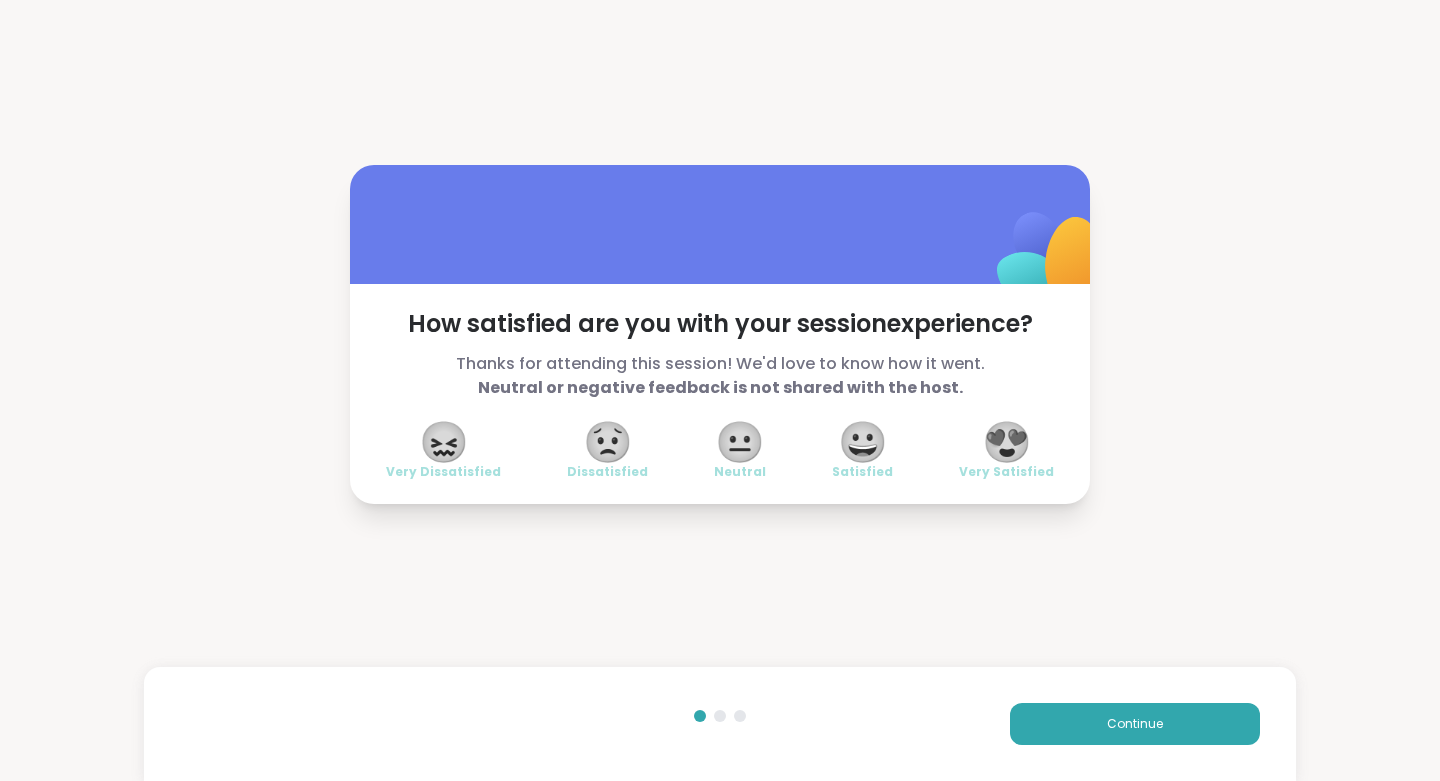 click on "😐" at bounding box center [740, 442] 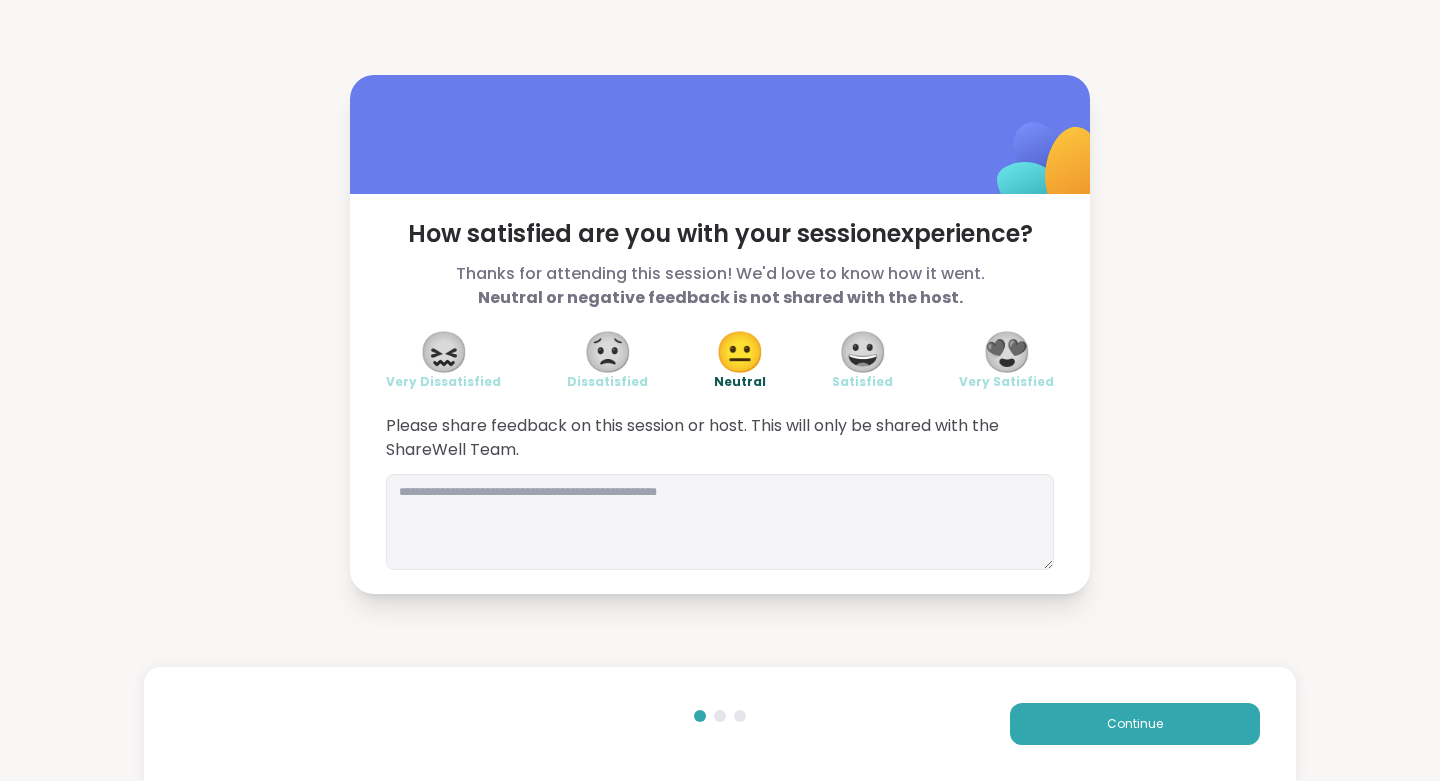 click on "😍" at bounding box center (1007, 352) 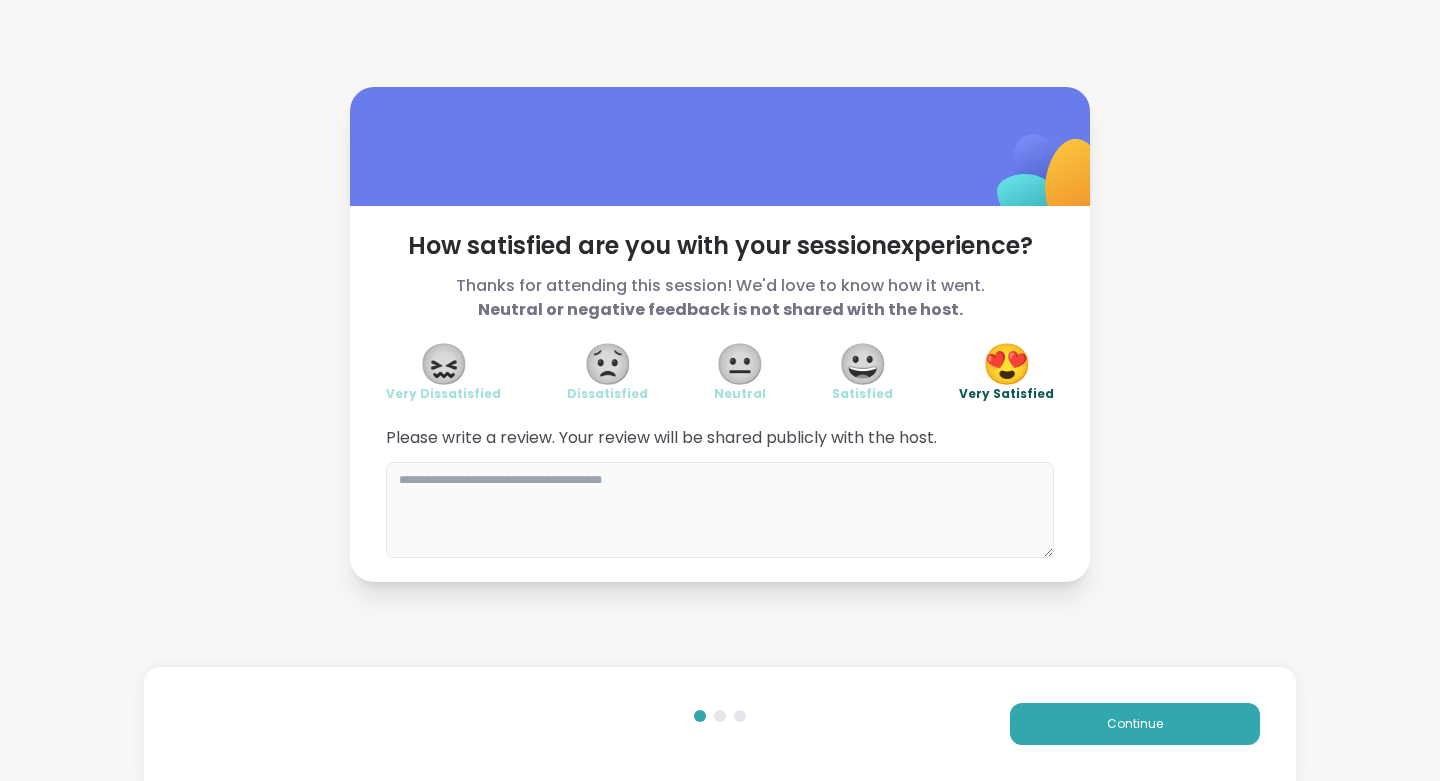 click at bounding box center (720, 510) 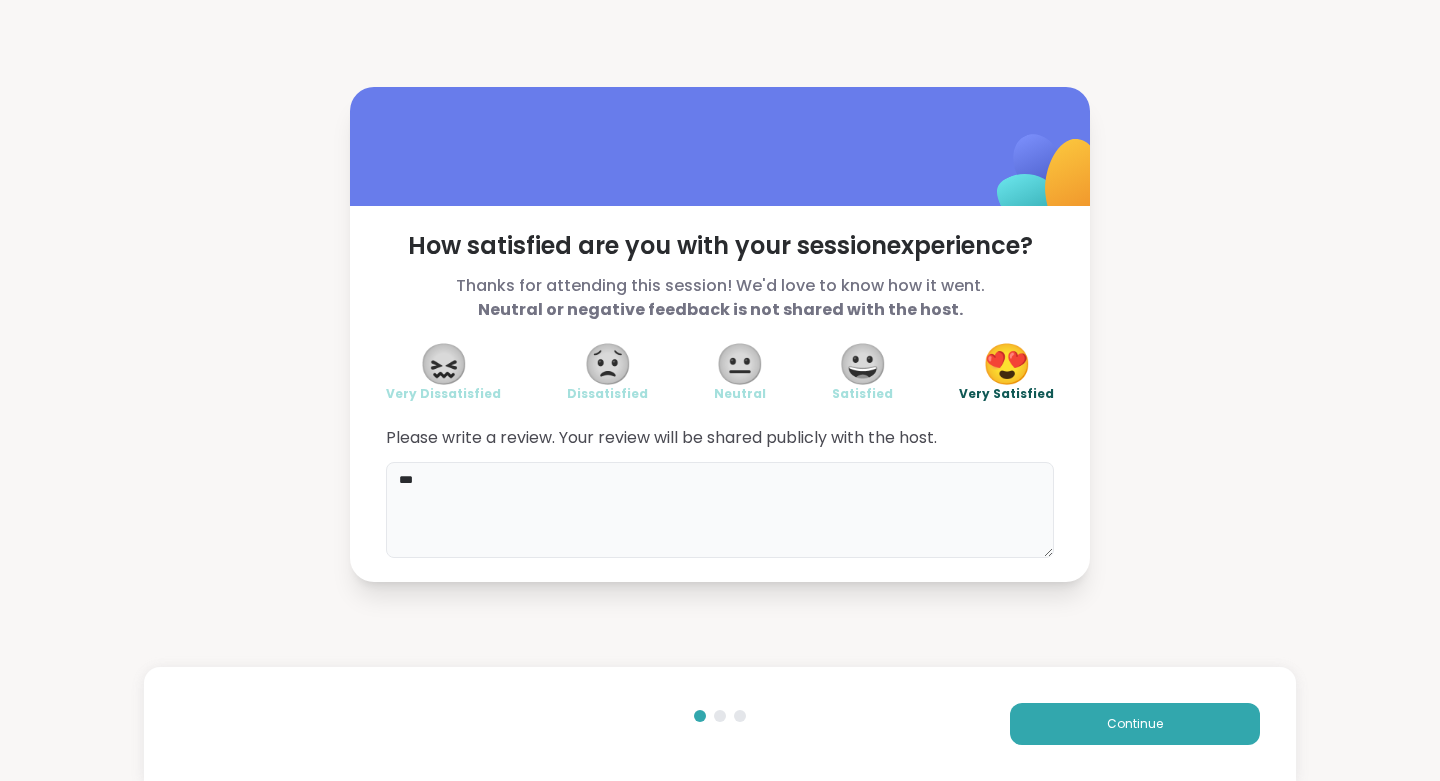 type on "****" 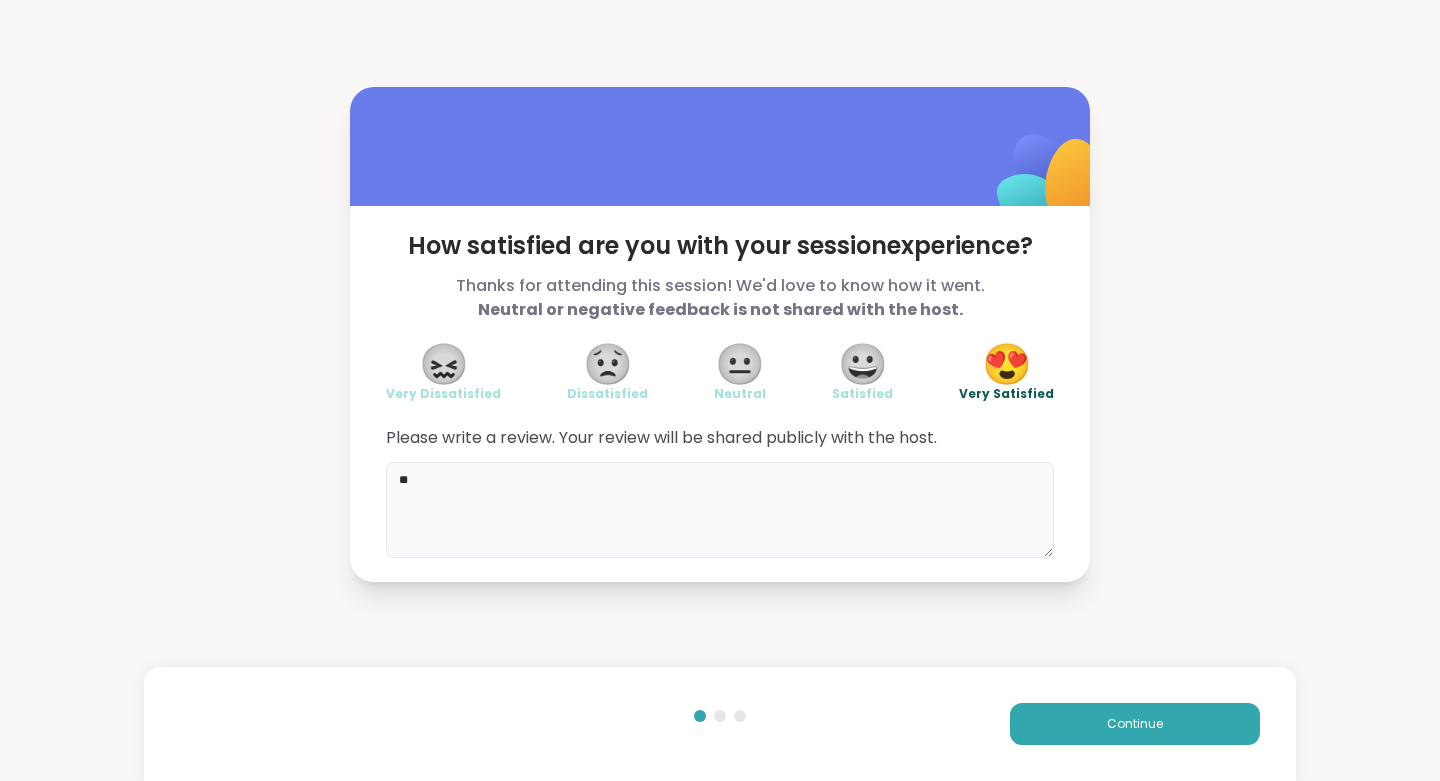 type on "*" 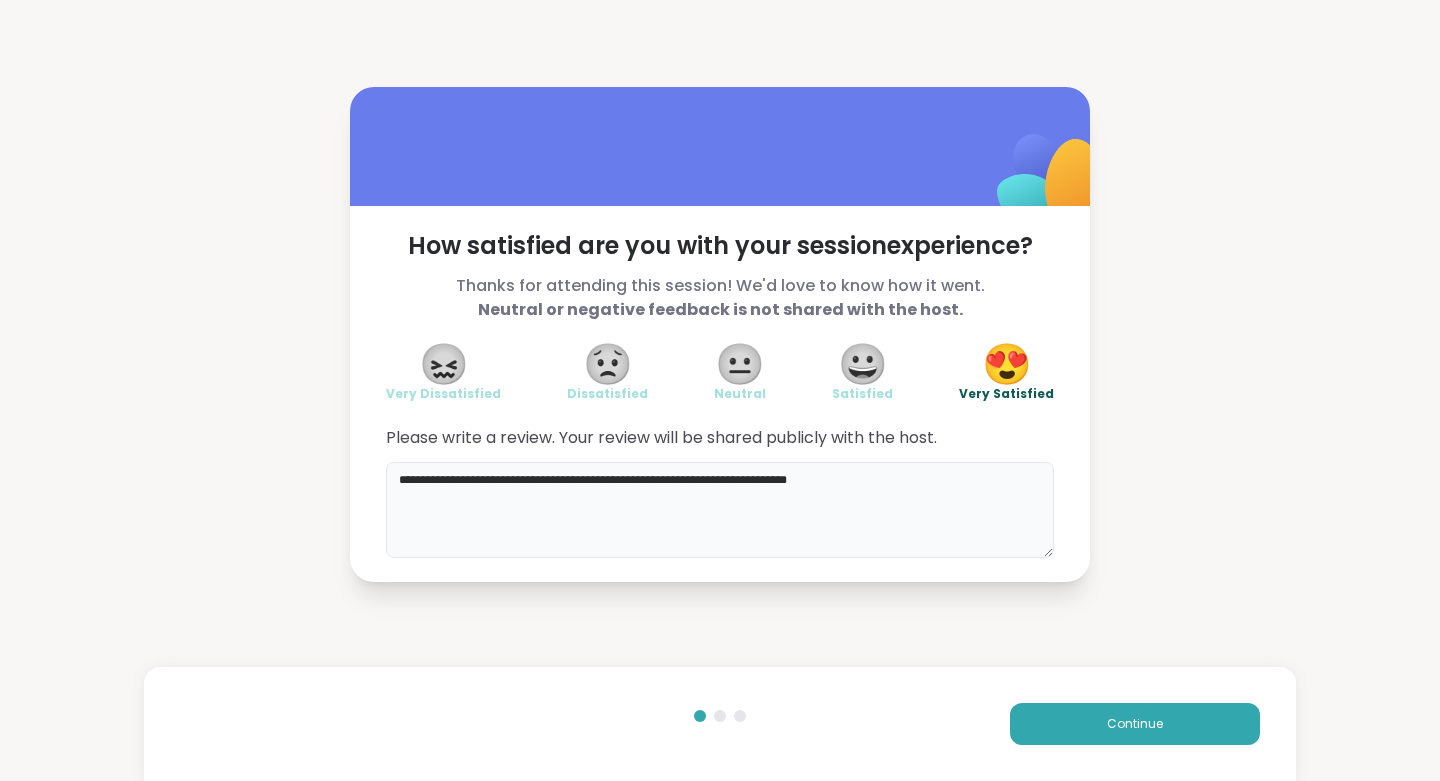 type on "**********" 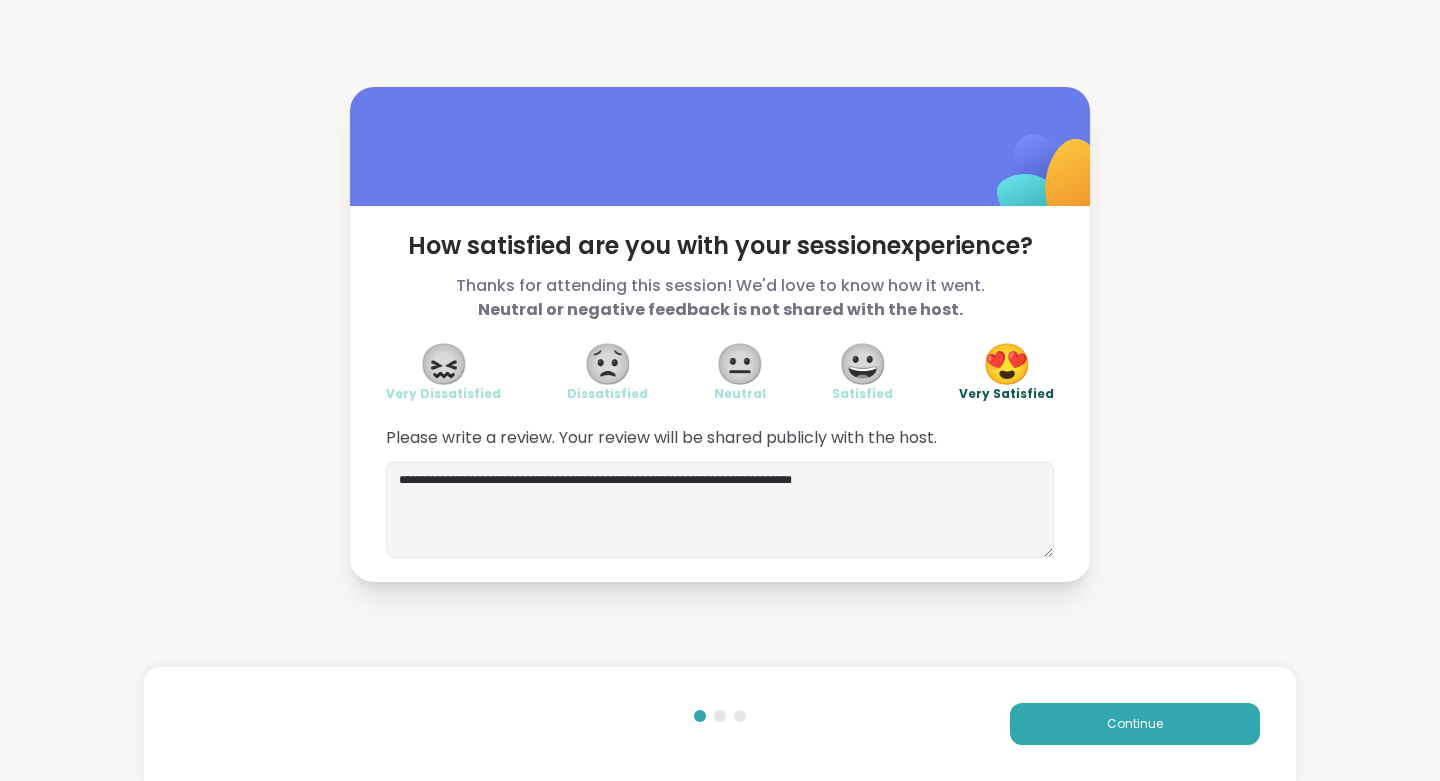 click on "Continue" at bounding box center (1135, 724) 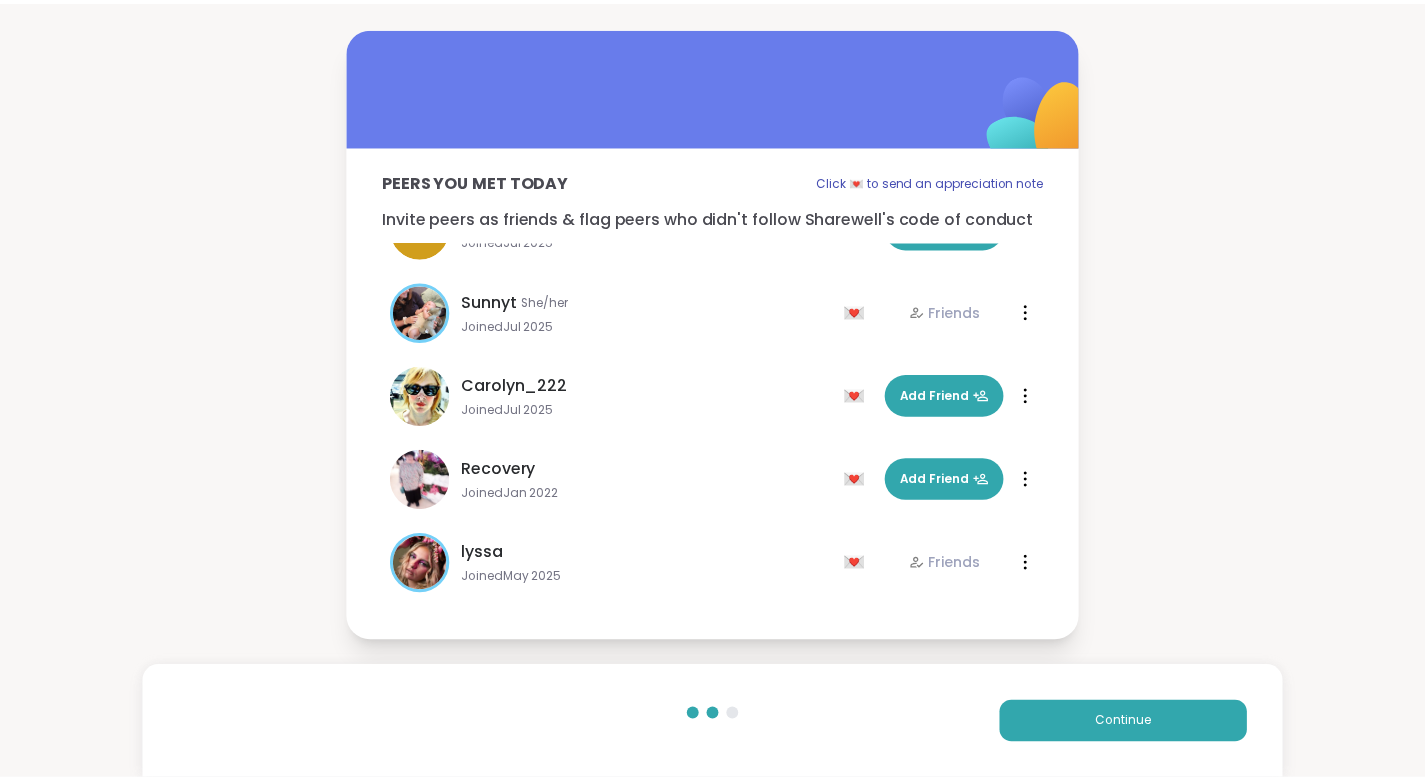 scroll, scrollTop: 396, scrollLeft: 0, axis: vertical 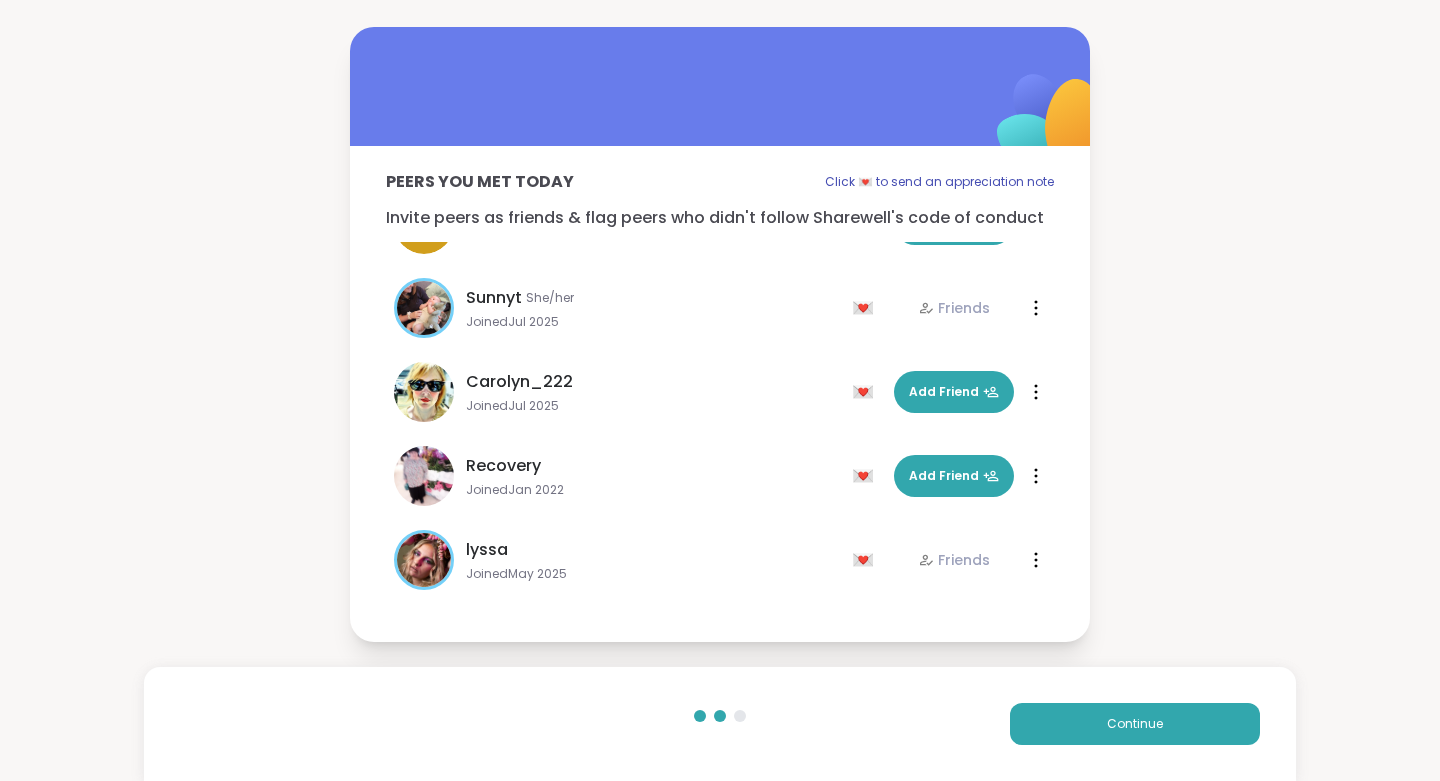 click on "Continue" at bounding box center [1135, 724] 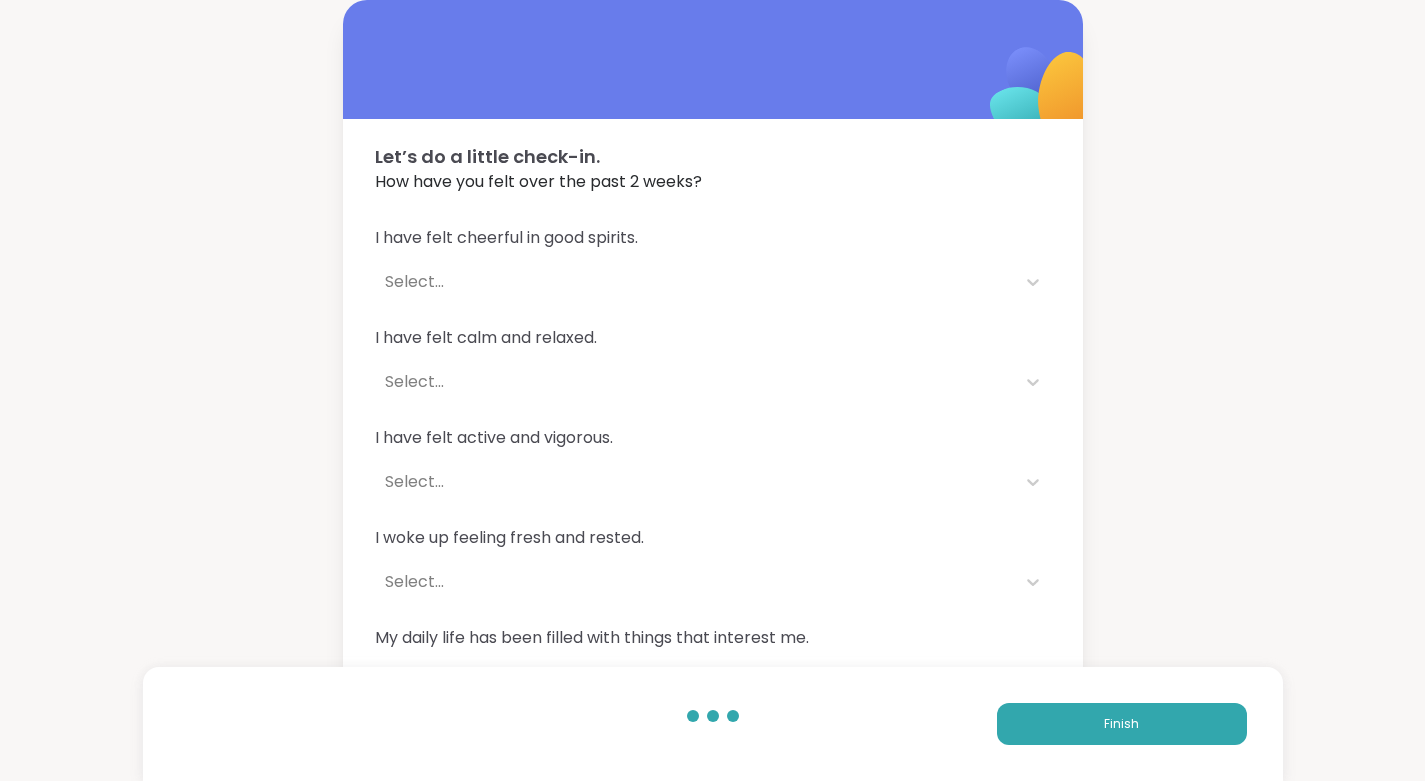 click on "Finish" at bounding box center (1121, 724) 